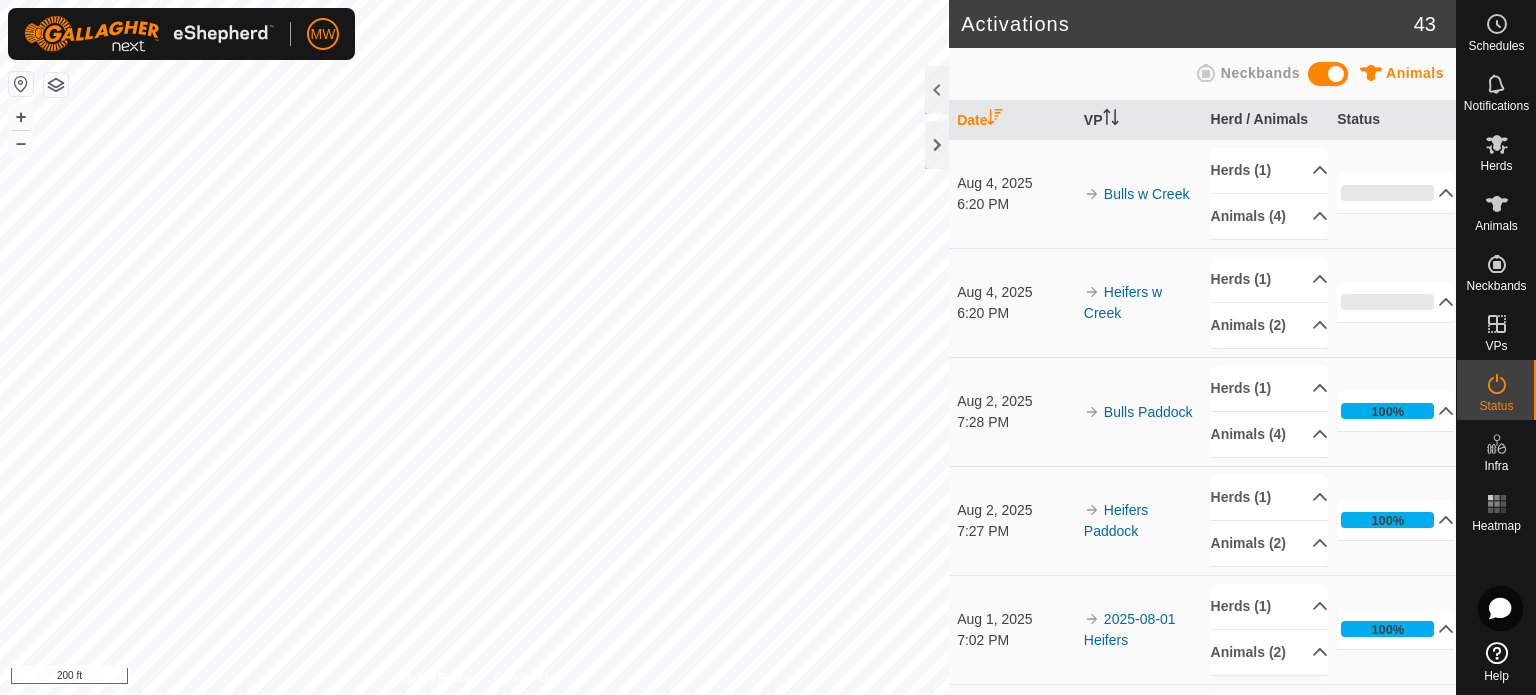 scroll, scrollTop: 0, scrollLeft: 0, axis: both 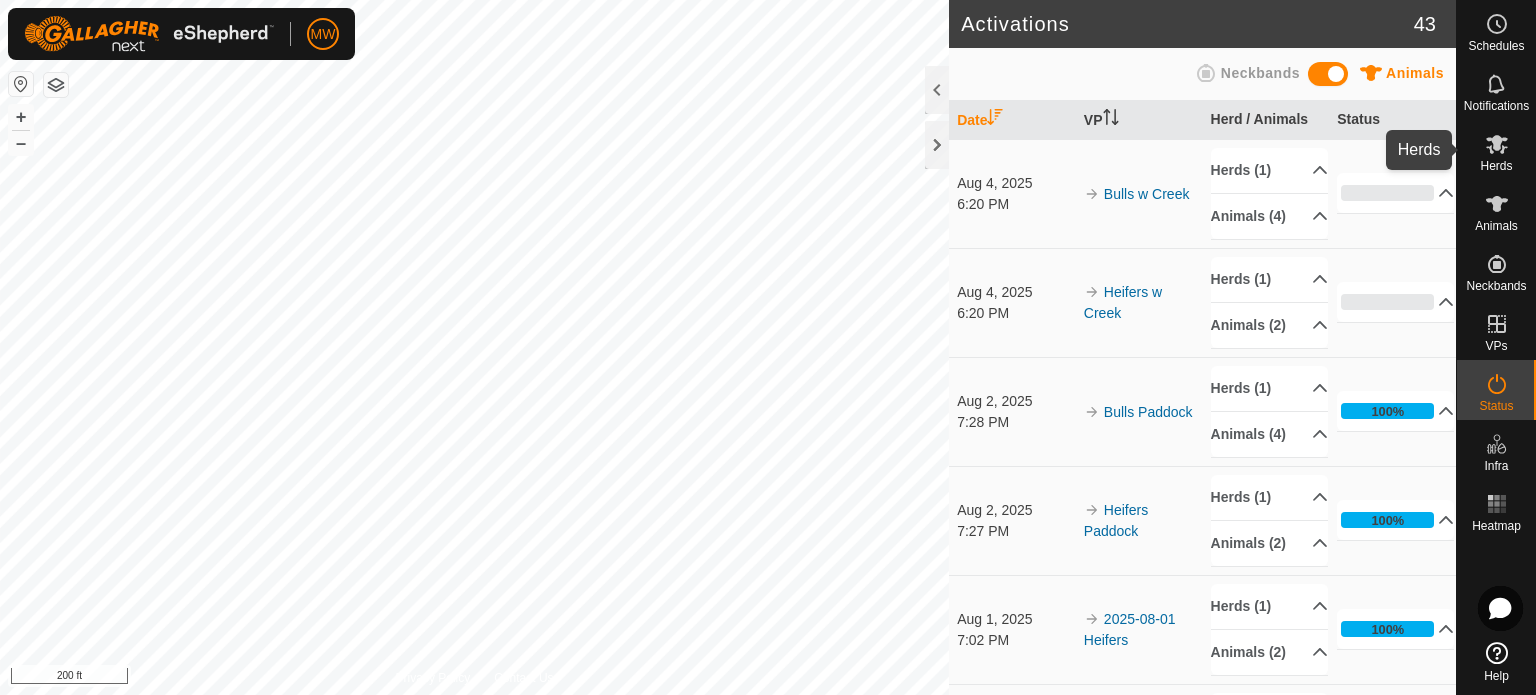 click at bounding box center (1497, 144) 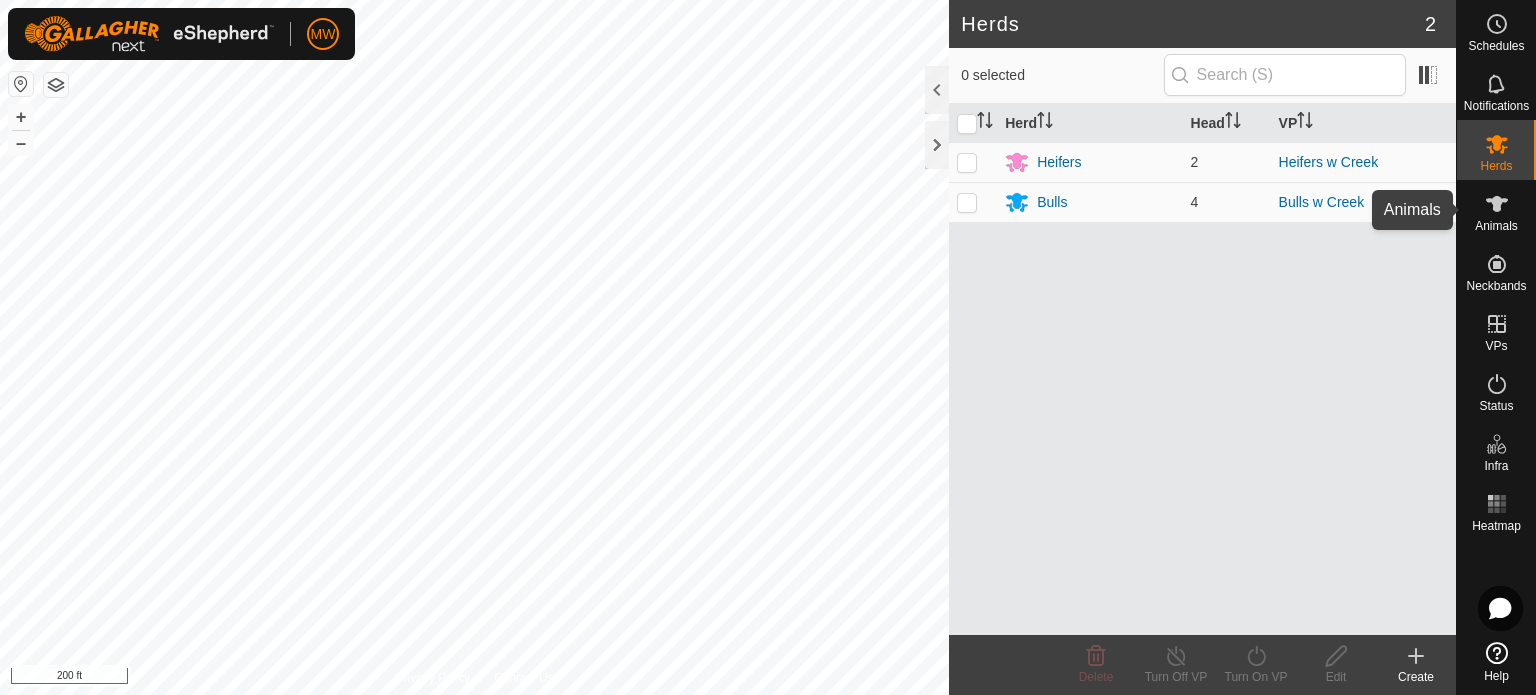 click 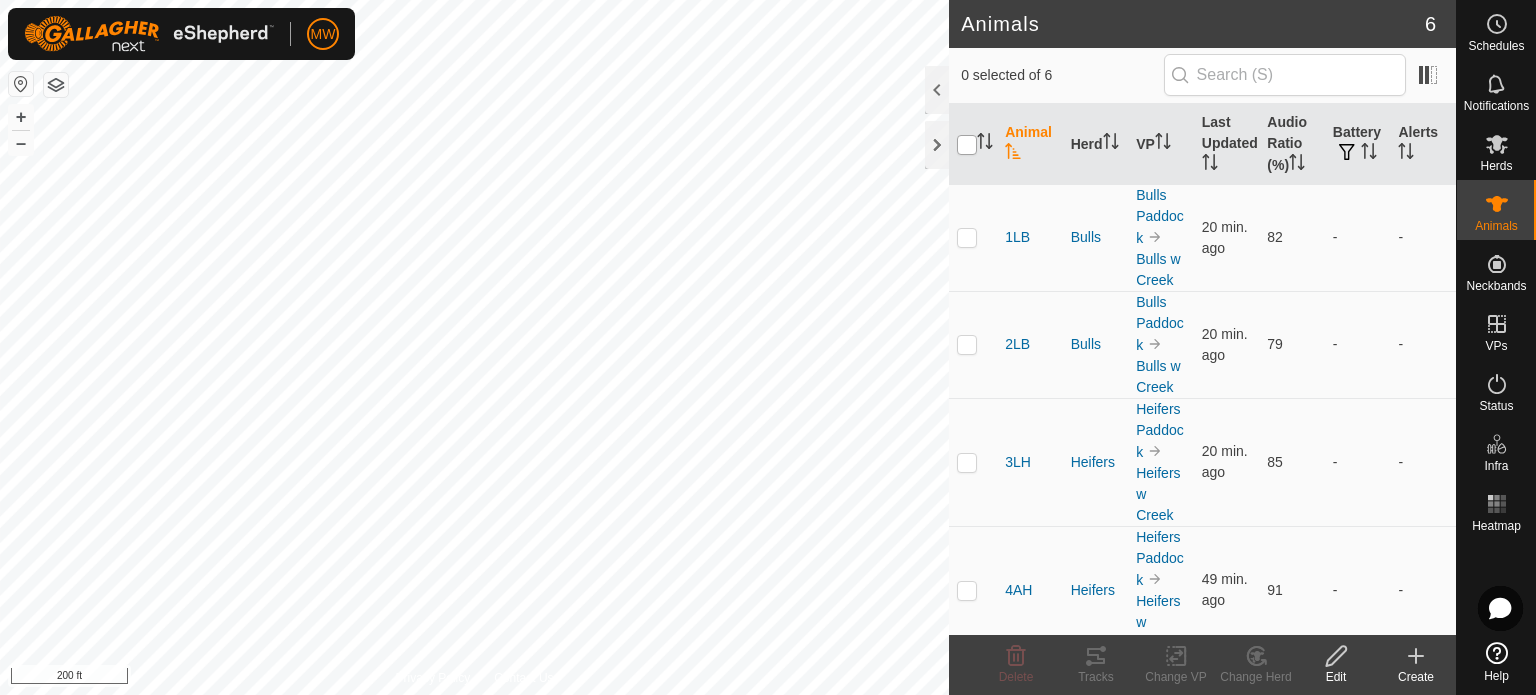 click at bounding box center [967, 145] 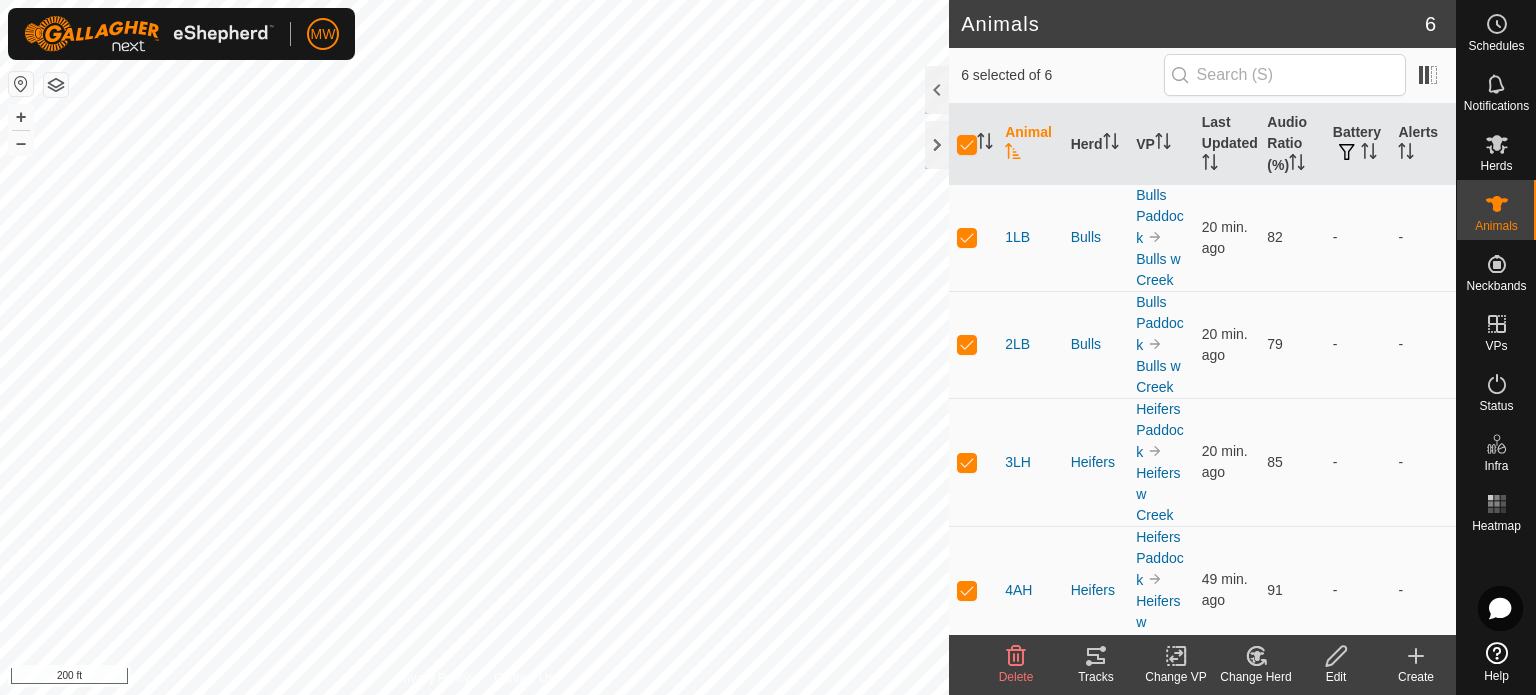 click on "Tracks" 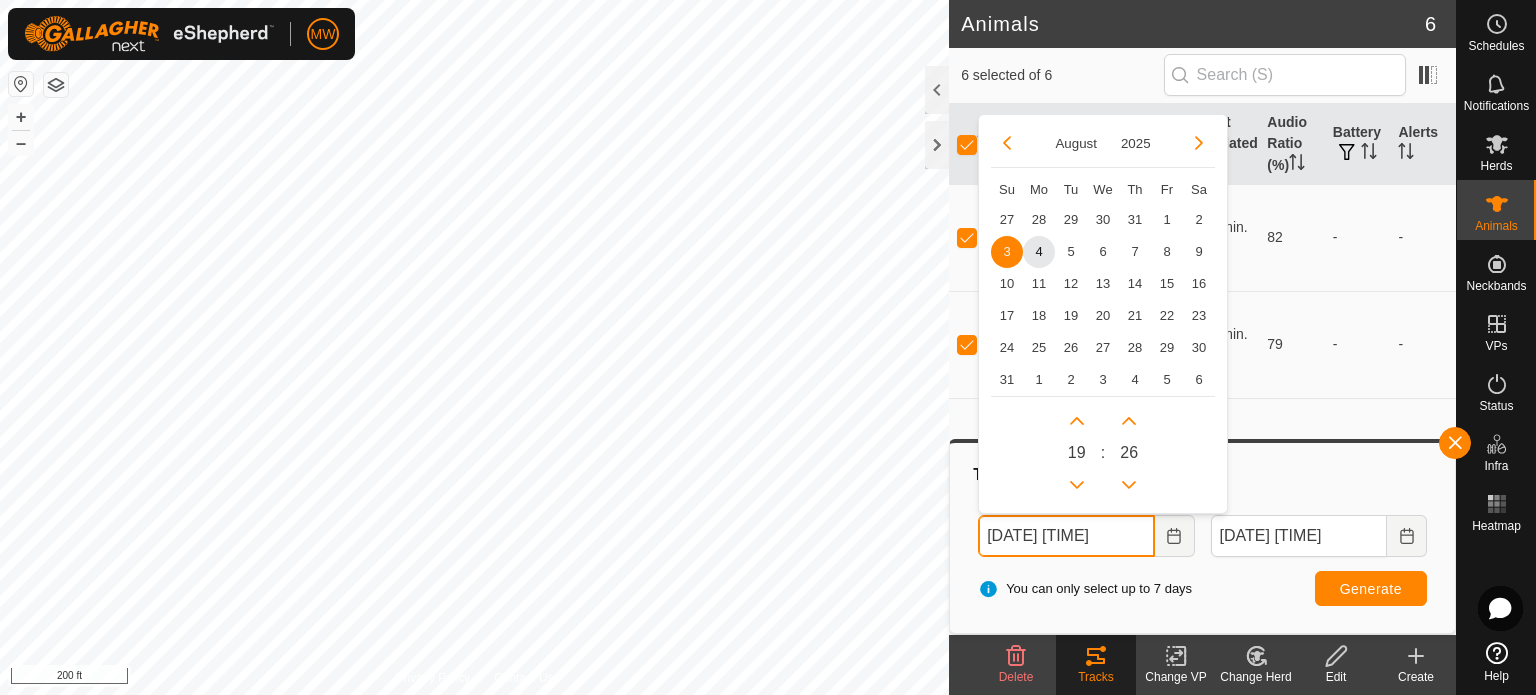 click on "Aug 03, 2025 19:26" at bounding box center (1066, 536) 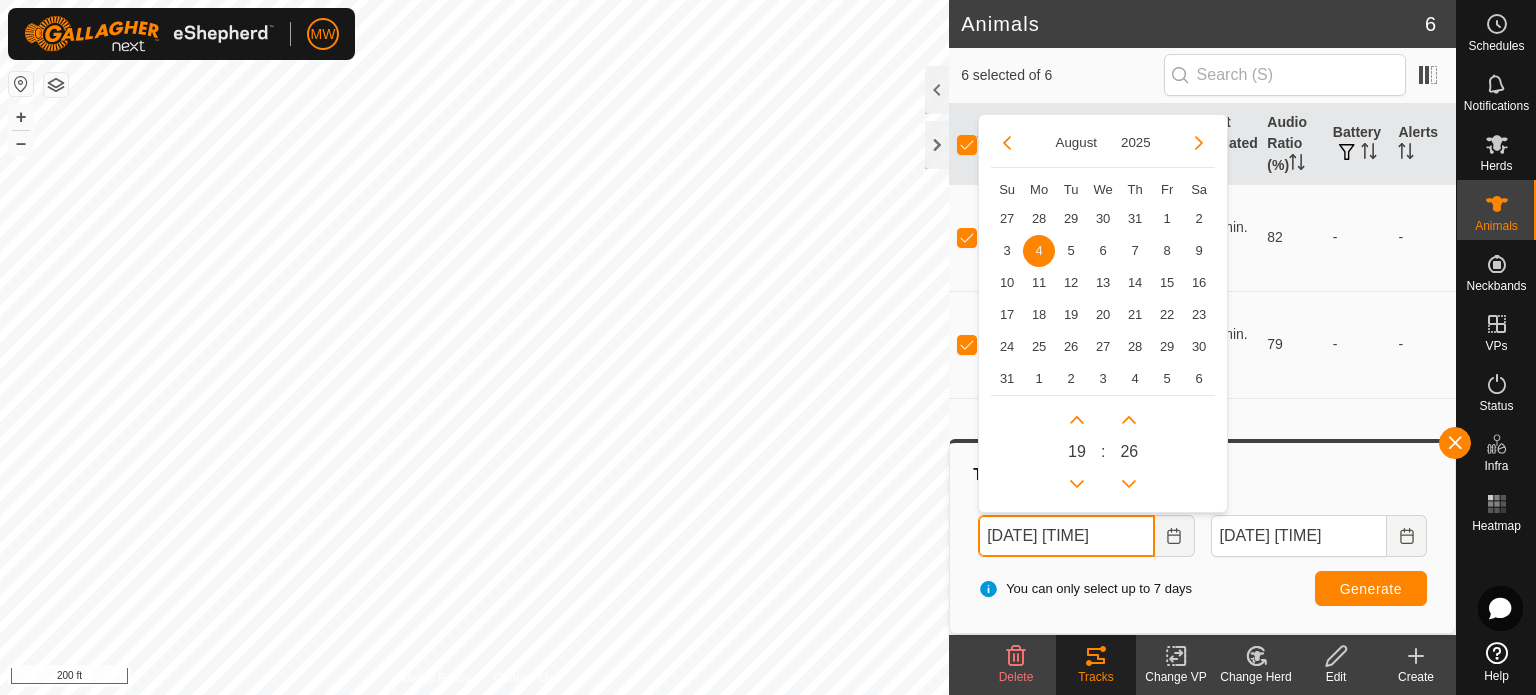 click on "Aug 04, 2025 19:26" at bounding box center (1066, 536) 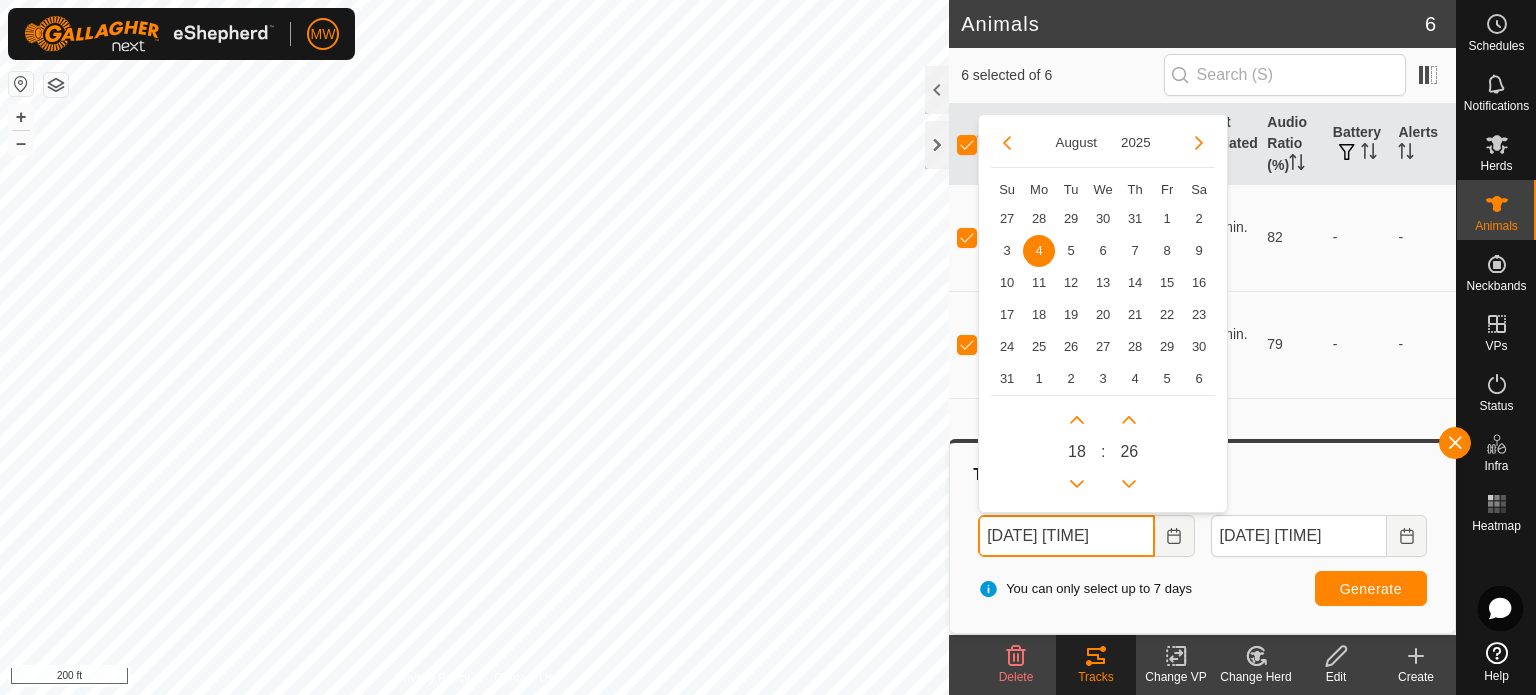 type on "Aug 04, 2025 18:26" 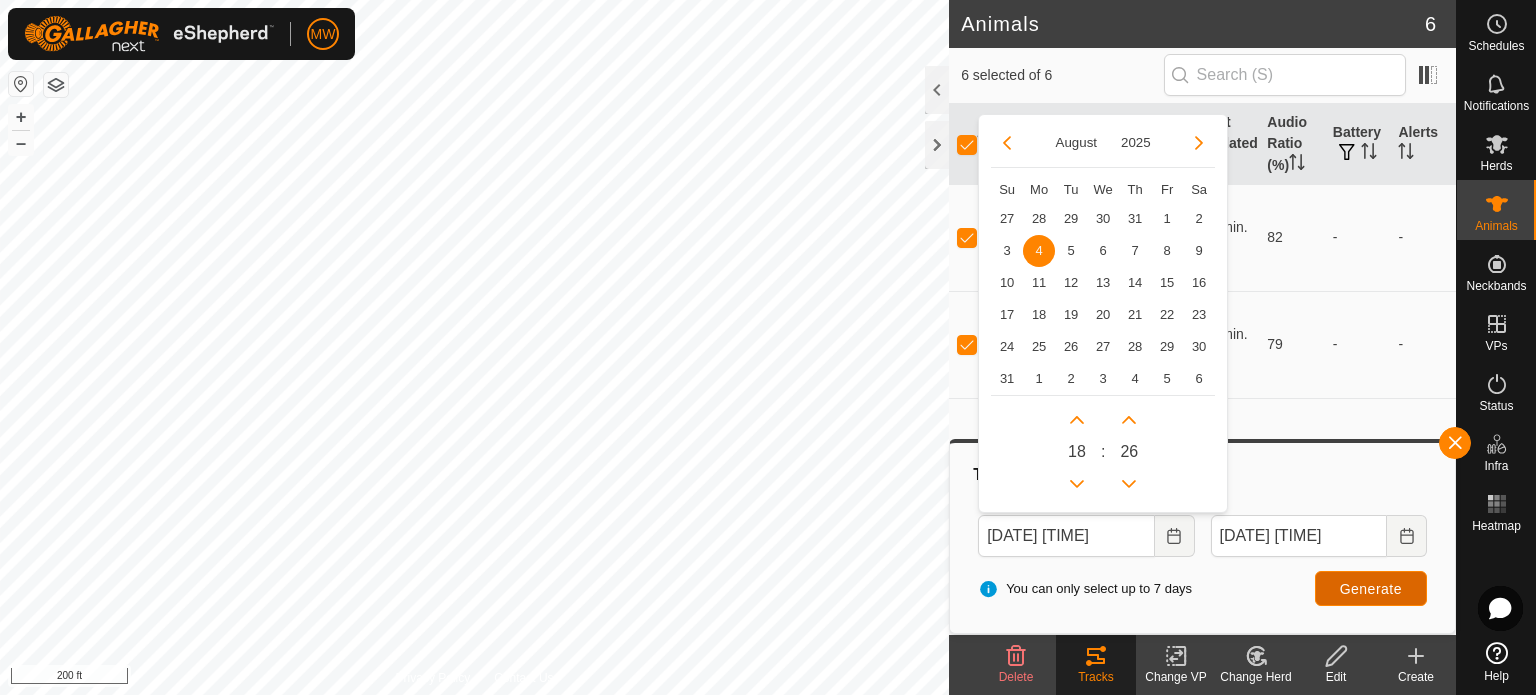 click on "Generate" at bounding box center (1371, 589) 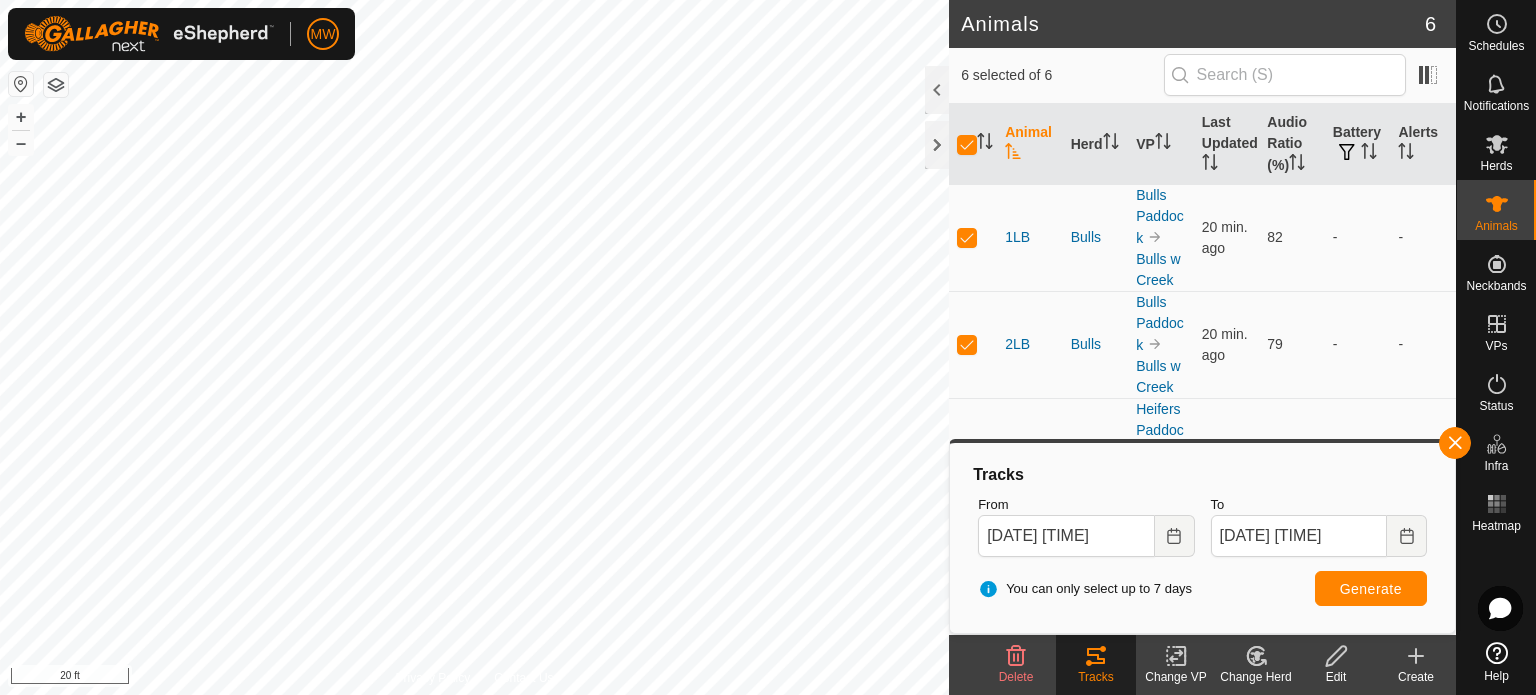 click on "MW Schedules Notifications Herds Animals Neckbands VPs Status Infra Heatmap Help Animals 6  6 selected of 6   Animal   Herd   VP   Last Updated   Audio Ratio (%)   Battery   Alerts   1LB   Bulls  Bulls Paddock Bulls w Creek  20 min. ago  82  -  -   2LB   Bulls  Bulls Paddock Bulls w Creek  20 min. ago  79  -  -   3LH   Heifers  Heifers Paddock Heifers w Creek  20 min. ago  85  -  -   4AH   Heifers  Heifers Paddock Heifers w Creek  49 min. ago  91  -  -   5AB   Bulls  Bulls Paddock Bulls w Creek  20 min. ago  82  -  -   6LB   Bulls  Bulls Paddock Bulls w Creek  20 min. ago  84  -  -  Delete  Tracks   Change VP   Change Herd   Edit   Create  Privacy Policy Contact Us
1LB
+ – ⇧ i 20 ft
Tracks From Aug 04, 2025 18:26 To Aug 04, 2025 19:26 You can only select up to 7 days Generate" at bounding box center [768, 347] 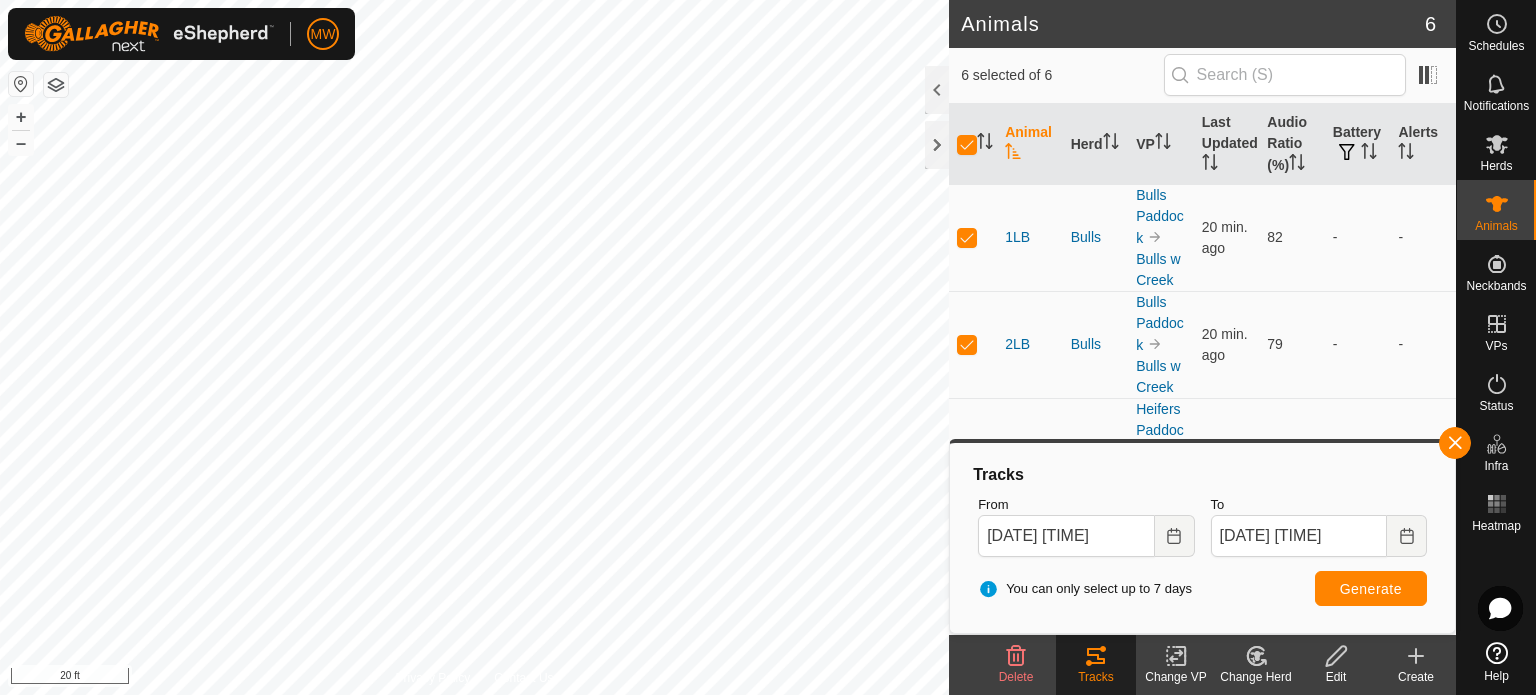 click on "MW Schedules Notifications Herds Animals Neckbands VPs Status Infra Heatmap Help Animals 6  6 selected of 6   Animal   Herd   VP   Last Updated   Audio Ratio (%)   Battery   Alerts   1LB   Bulls  Bulls Paddock Bulls w Creek  20 min. ago  82  -  -   2LB   Bulls  Bulls Paddock Bulls w Creek  20 min. ago  79  -  -   3LH   Heifers  Heifers Paddock Heifers w Creek  20 min. ago  85  -  -   4AH   Heifers  Heifers Paddock Heifers w Creek  49 min. ago  91  -  -   5AB   Bulls  Bulls Paddock Bulls w Creek  20 min. ago  82  -  -   6LB   Bulls  Bulls Paddock Bulls w Creek  20 min. ago  84  -  -  Delete  Tracks   Change VP   Change Herd   Edit   Create  Privacy Policy Contact Us
1LB
+ – ⇧ i 20 ft
Tracks From Aug 04, 2025 18:26 To Aug 04, 2025 19:26 You can only select up to 7 days Generate" at bounding box center [768, 347] 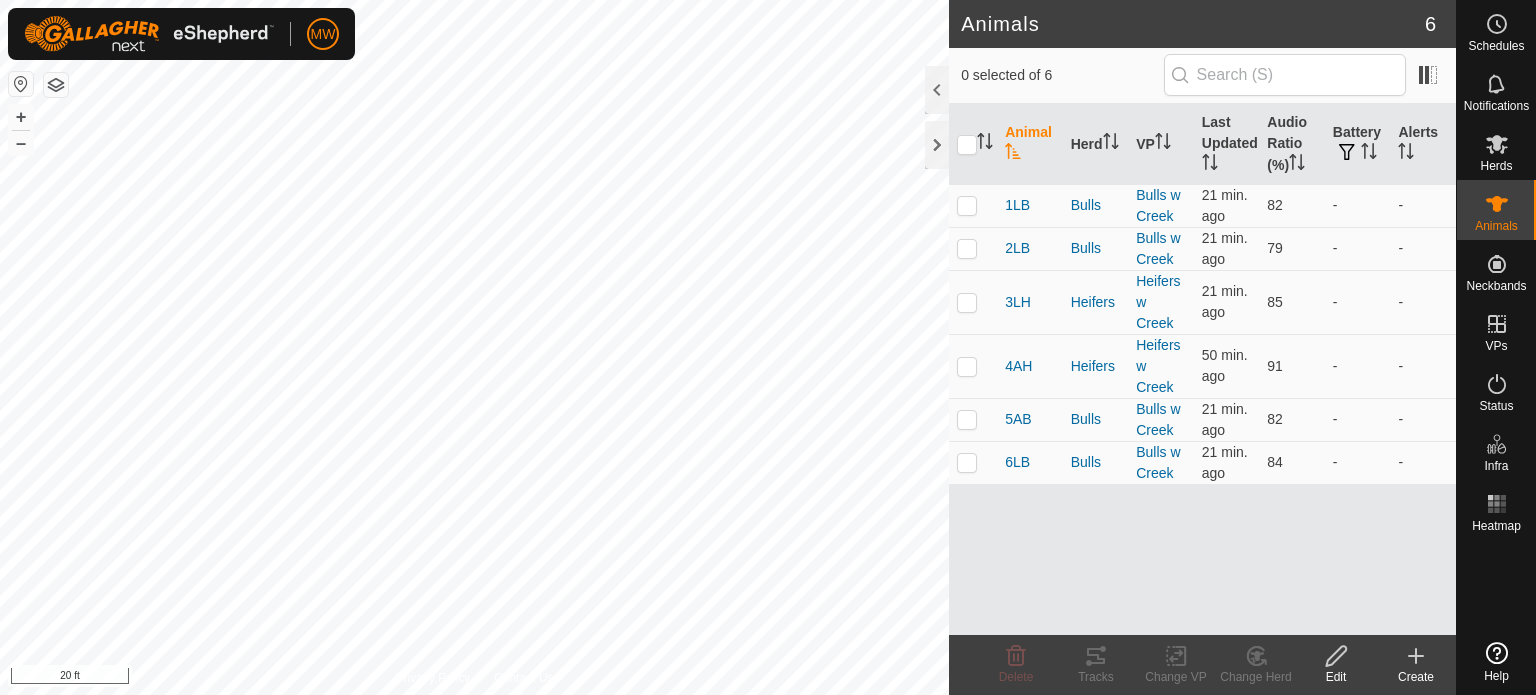 scroll, scrollTop: 0, scrollLeft: 0, axis: both 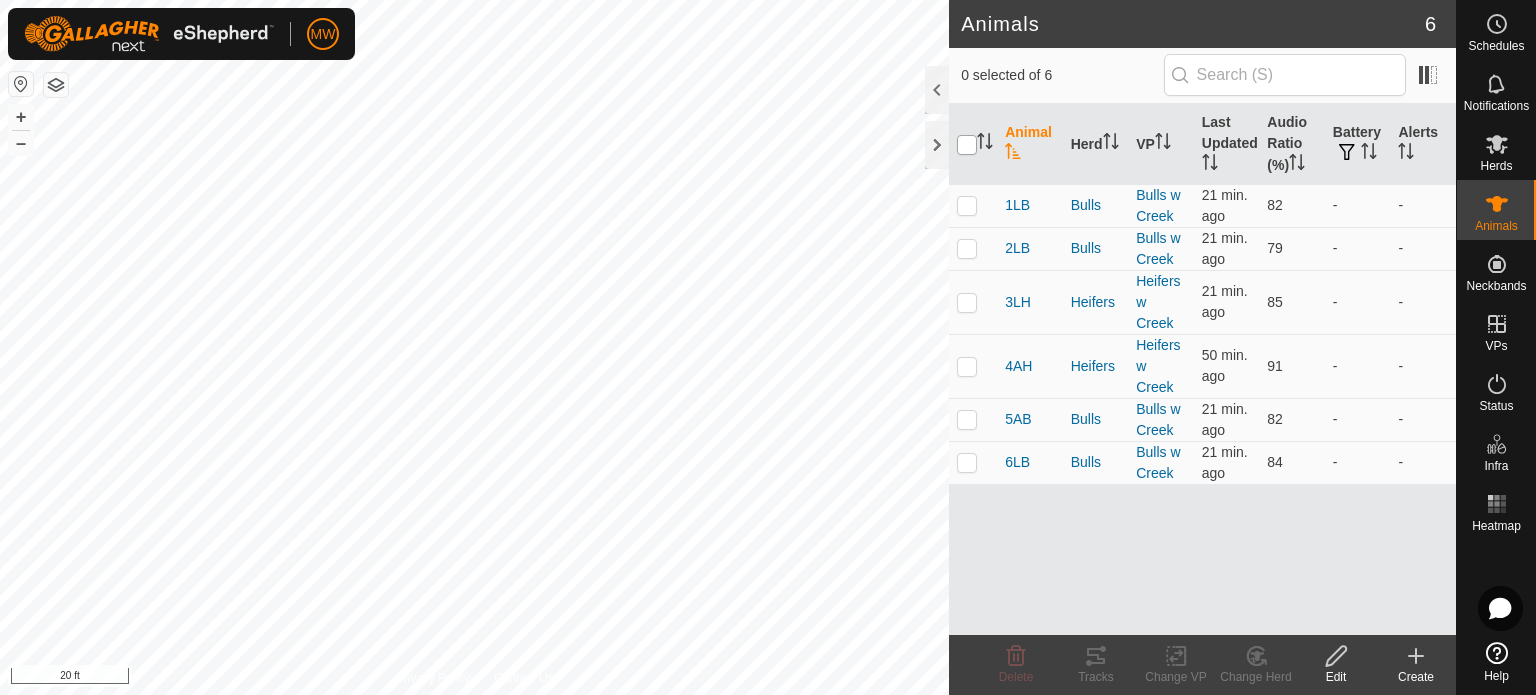 click at bounding box center [967, 145] 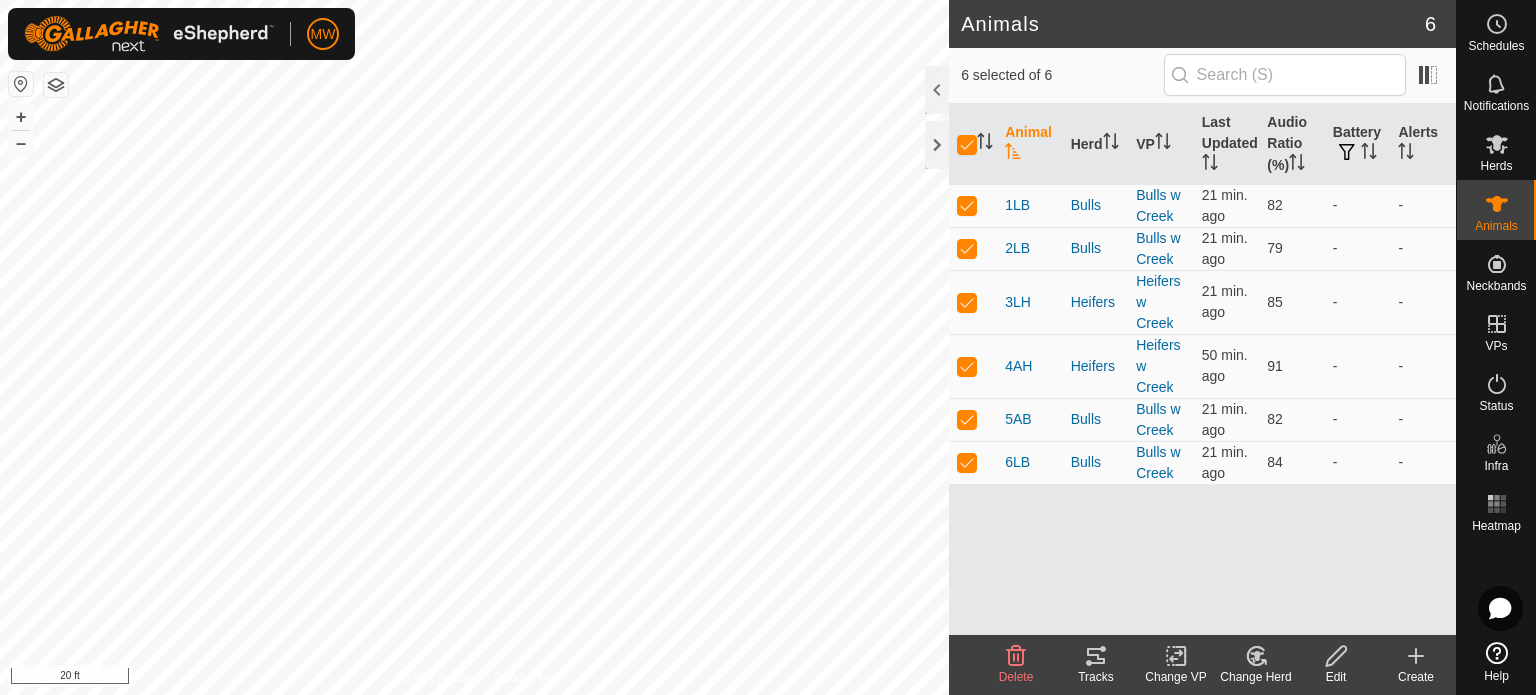 click 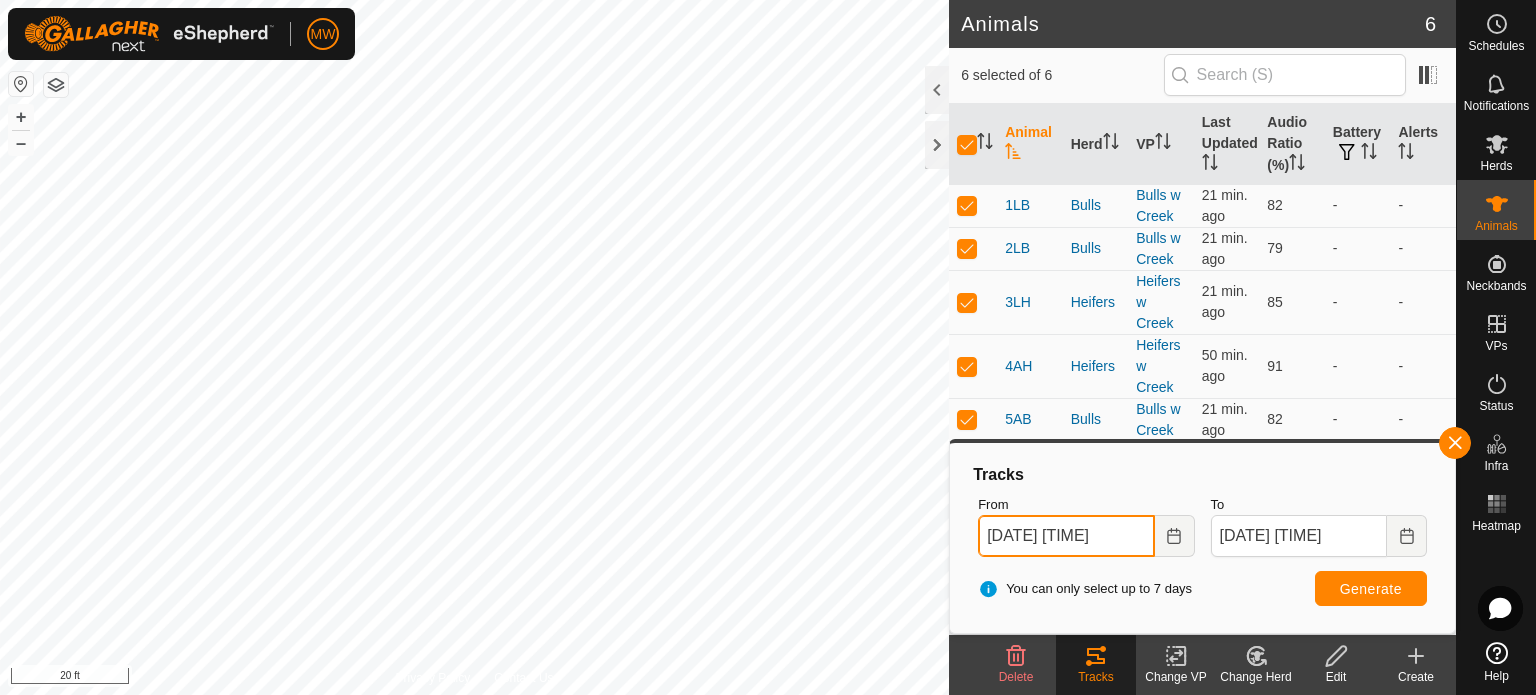 click on "Aug 03, 2025 19:27" at bounding box center (1066, 536) 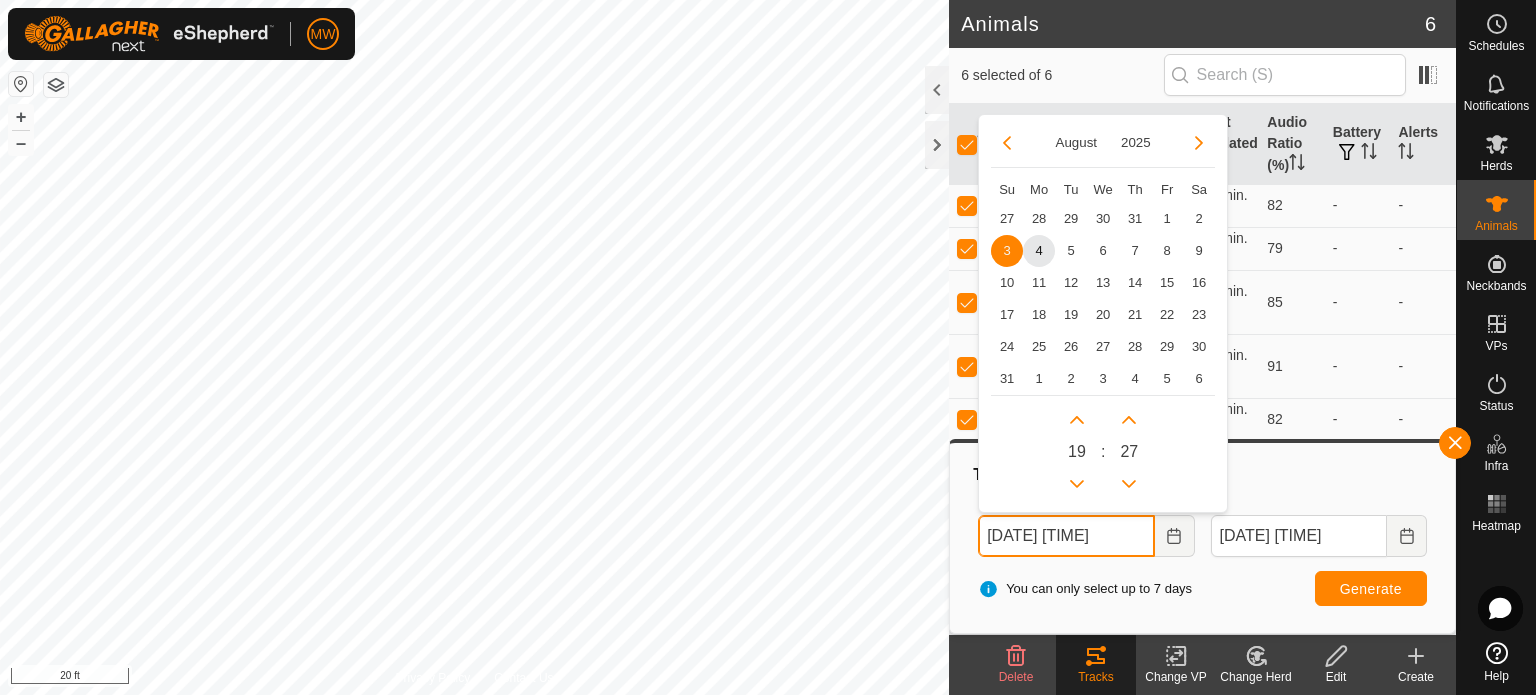 click on "Aug 03, 2025 19:27" at bounding box center [1066, 536] 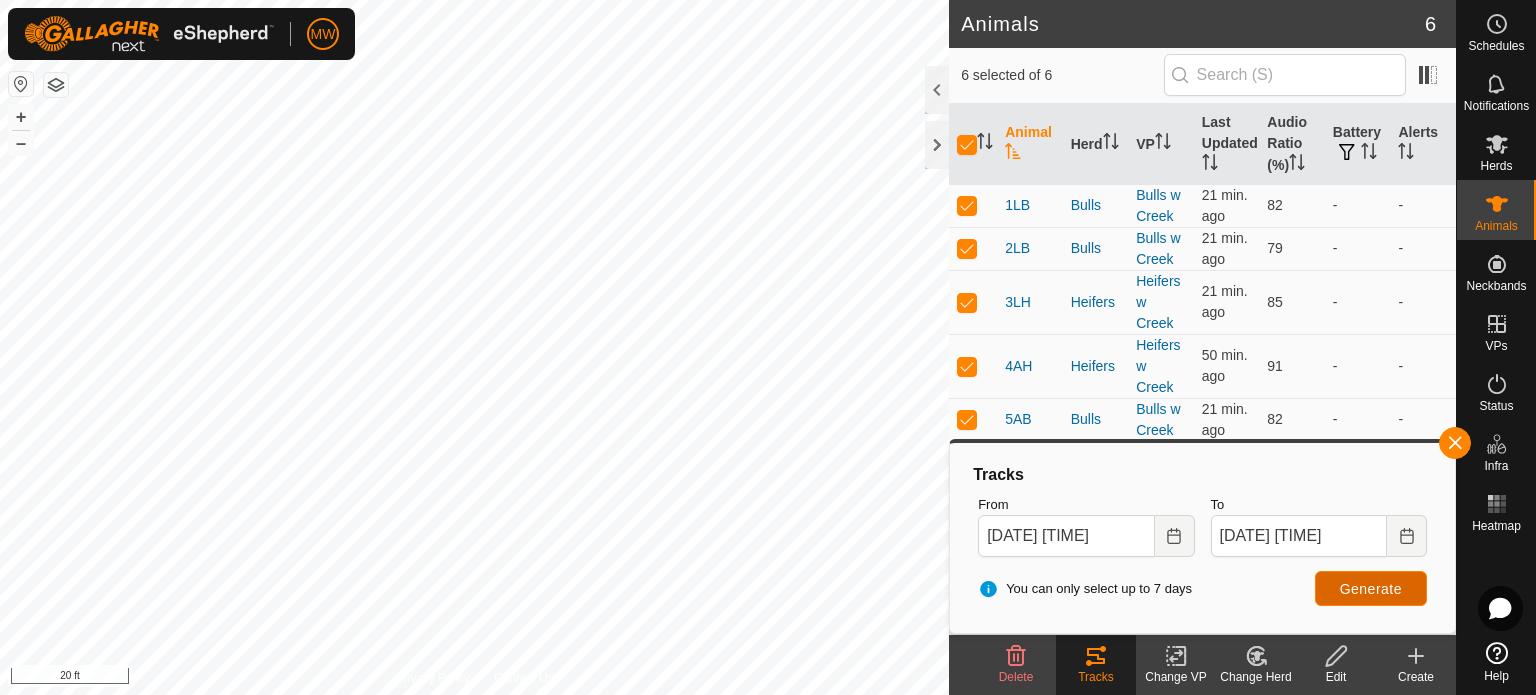 click on "Generate" at bounding box center (1371, 589) 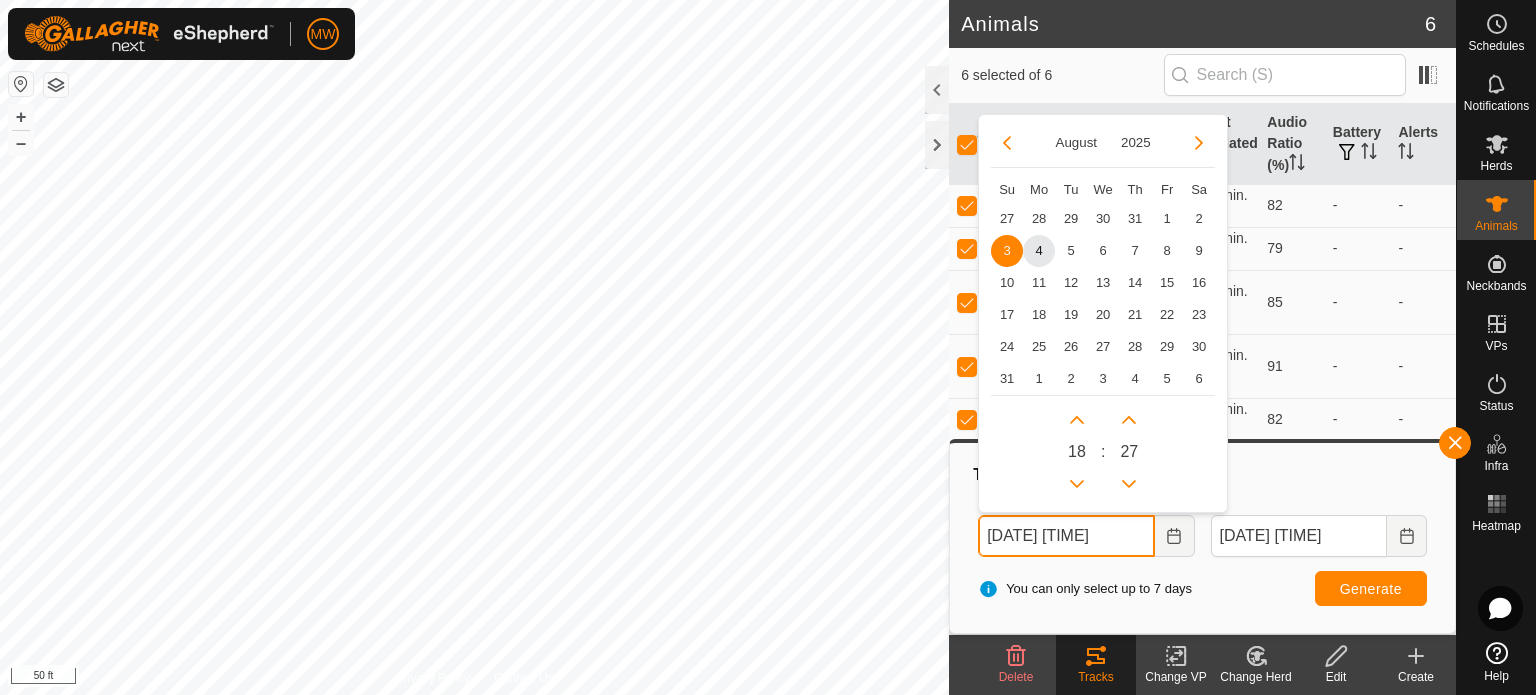click on "Aug 03, 2025 18:27" at bounding box center (1066, 536) 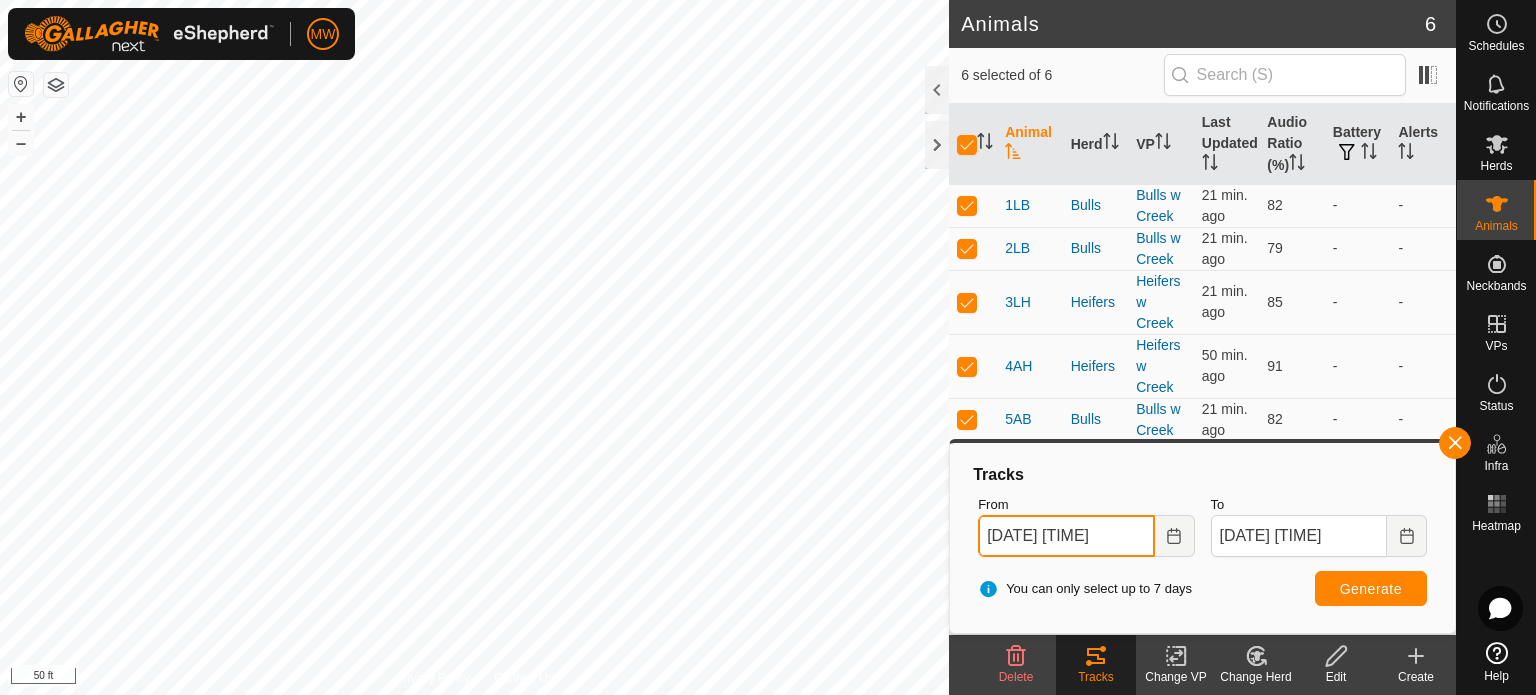 type on "Aug 04, 2025 18:27" 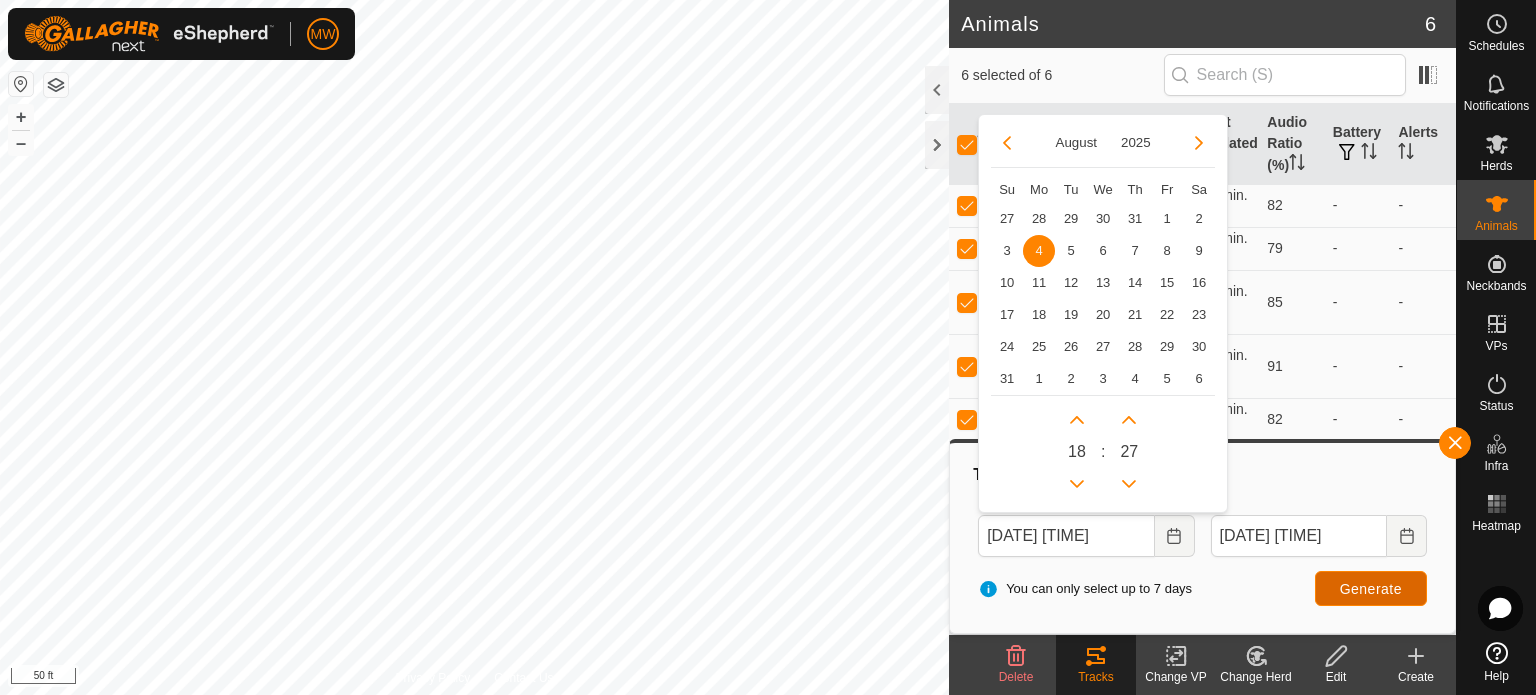 click on "Generate" at bounding box center (1371, 589) 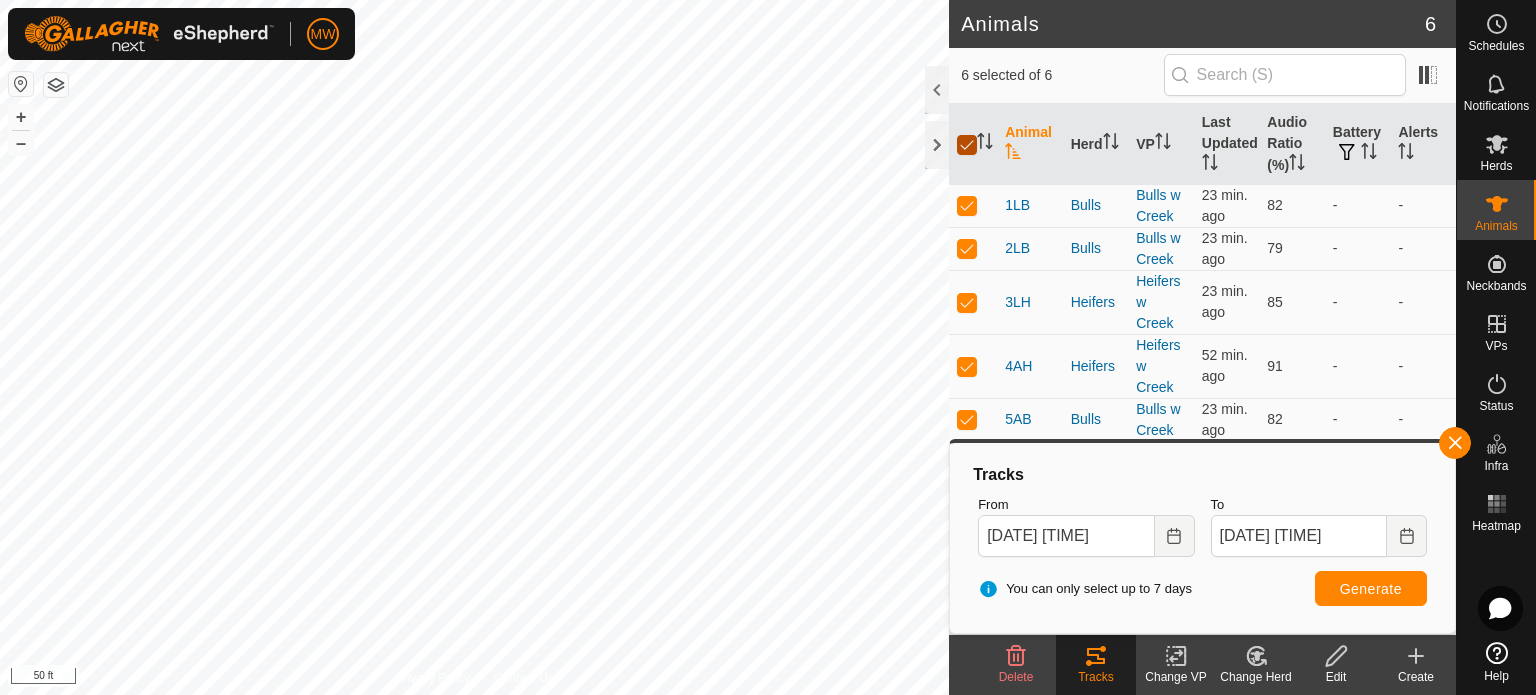 click at bounding box center [967, 145] 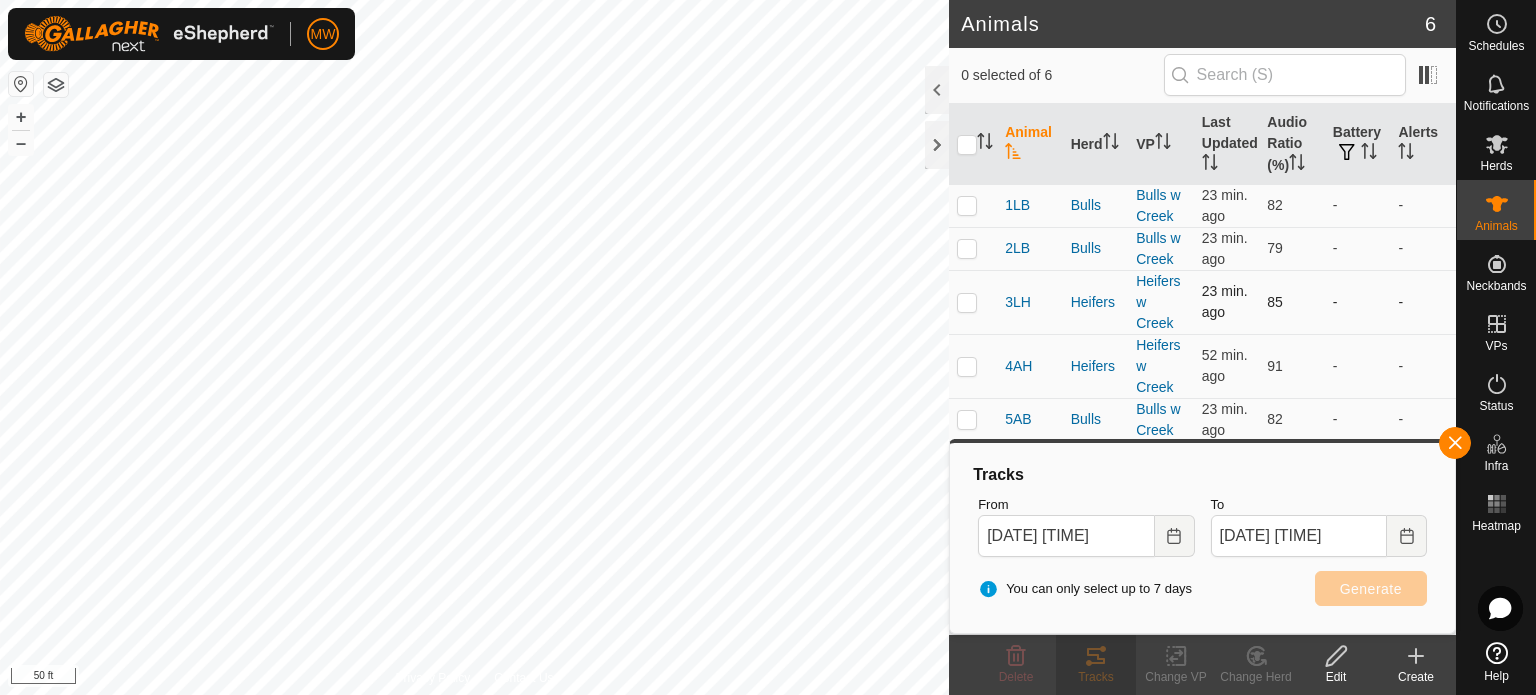 click at bounding box center [973, 302] 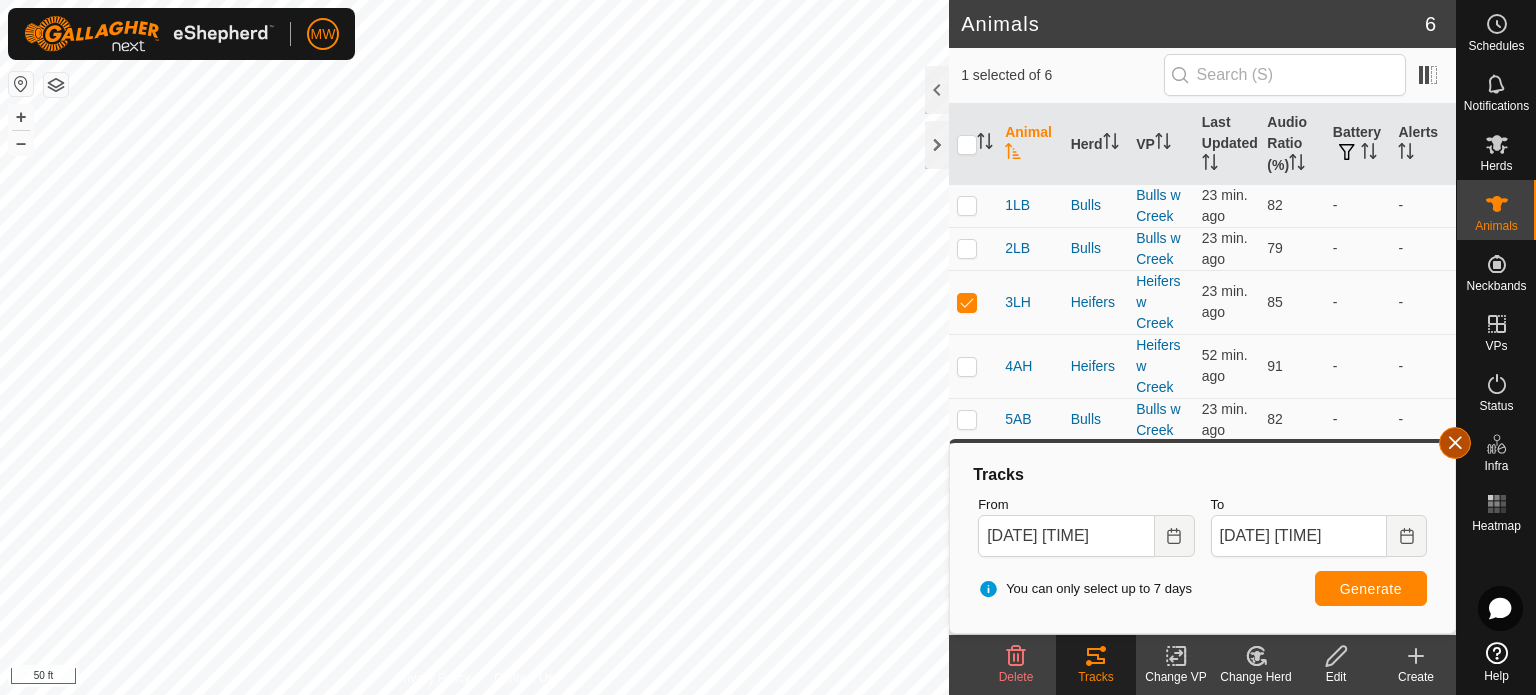 click at bounding box center [1455, 443] 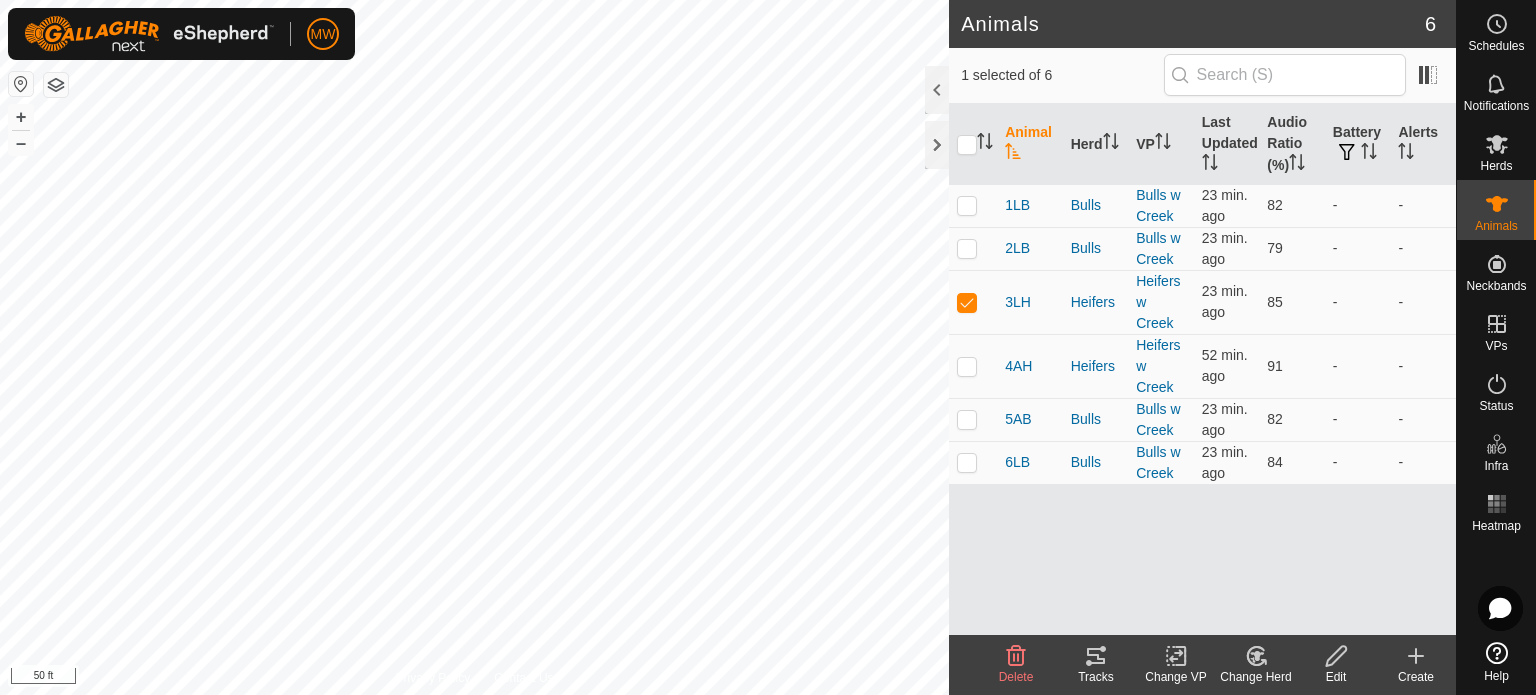 click 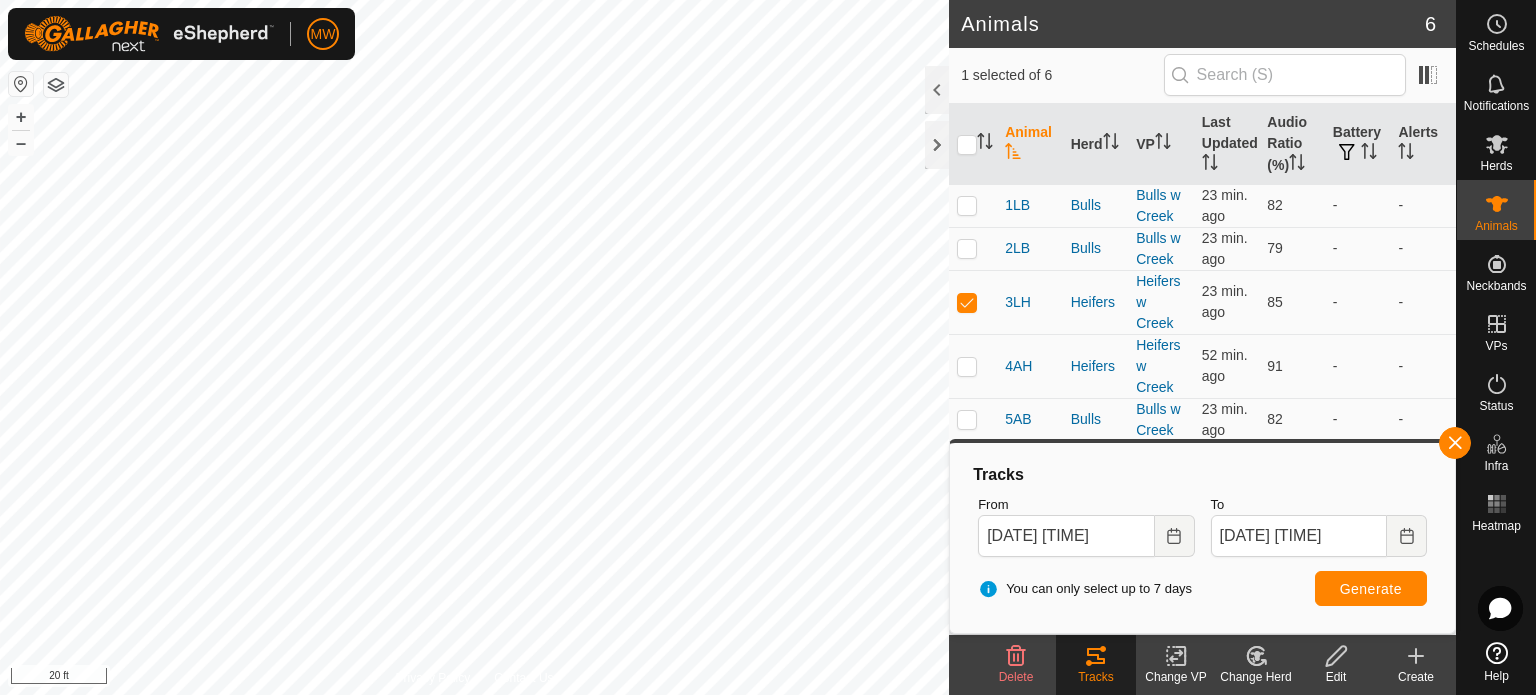 click on "MW Schedules Notifications Herds Animals Neckbands VPs Status Infra Heatmap Help Animals 6  1 selected of 6   Animal   Herd   VP   Last Updated   Audio Ratio (%)   Battery   Alerts   1LB   Bulls  Bulls w Creek  23 min. ago  82  -  -   2LB   Bulls  Bulls w Creek  23 min. ago  79  -  -   3LH   Heifers  Heifers w Creek  23 min. ago  85  -  -   4AH   Heifers  Heifers w Creek  52 min. ago  91  -  -   5AB   Bulls  Bulls w Creek  23 min. ago  82  -  -   6LB   Bulls  Bulls w Creek  23 min. ago  84  -  -  Delete  Tracks   Change VP   Change Herd   Edit   Create  Privacy Policy Contact Us
3LH
2994928650
-
Aug 4, 2025, 6:40:07 PM
Audio
+ – ⇧ i 20 ft
Tracks From Aug 04, 2025 18:27 To Aug 04, 2025 19:27 You can only select up to 7 days Generate" at bounding box center (768, 347) 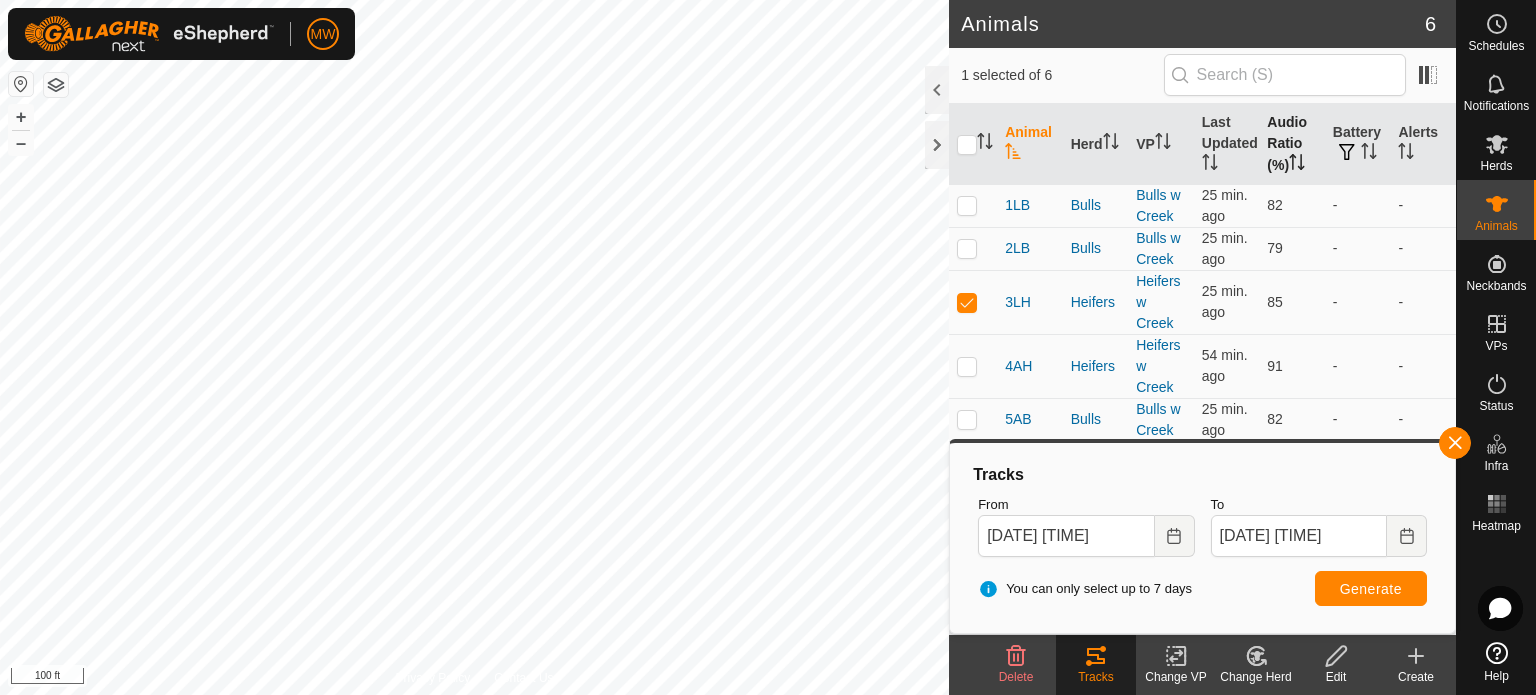 click on "Audio Ratio (%)" at bounding box center (1292, 144) 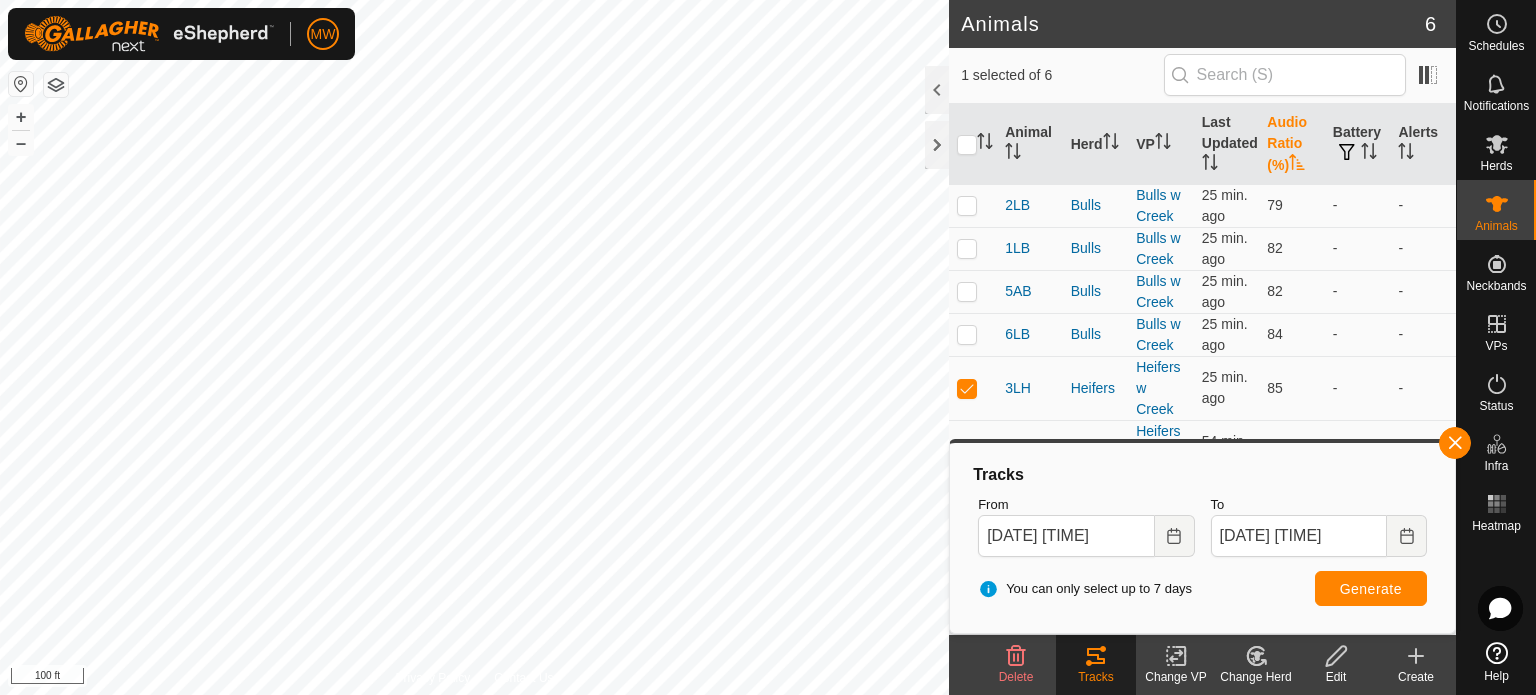 click on "Audio Ratio (%)" at bounding box center (1292, 144) 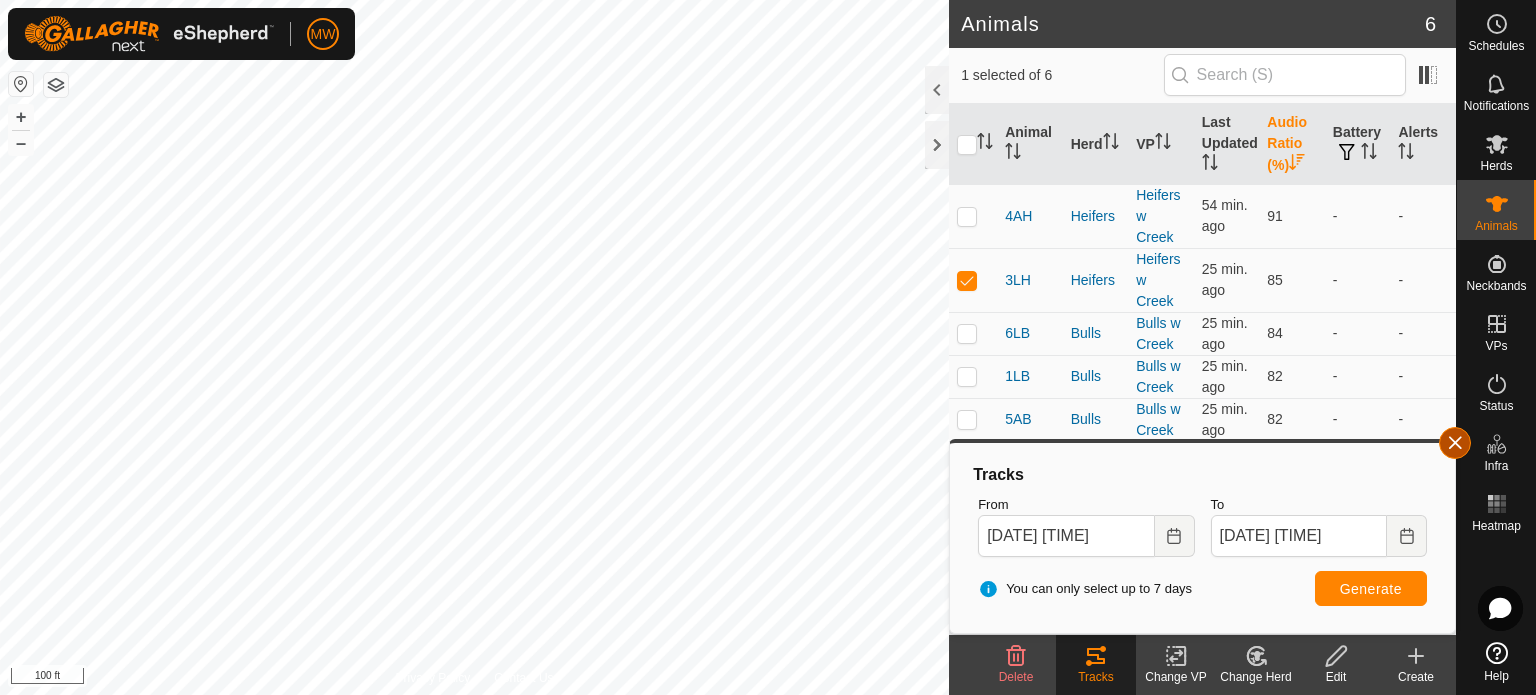 click at bounding box center [1455, 443] 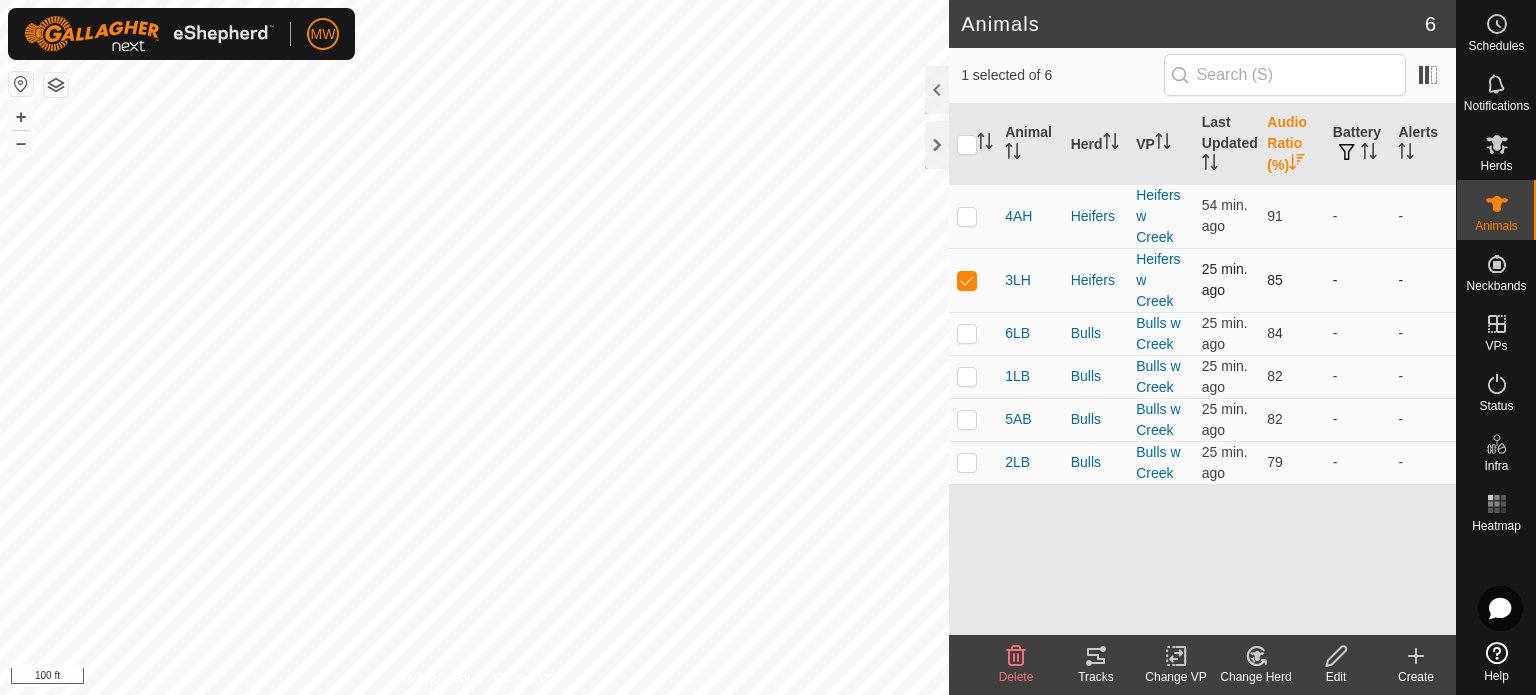 click at bounding box center [967, 280] 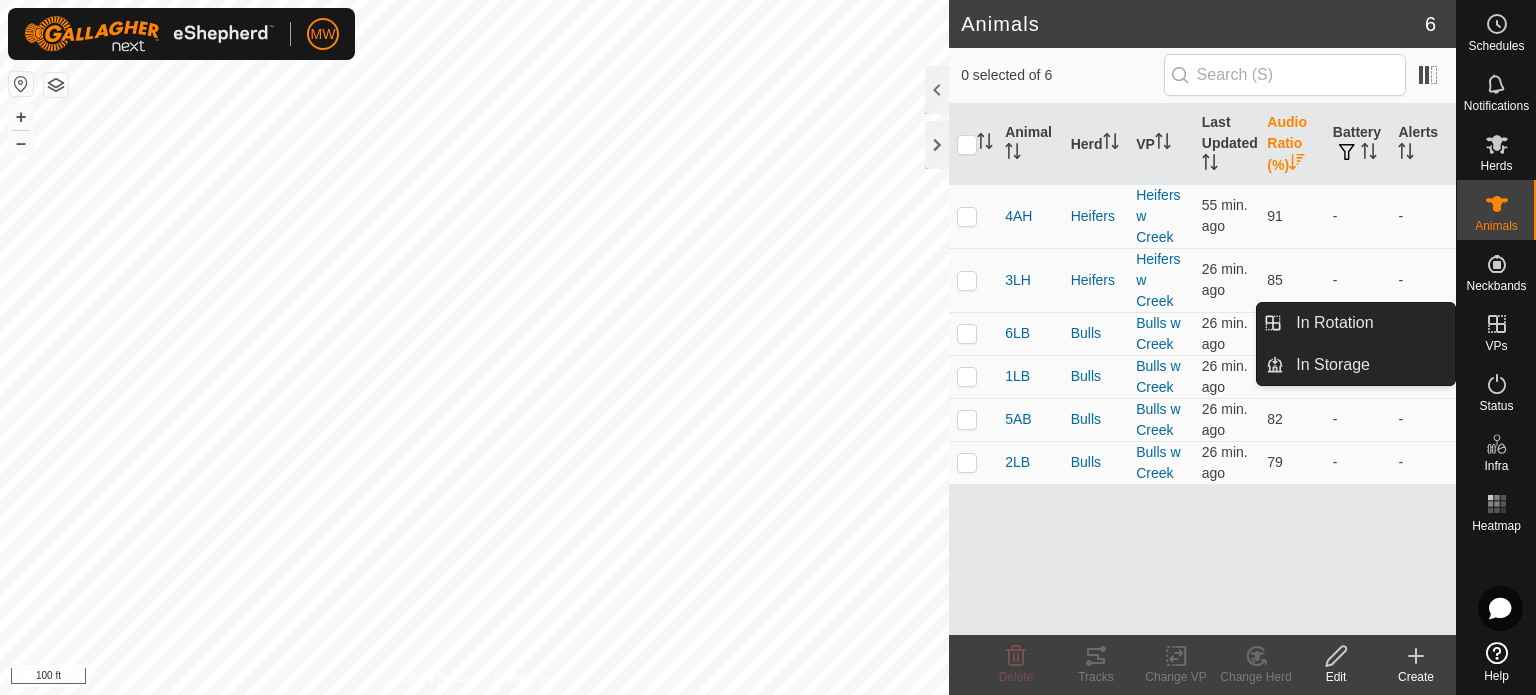 click 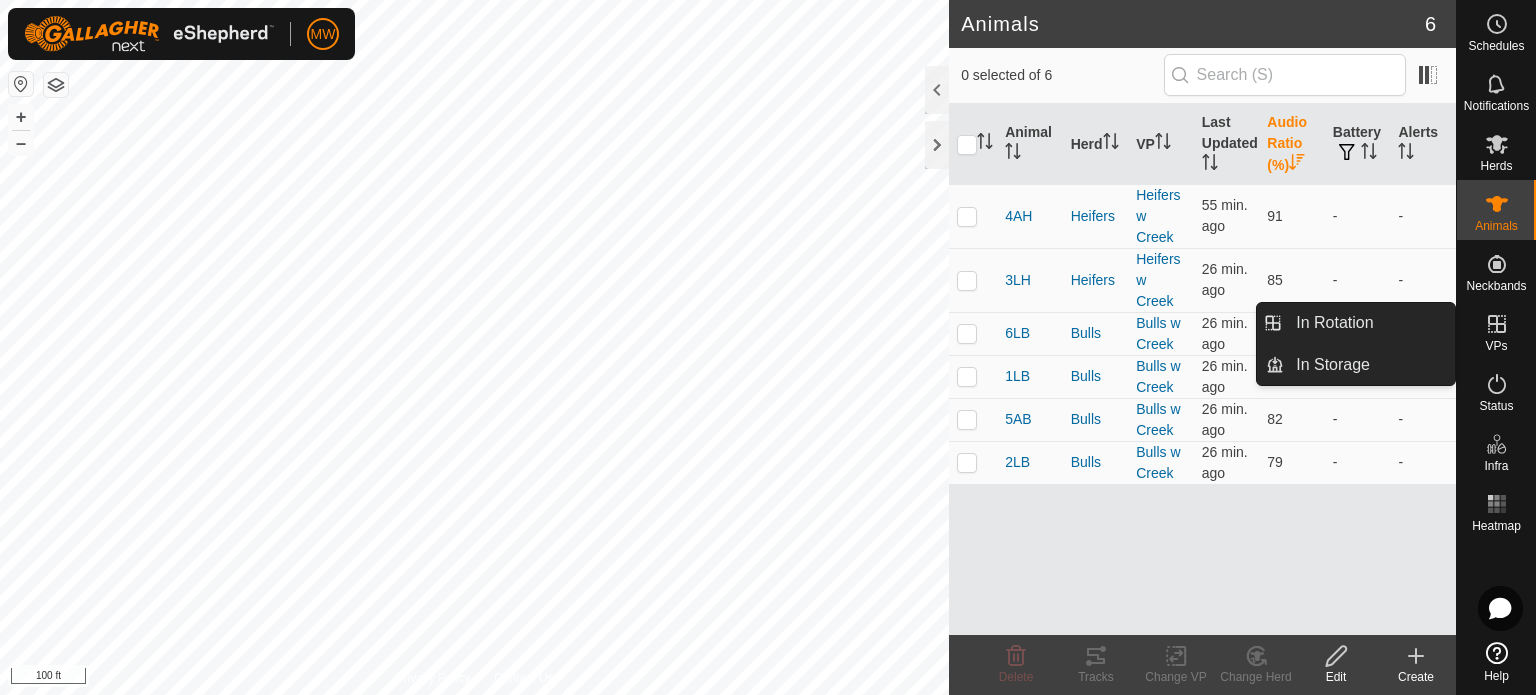 click on "In Rotation" at bounding box center [1369, 323] 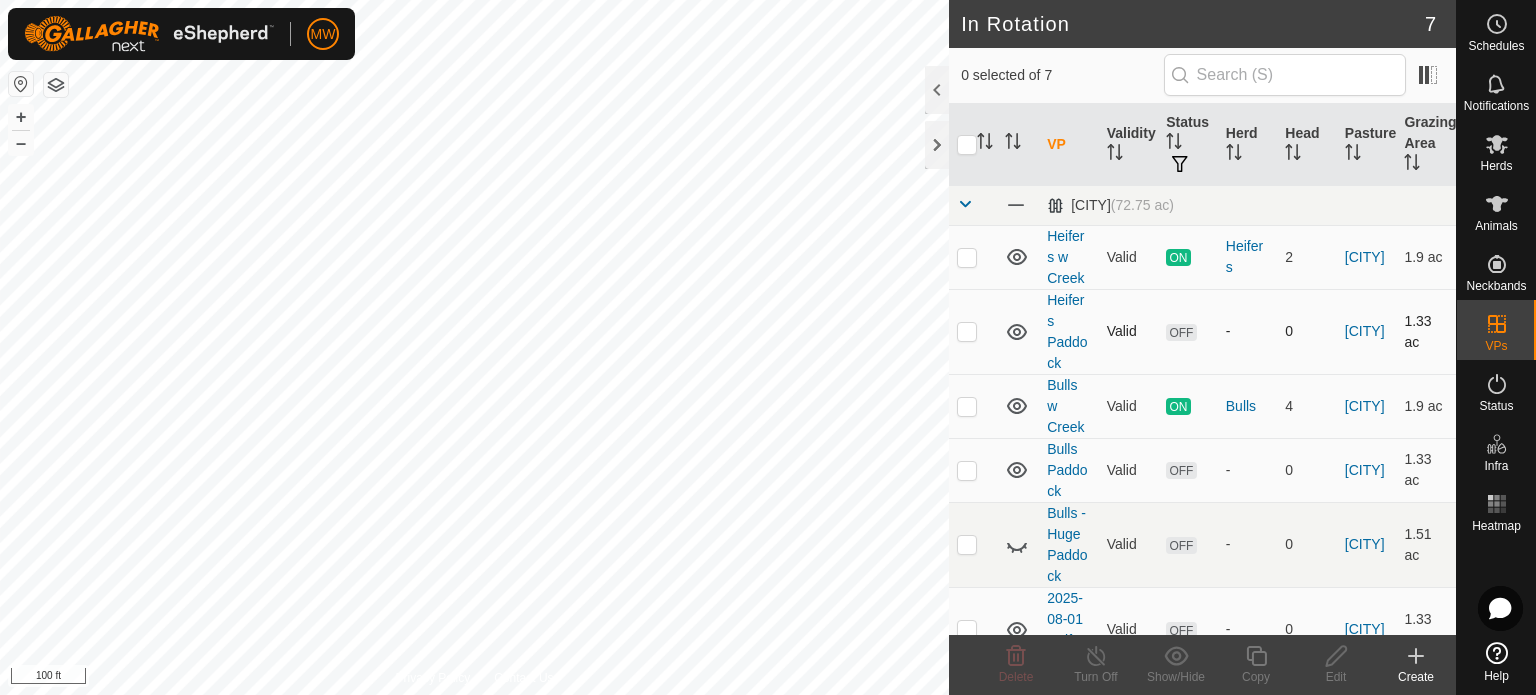 scroll, scrollTop: 99, scrollLeft: 0, axis: vertical 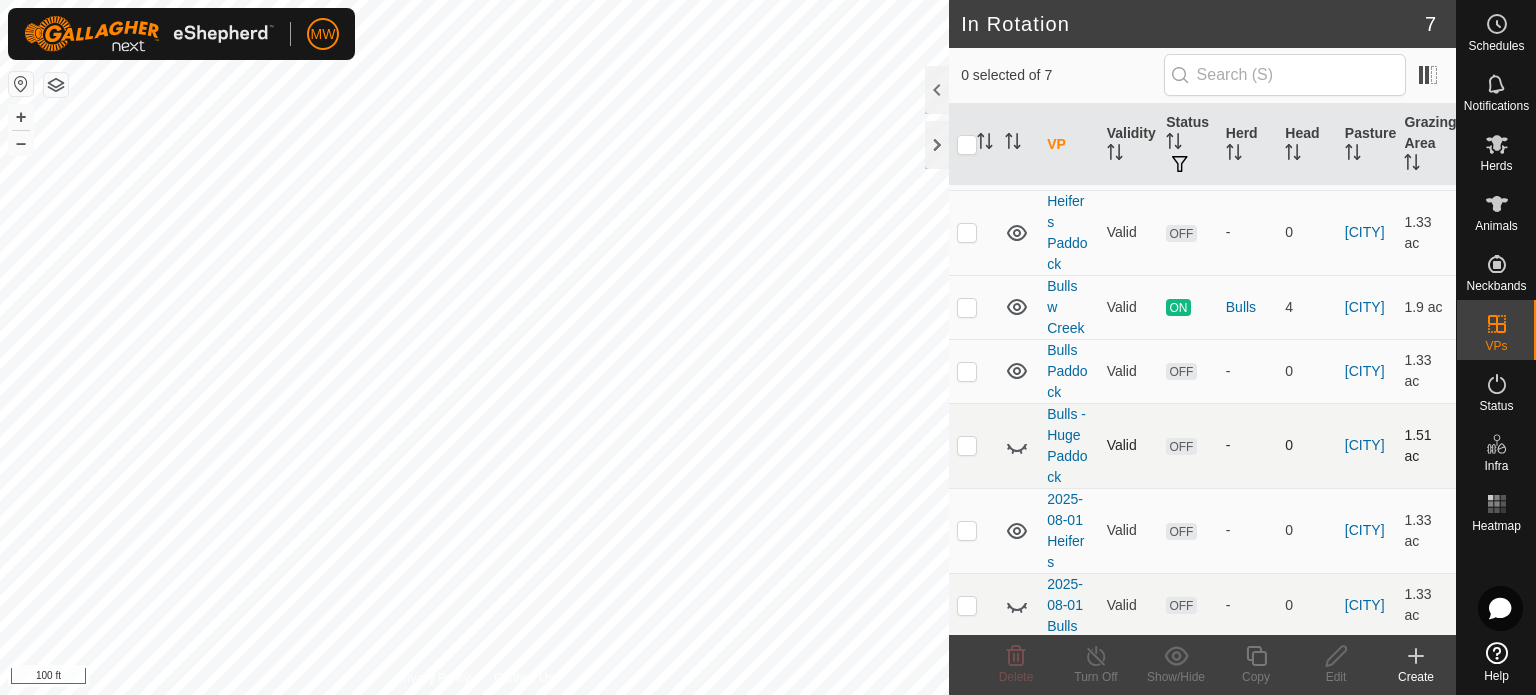 click at bounding box center (967, 445) 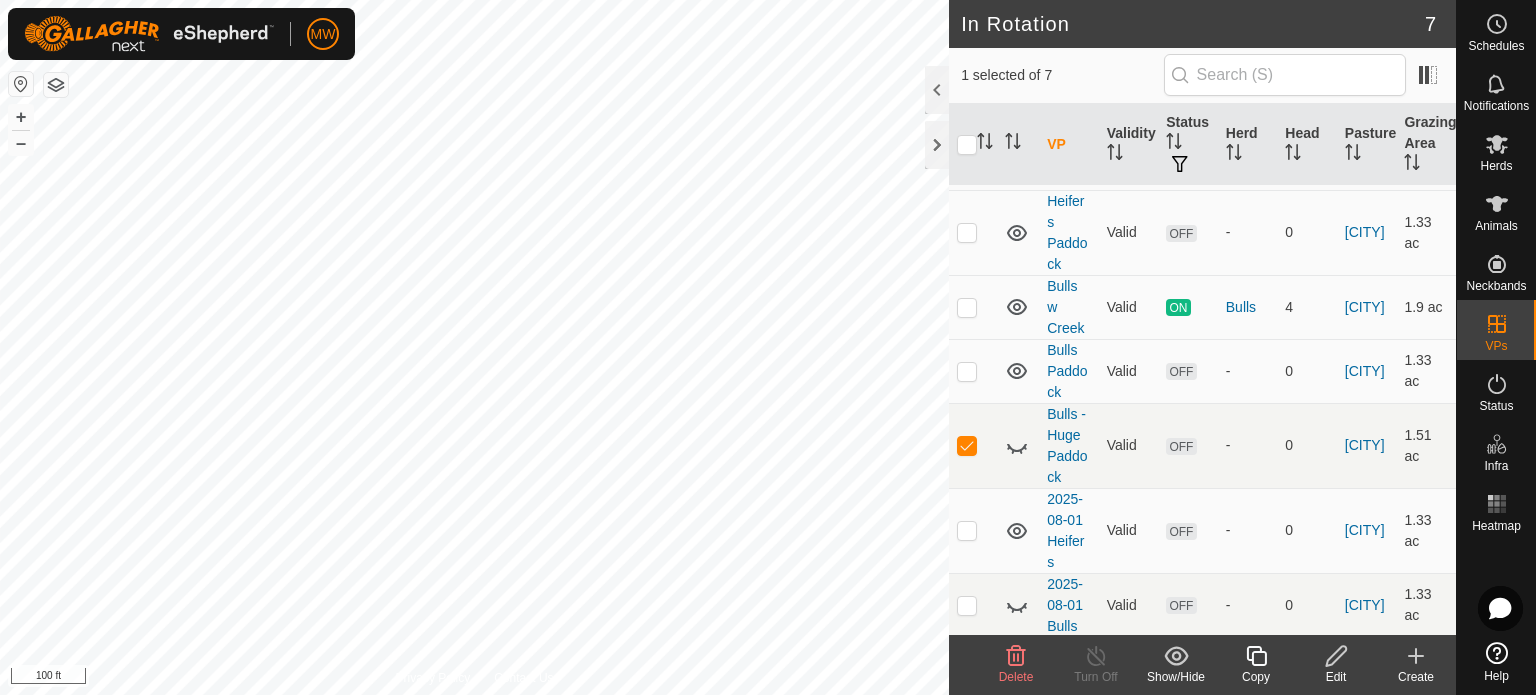 click 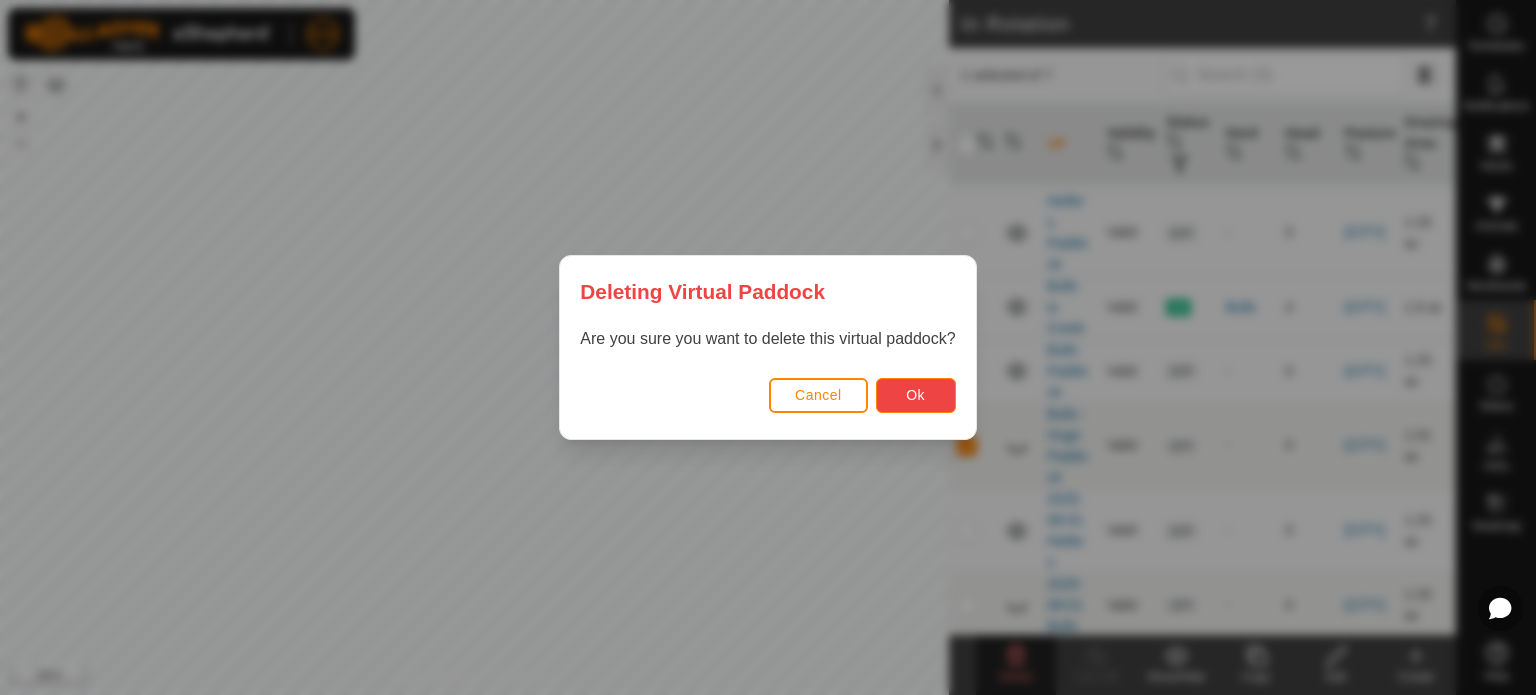 click on "Ok" at bounding box center (916, 395) 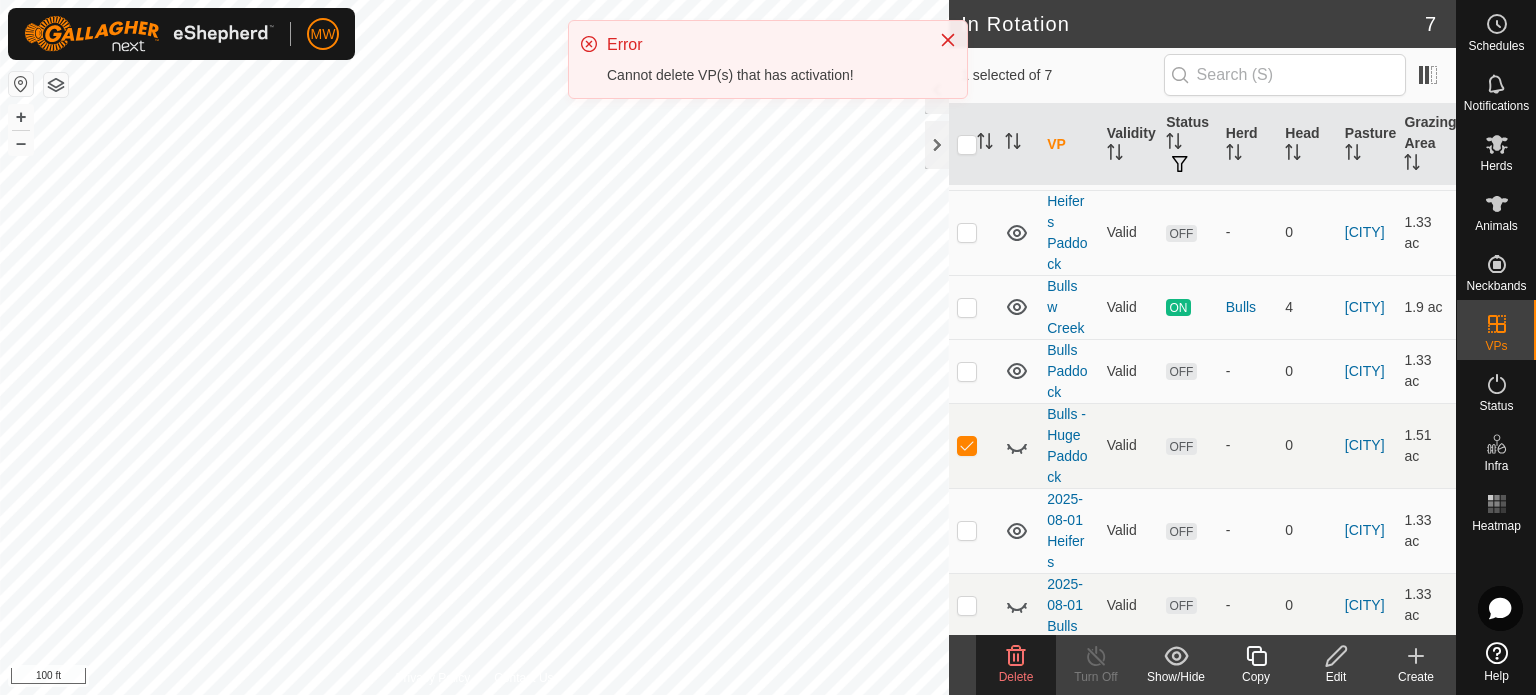 click 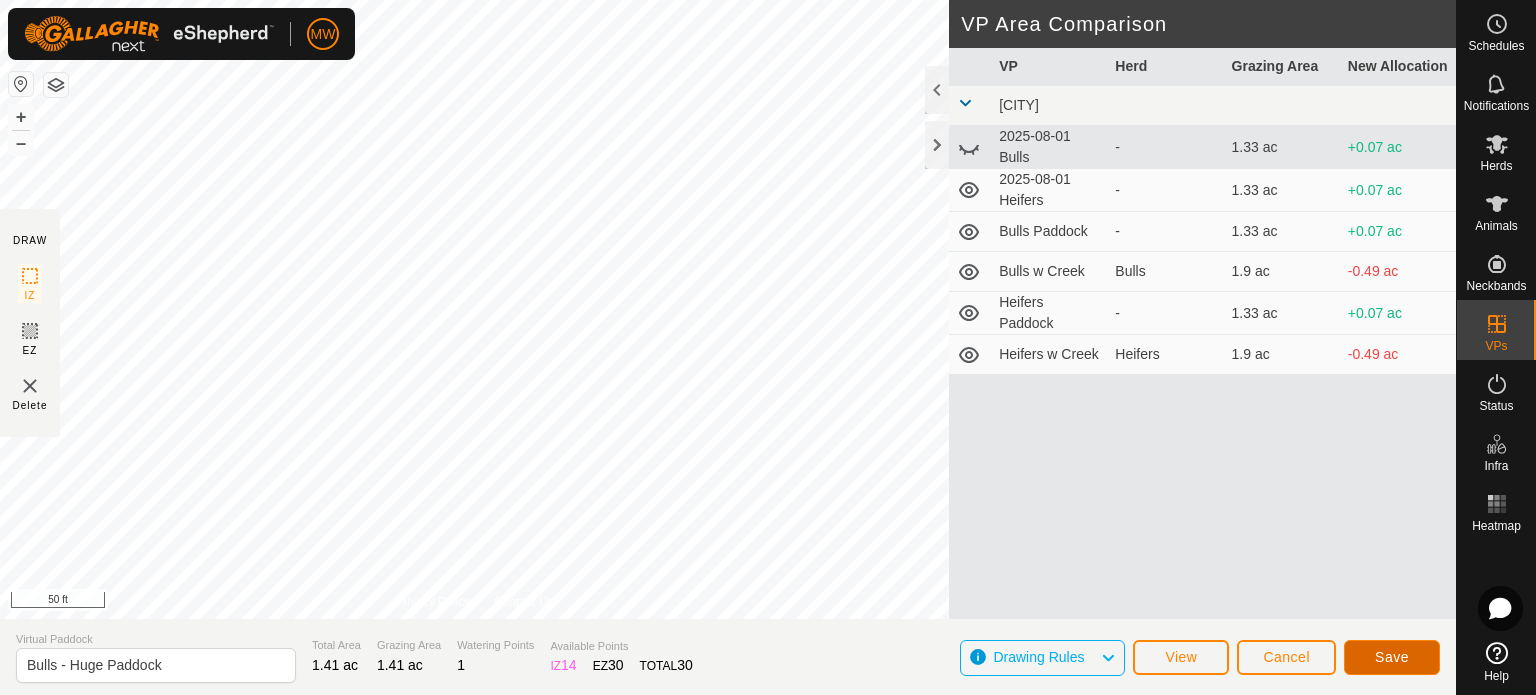 click on "Save" 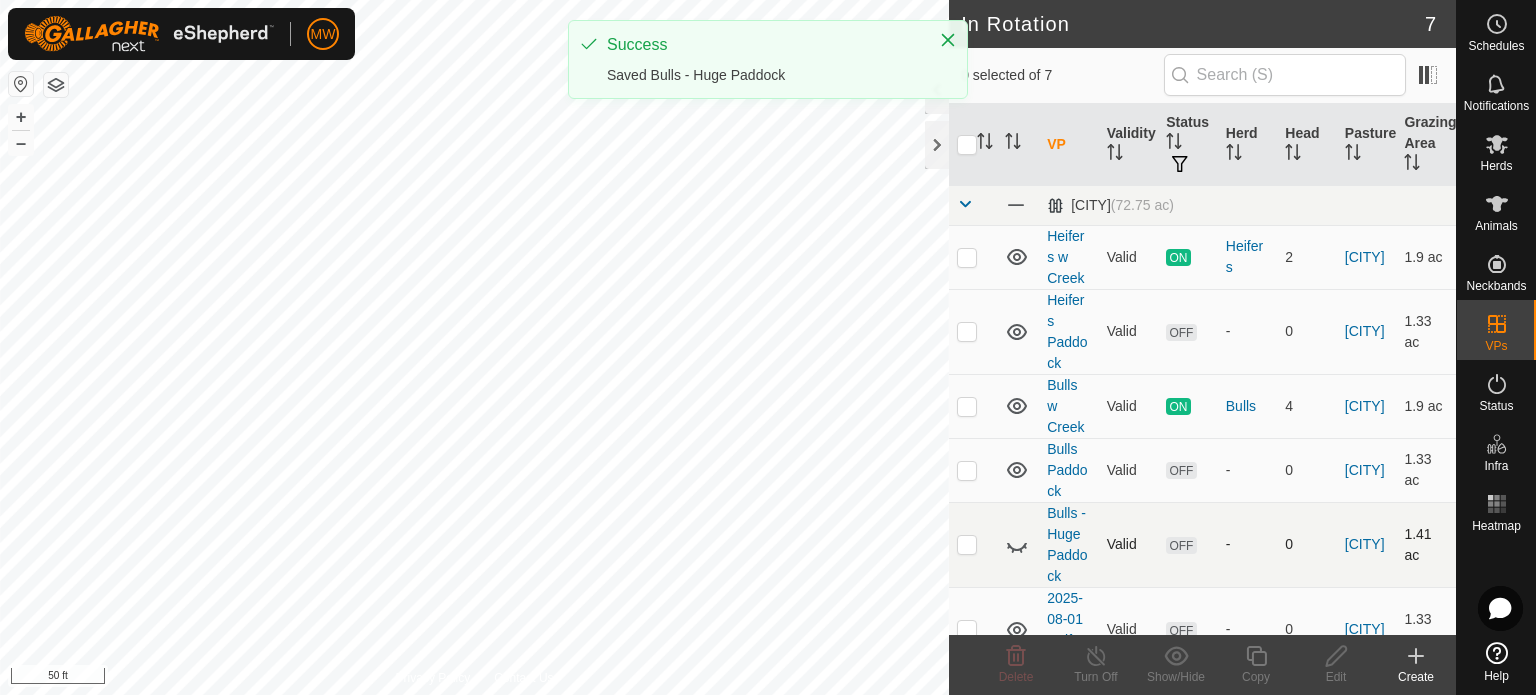 click at bounding box center (967, 544) 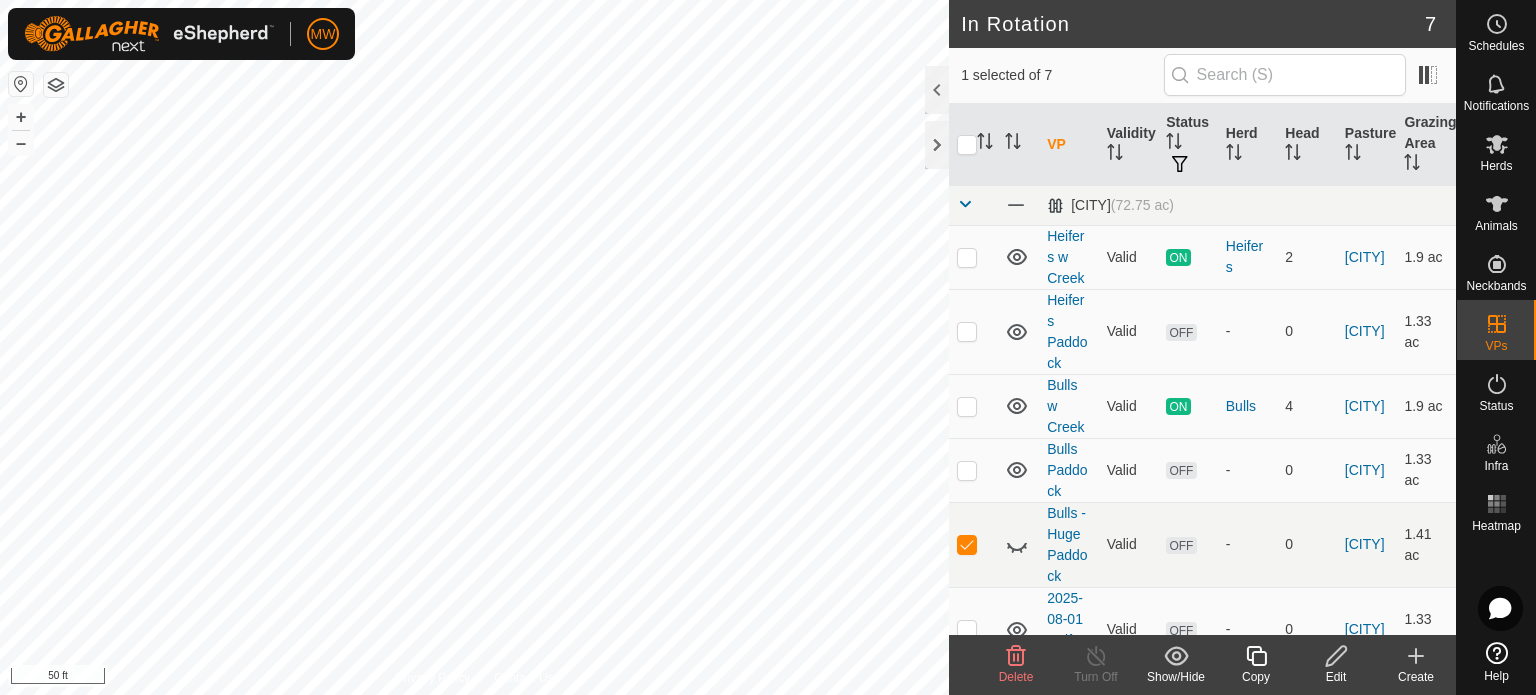 click 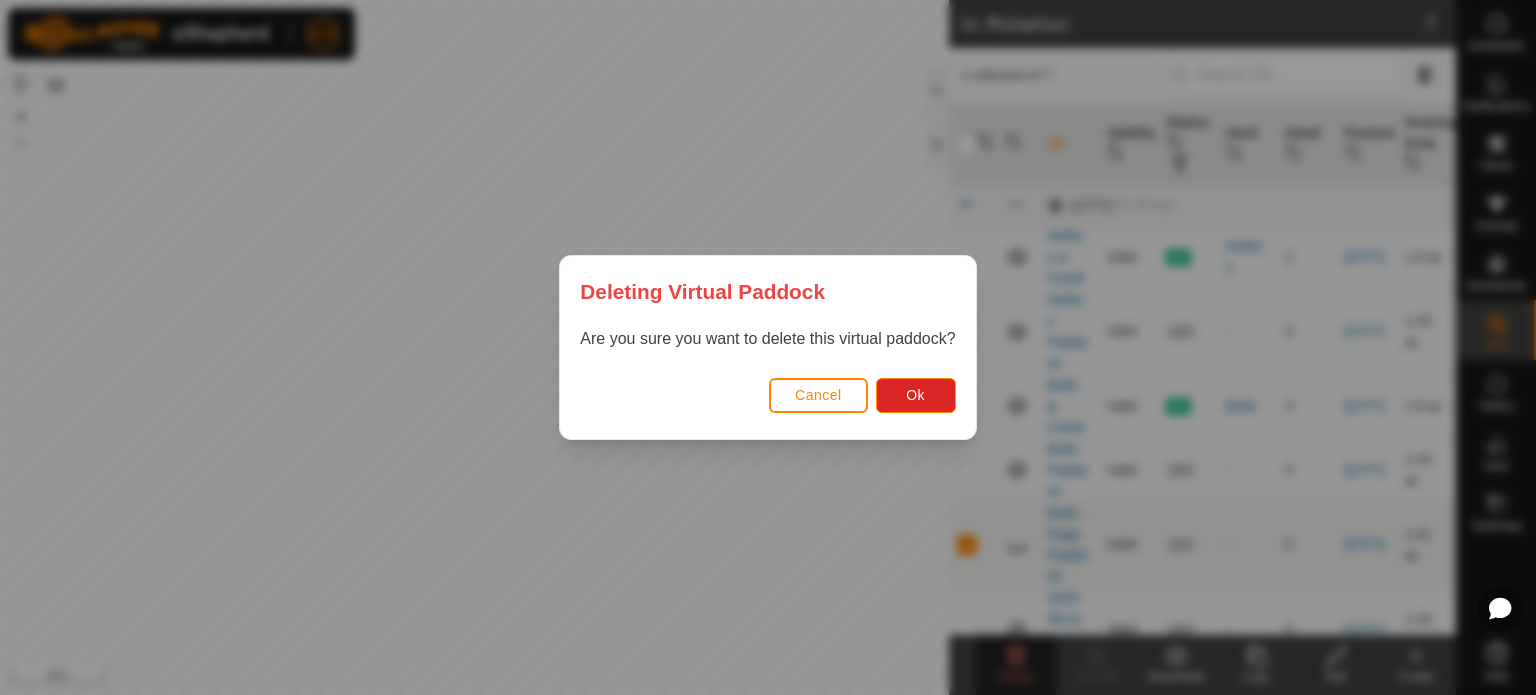 click on "Are you sure you want to delete this virtual paddock?" at bounding box center [767, 349] 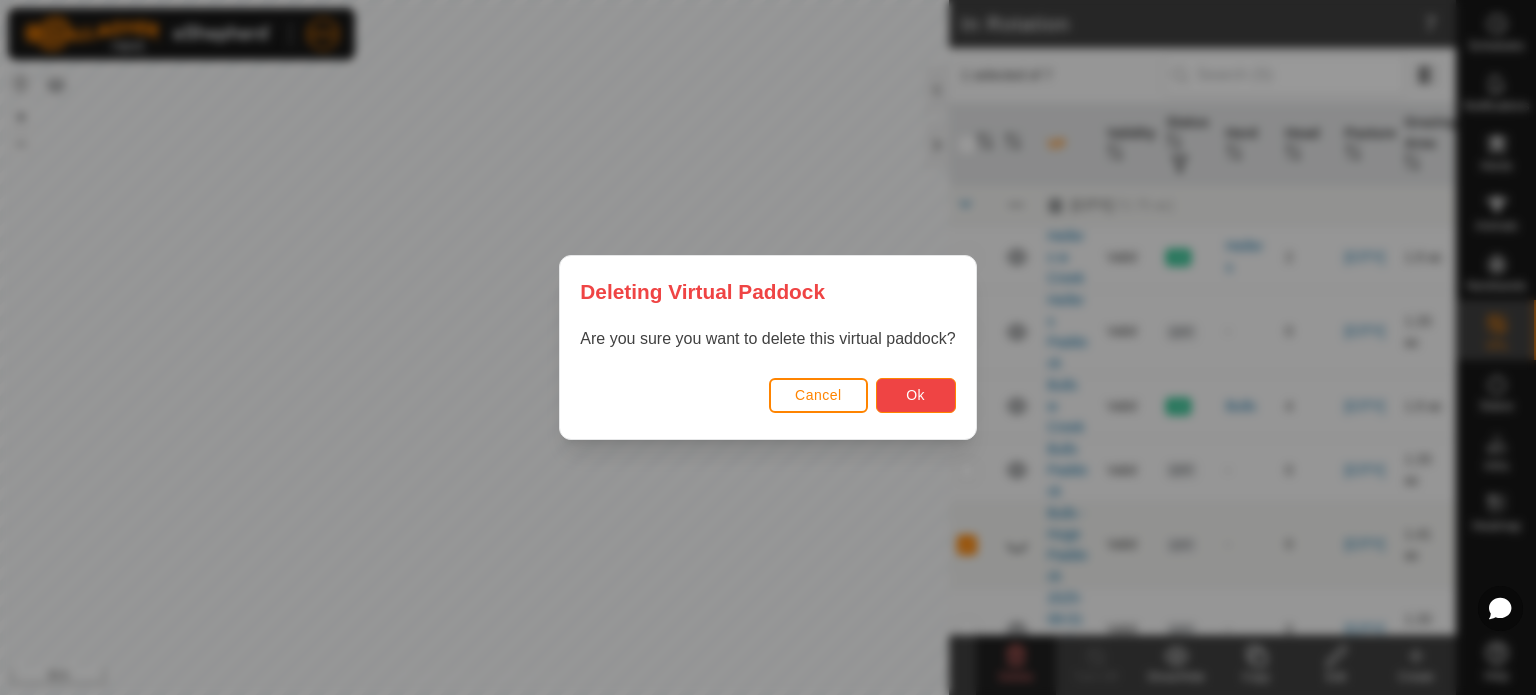 click on "Ok" at bounding box center (915, 395) 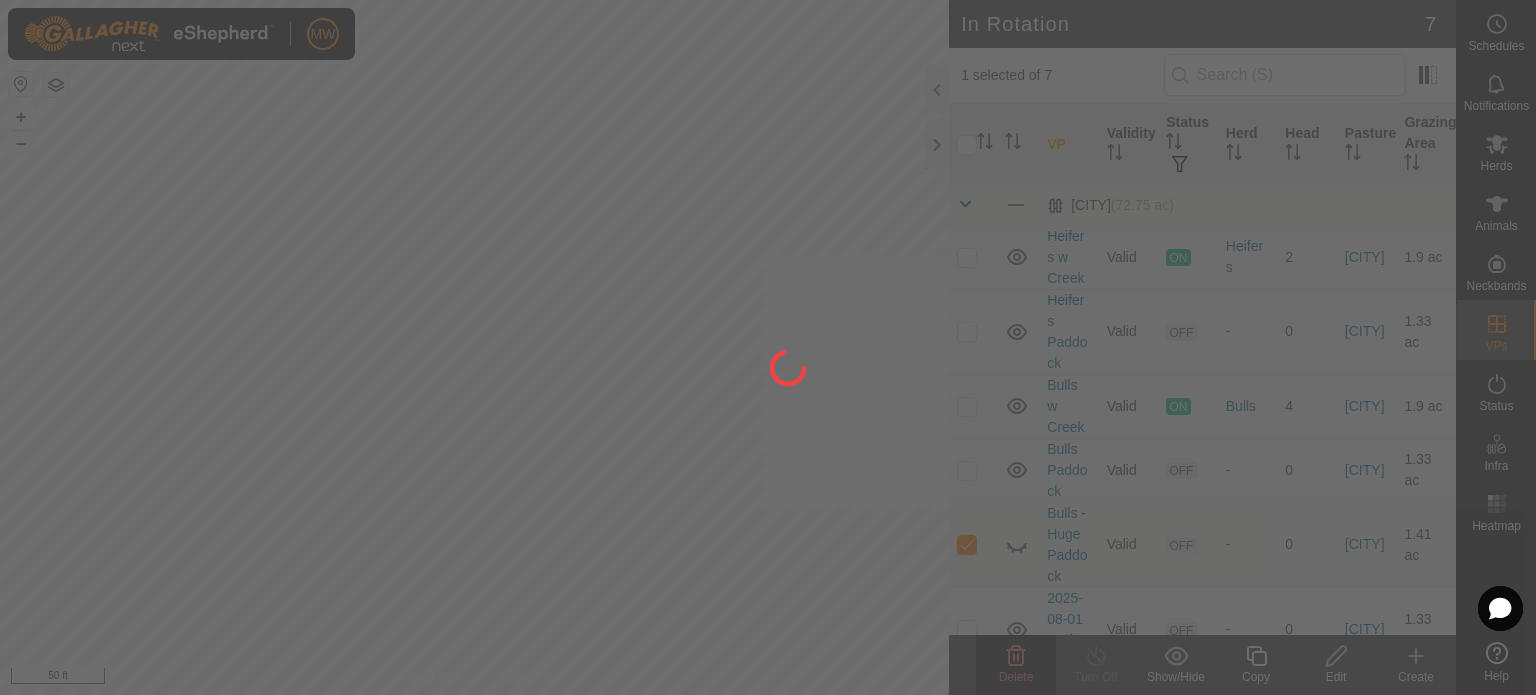 checkbox on "false" 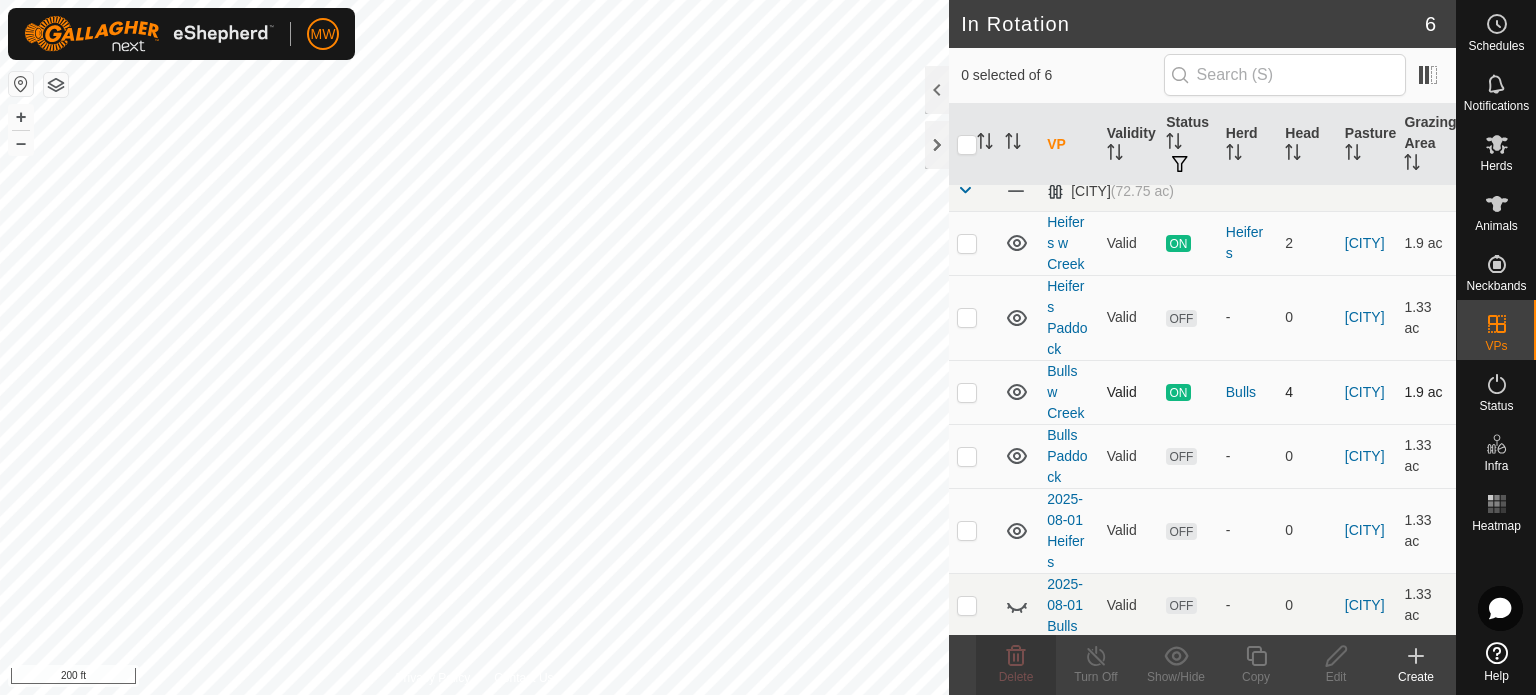 scroll, scrollTop: 0, scrollLeft: 0, axis: both 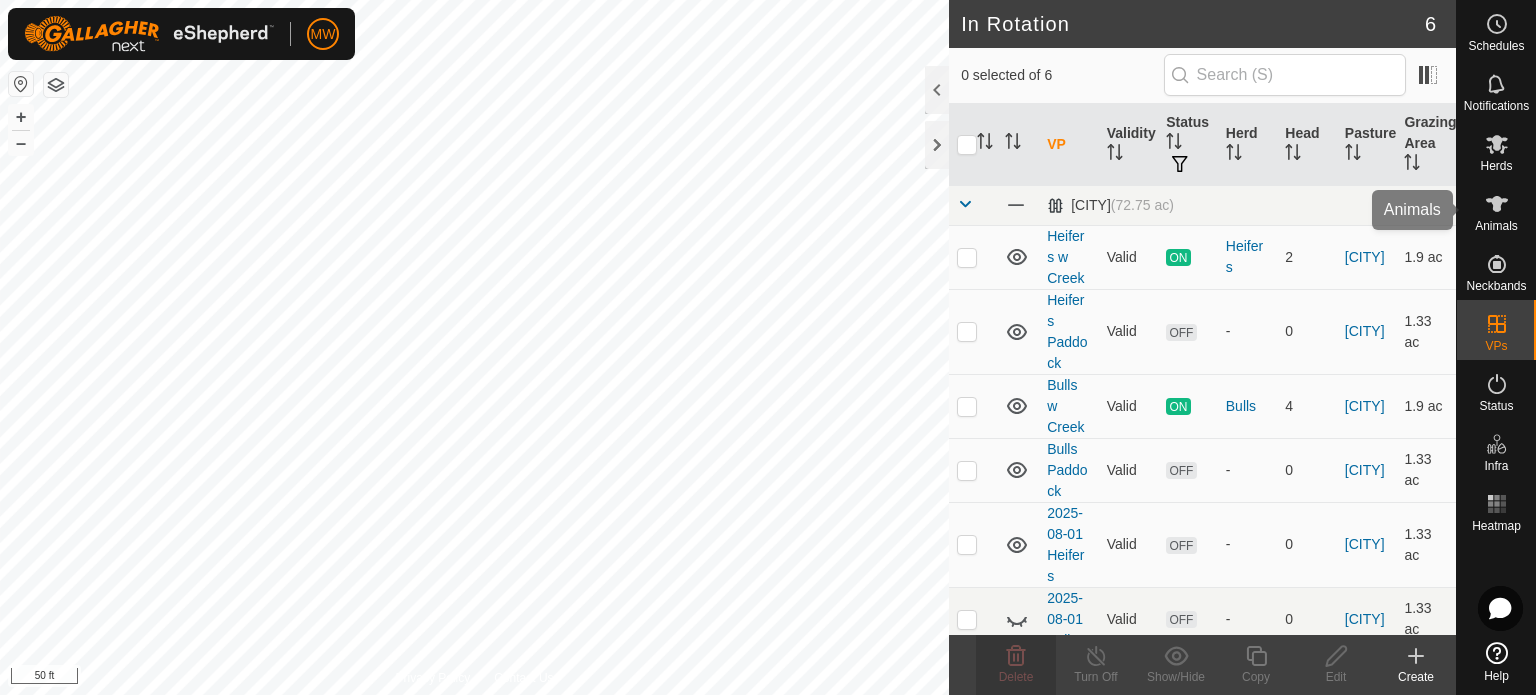 click at bounding box center [1497, 204] 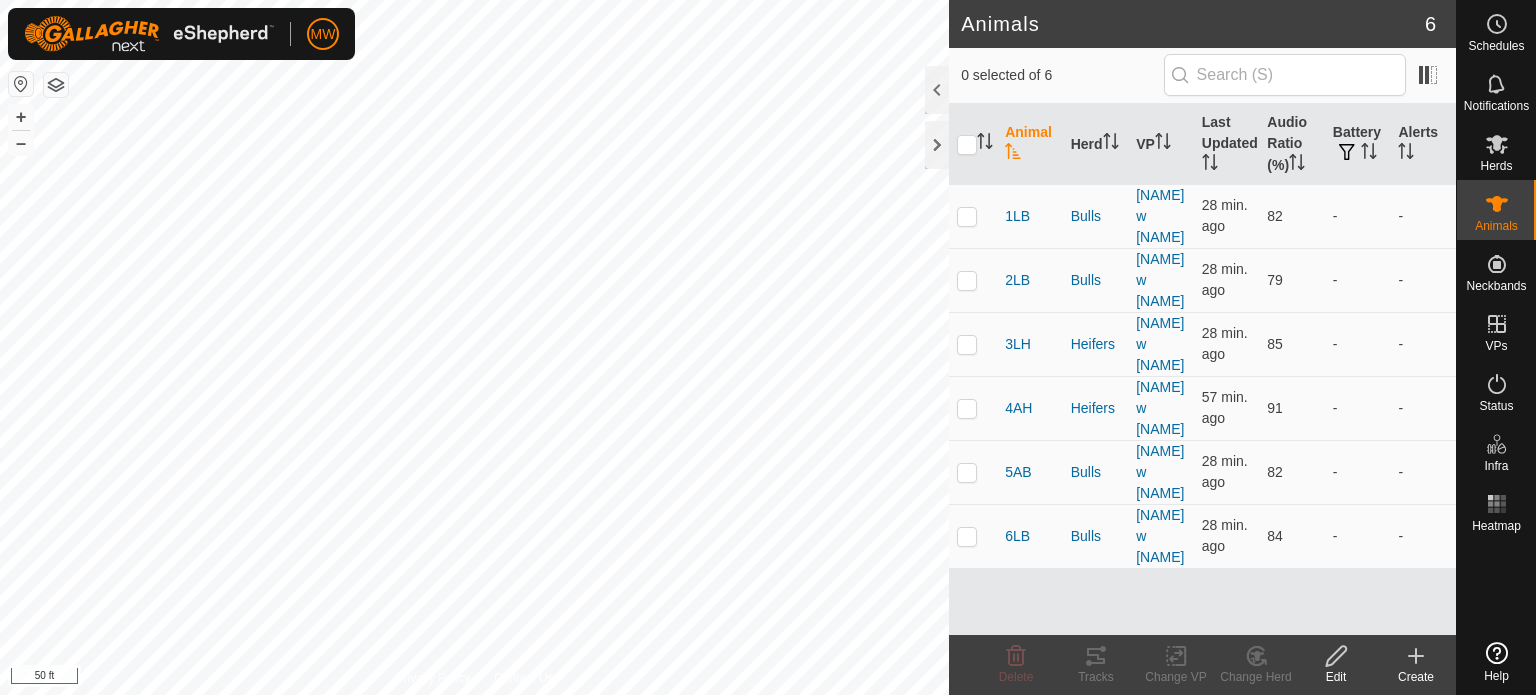 scroll, scrollTop: 0, scrollLeft: 0, axis: both 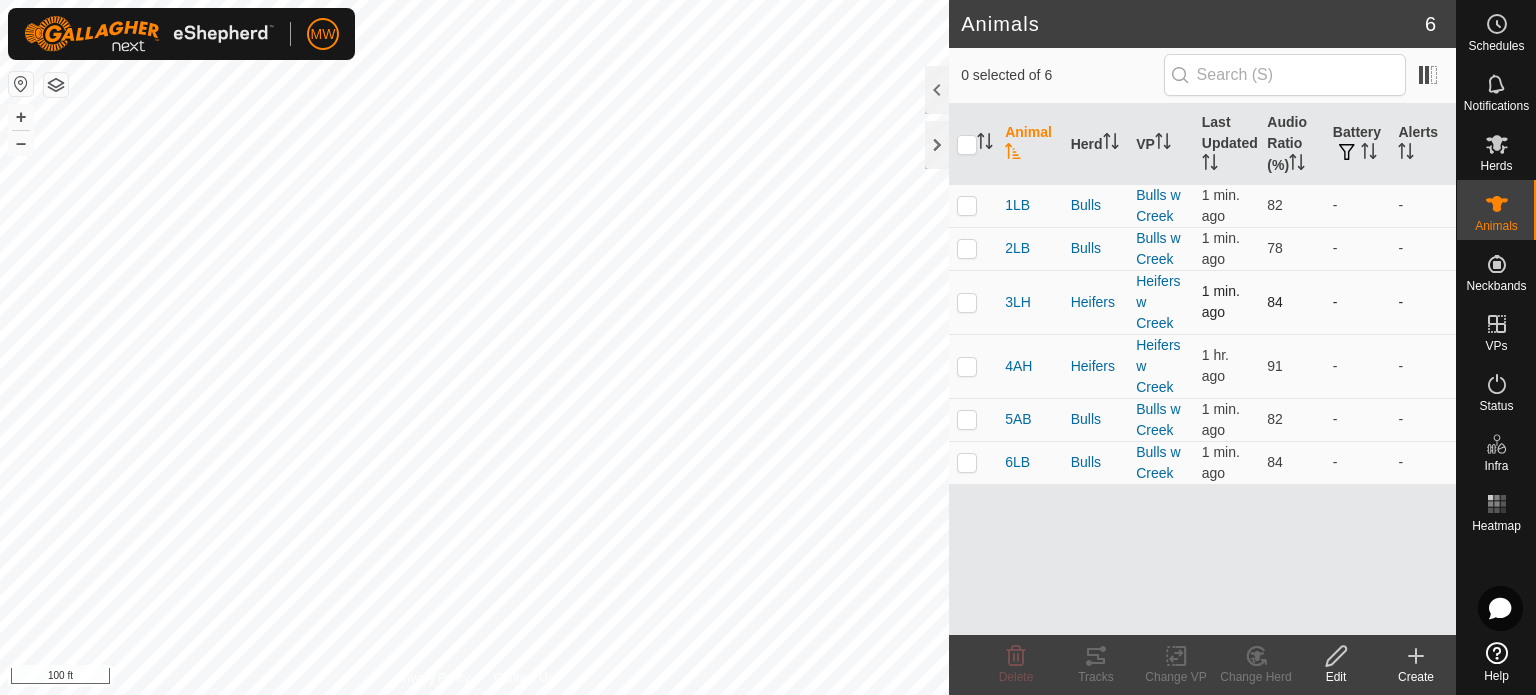 click at bounding box center (973, 302) 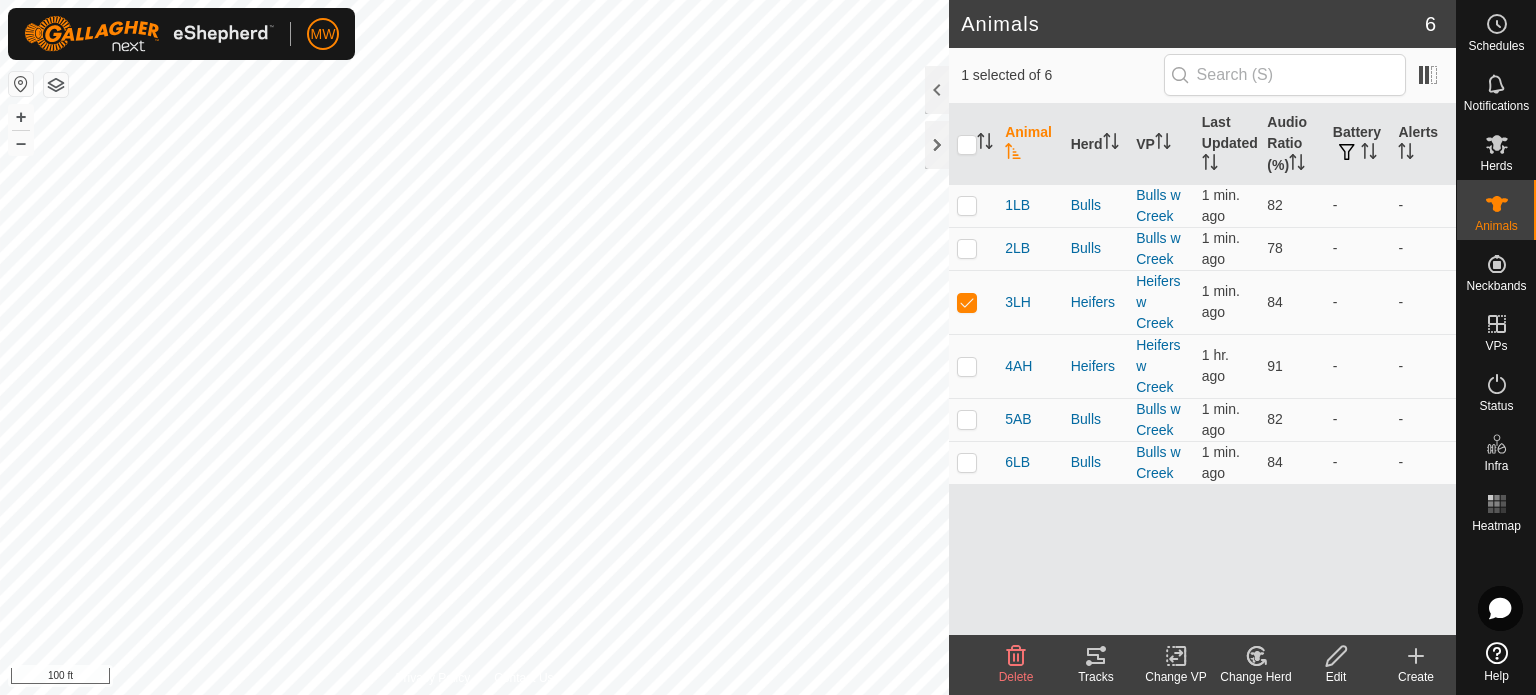 click 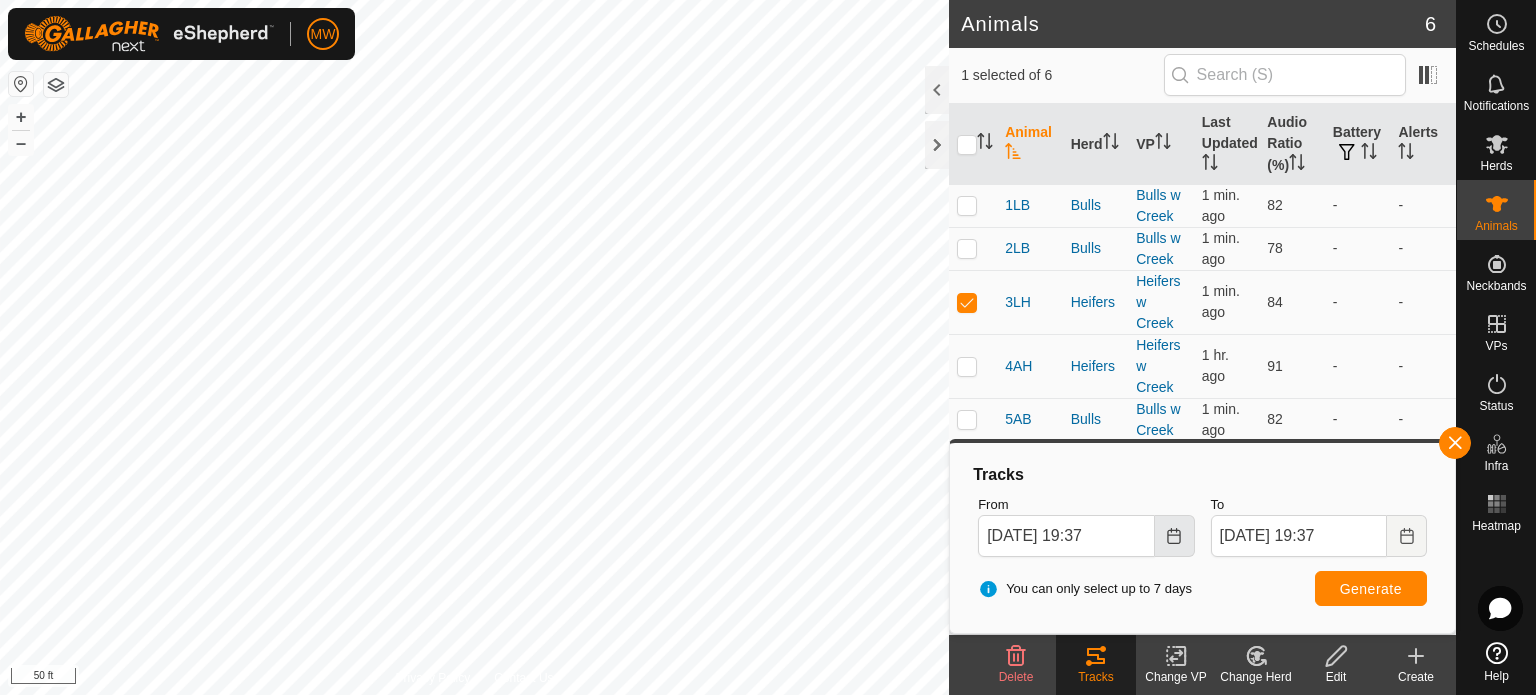click at bounding box center (1175, 536) 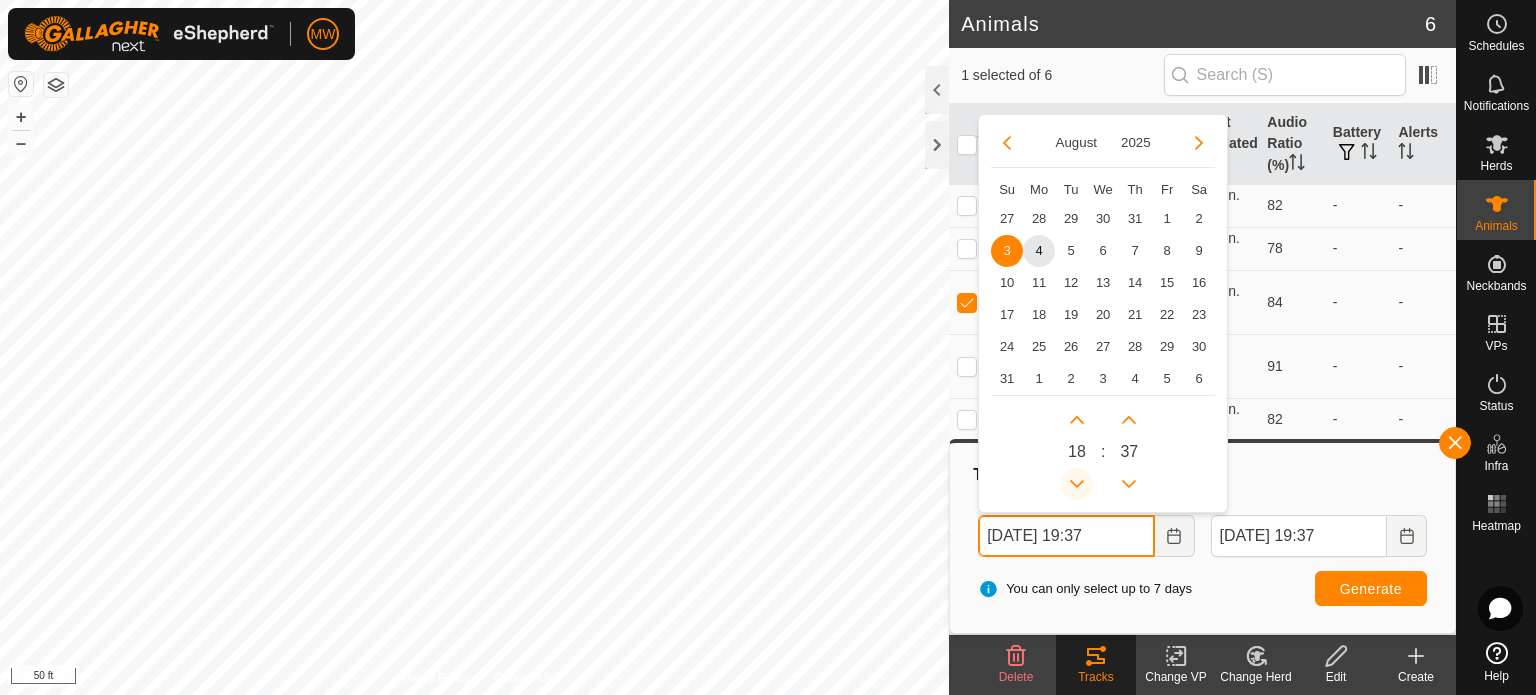 click at bounding box center [1077, 484] 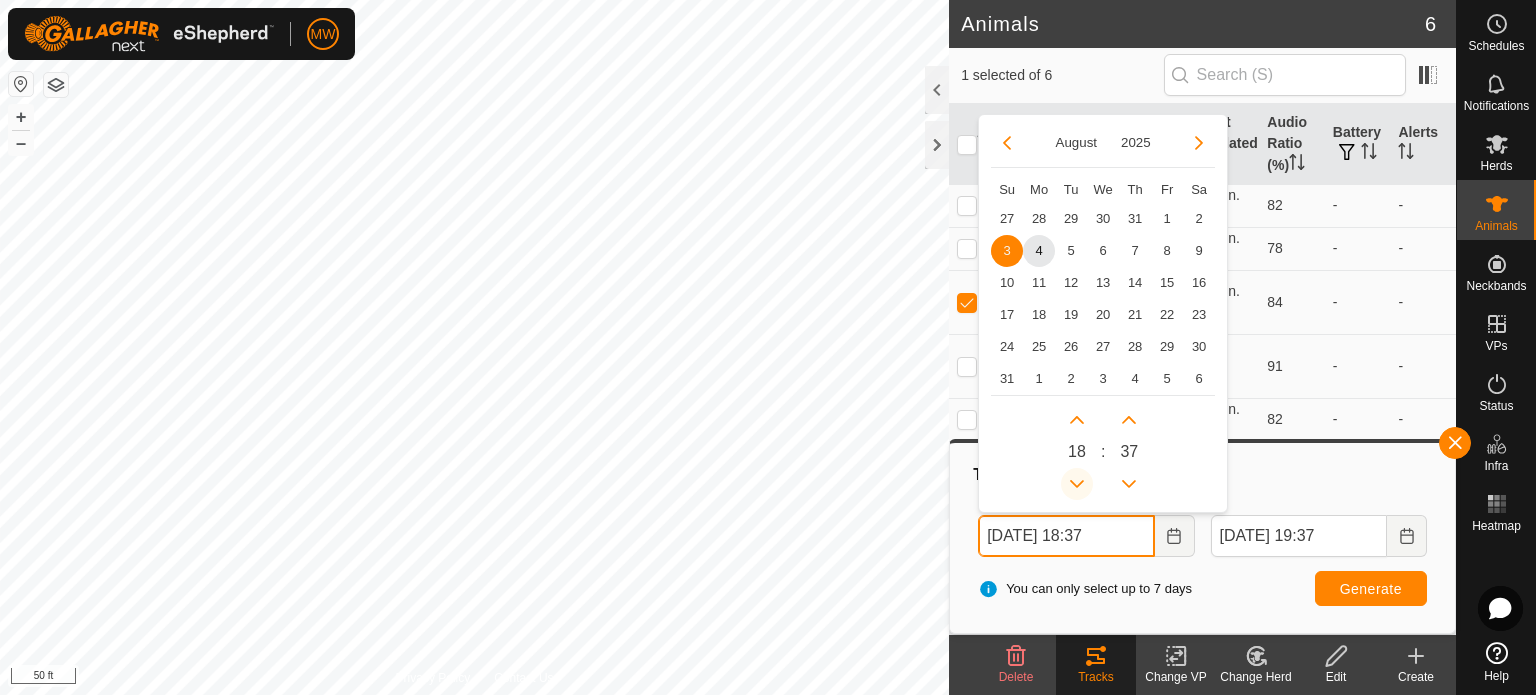 click at bounding box center (1076, 481) 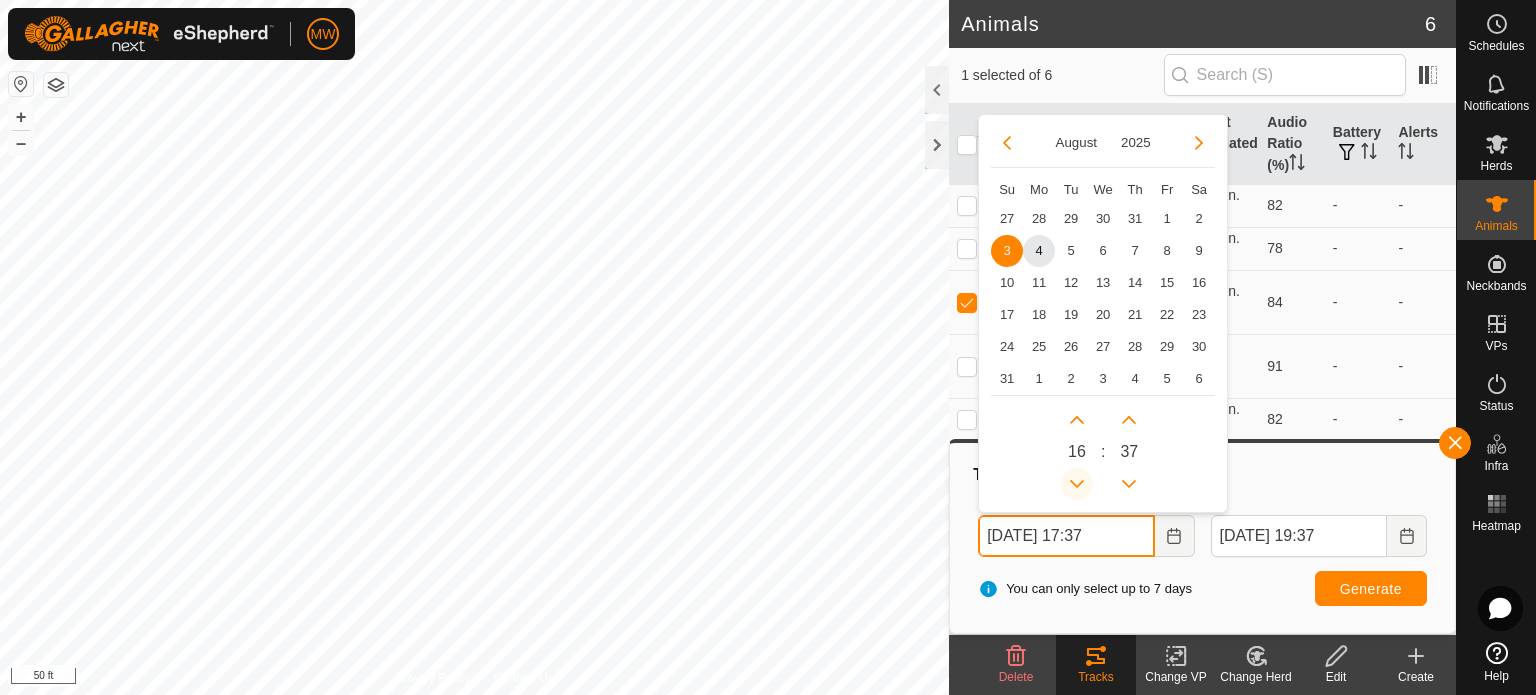 click at bounding box center [1076, 481] 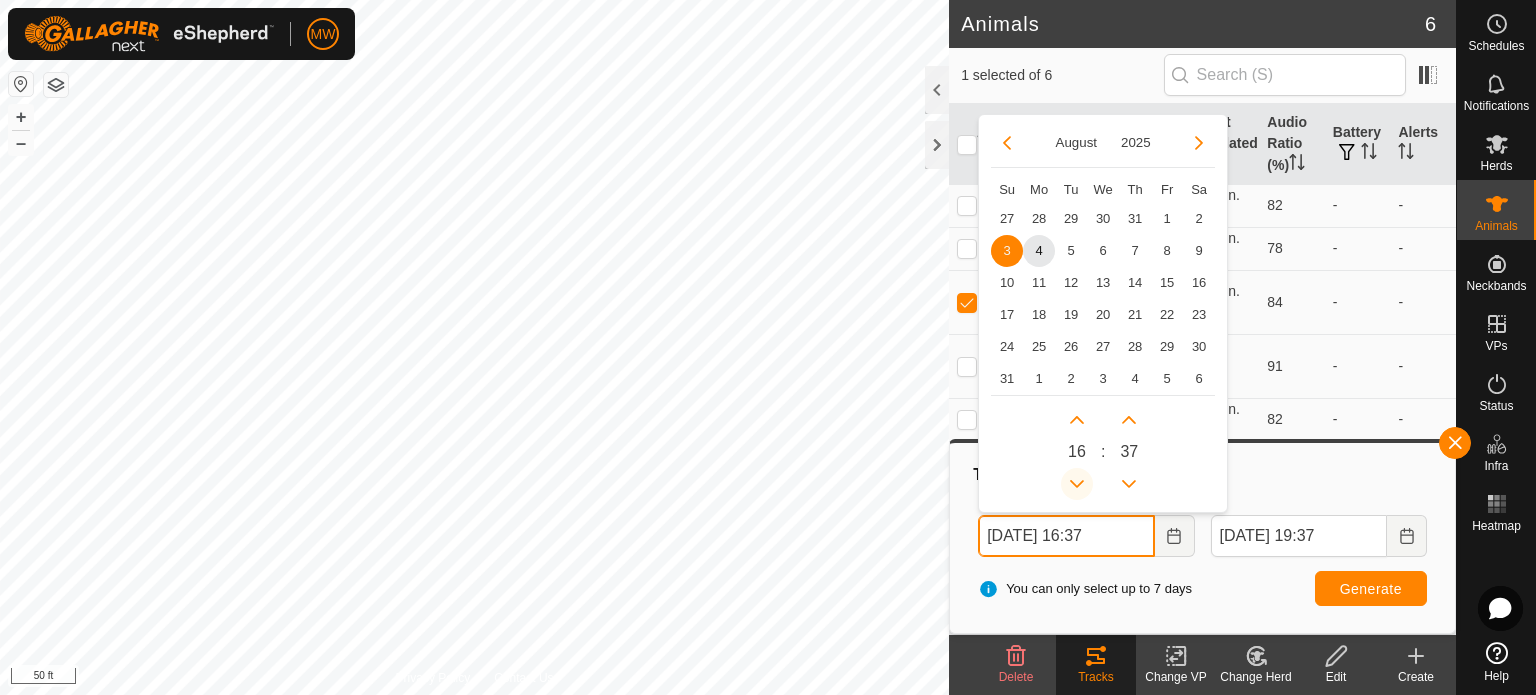click at bounding box center (1077, 484) 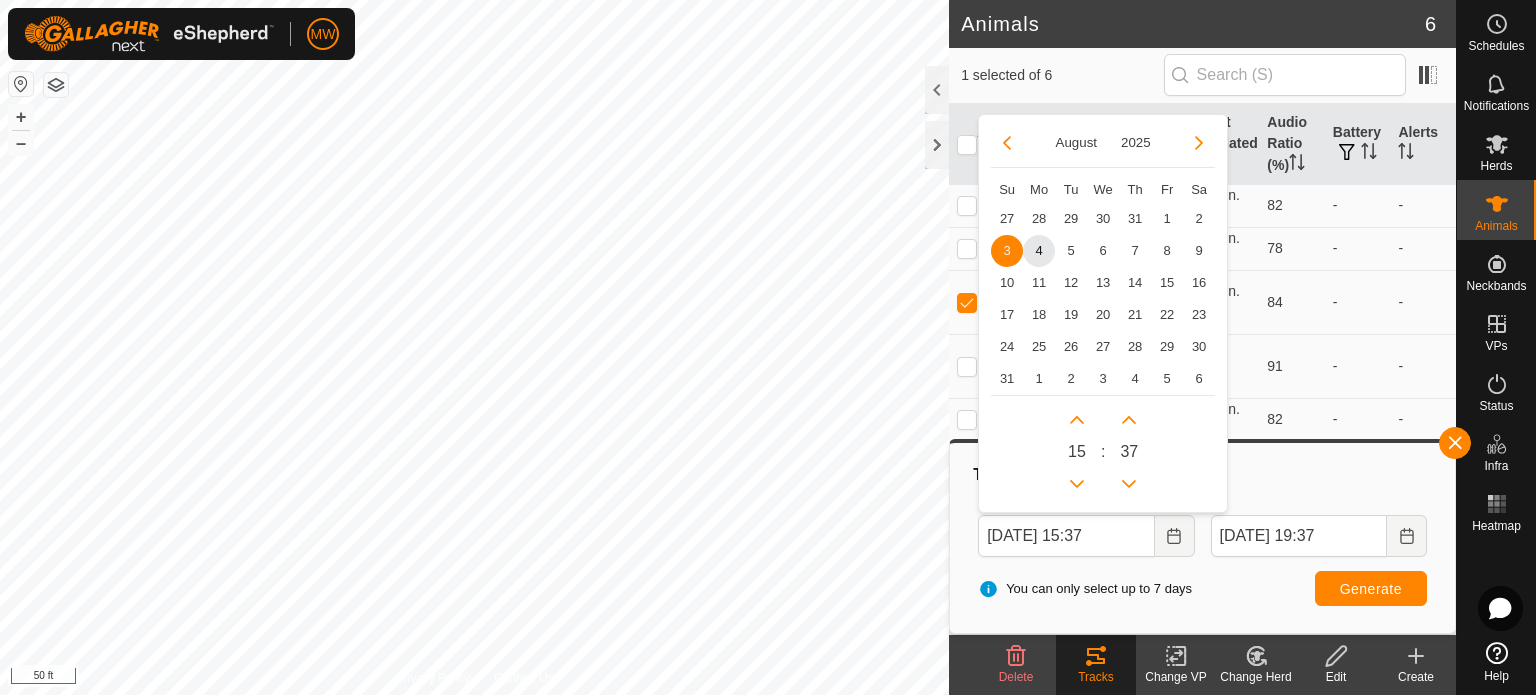 click on "3" at bounding box center (1007, 251) 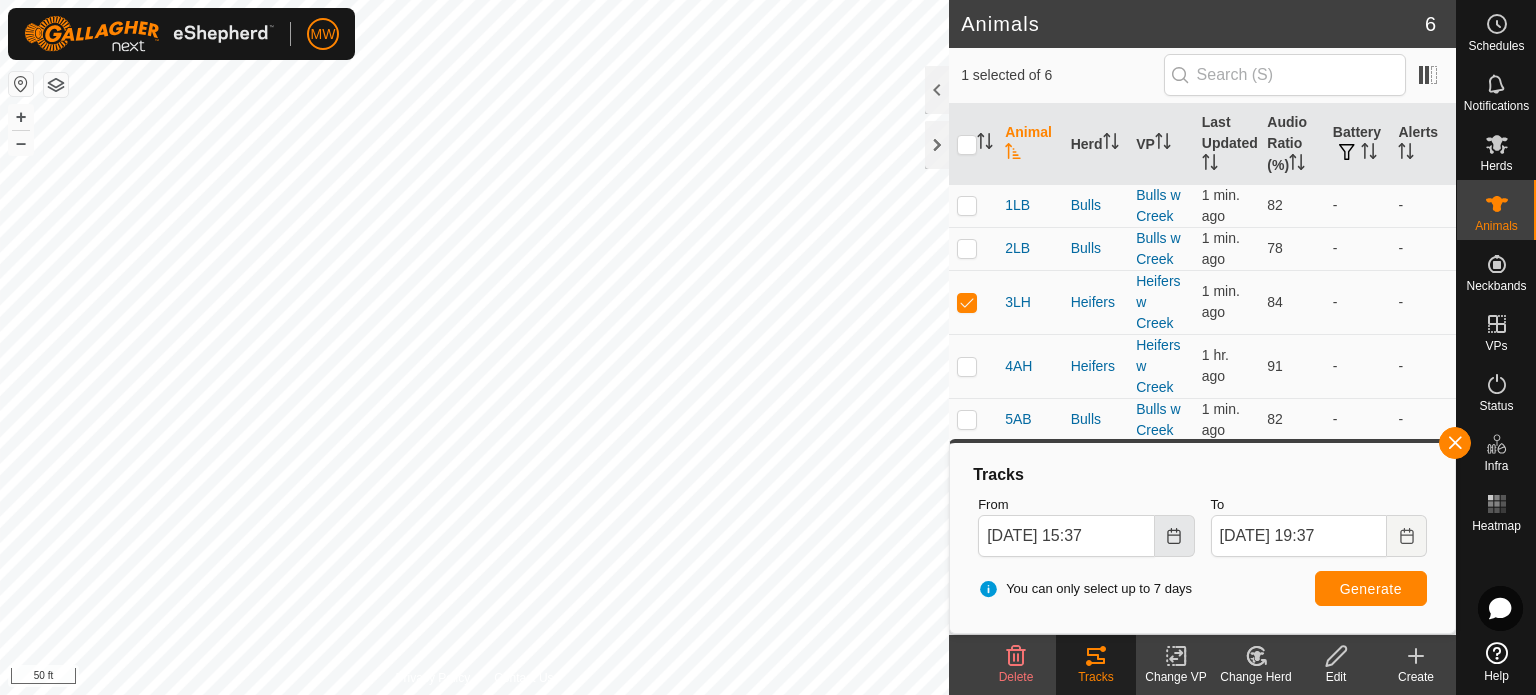 click 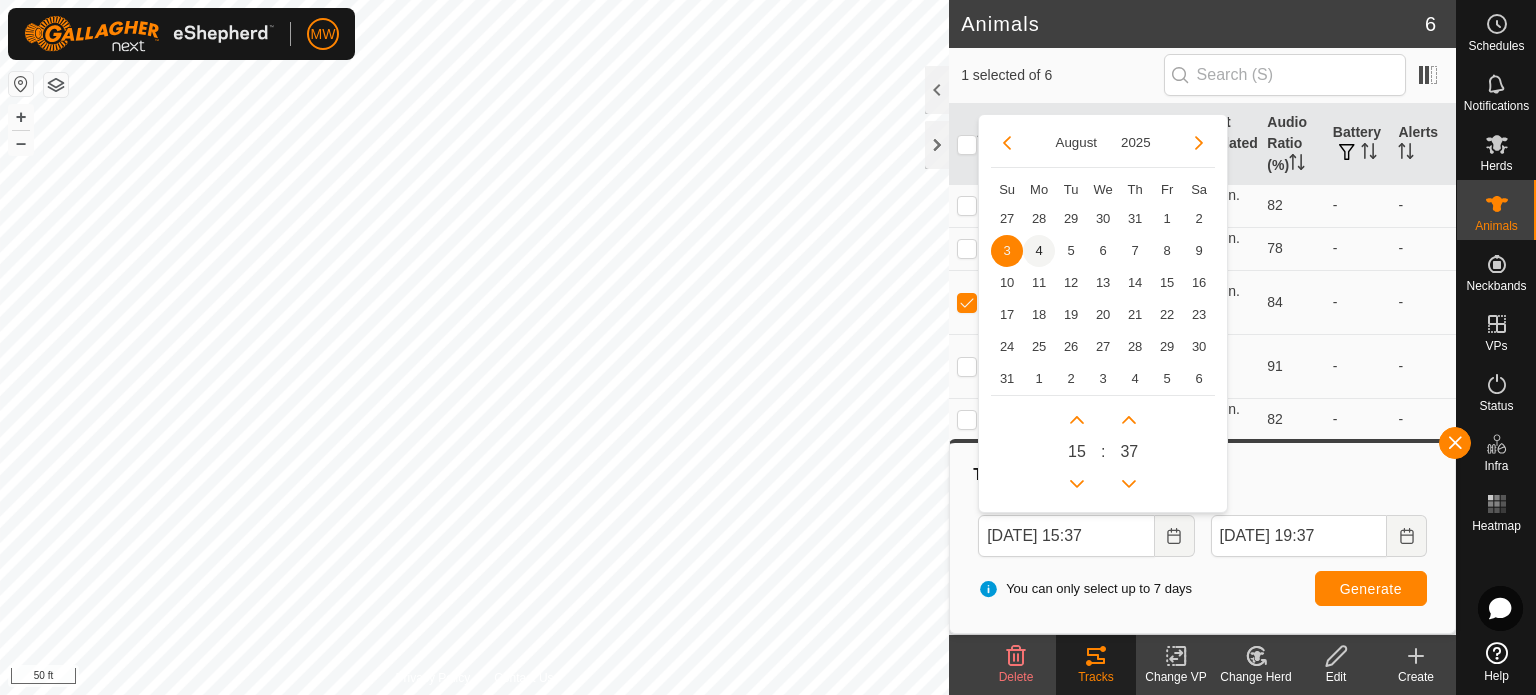click on "4" at bounding box center (1039, 251) 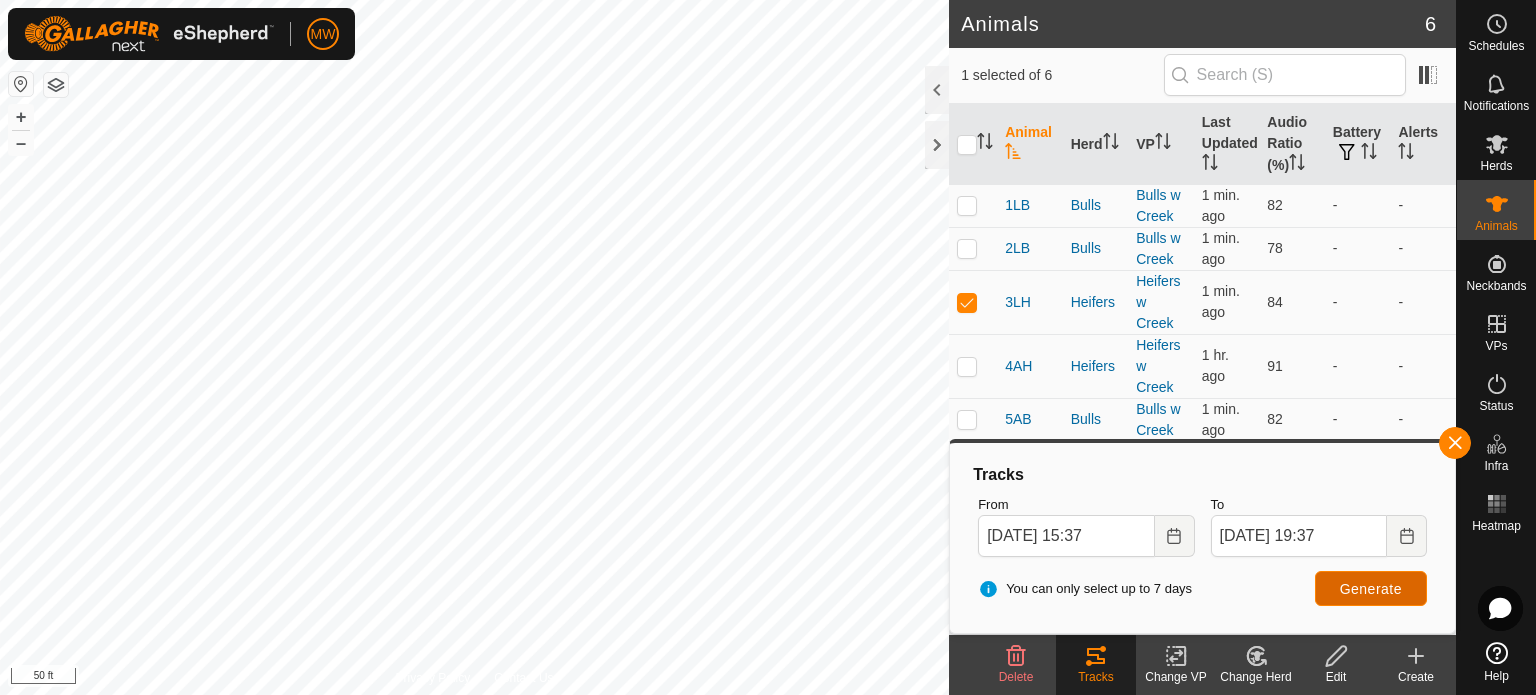 click on "Generate" at bounding box center (1371, 589) 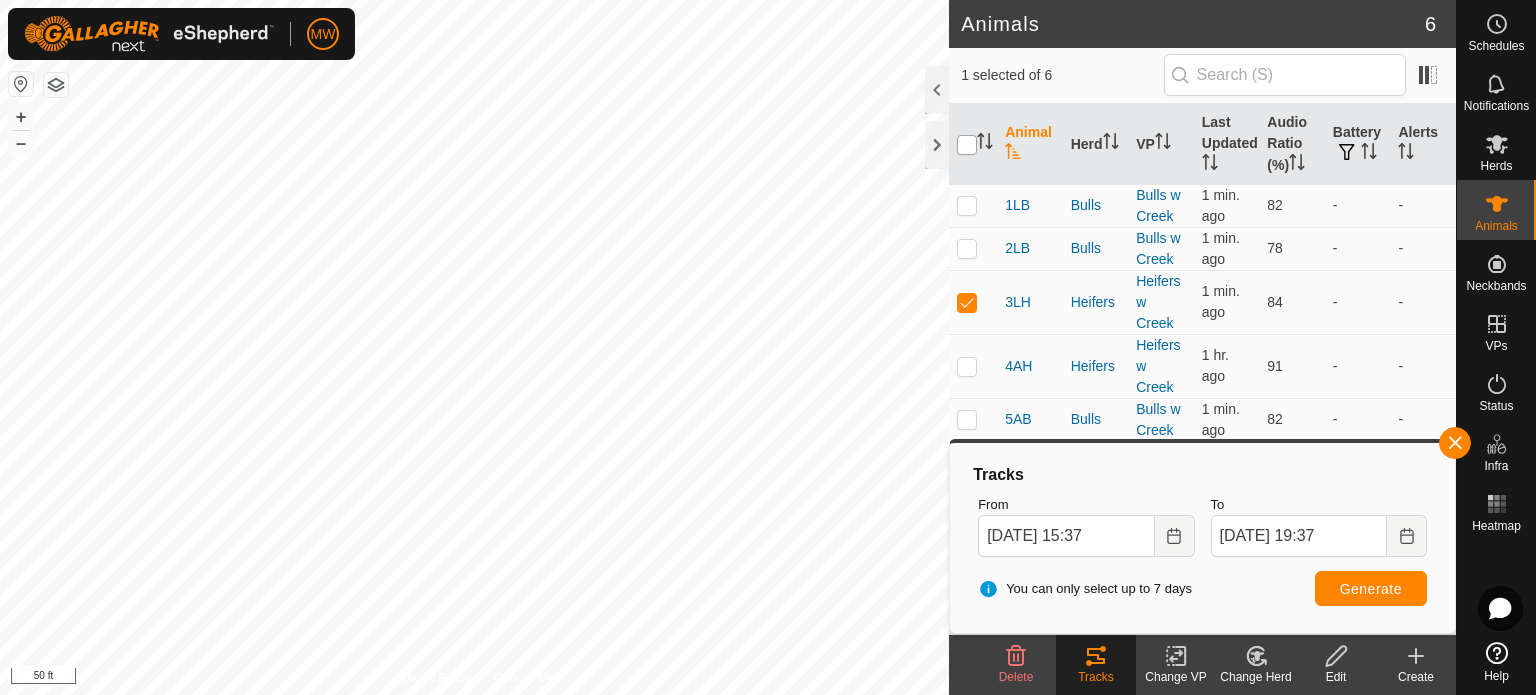 click at bounding box center (967, 145) 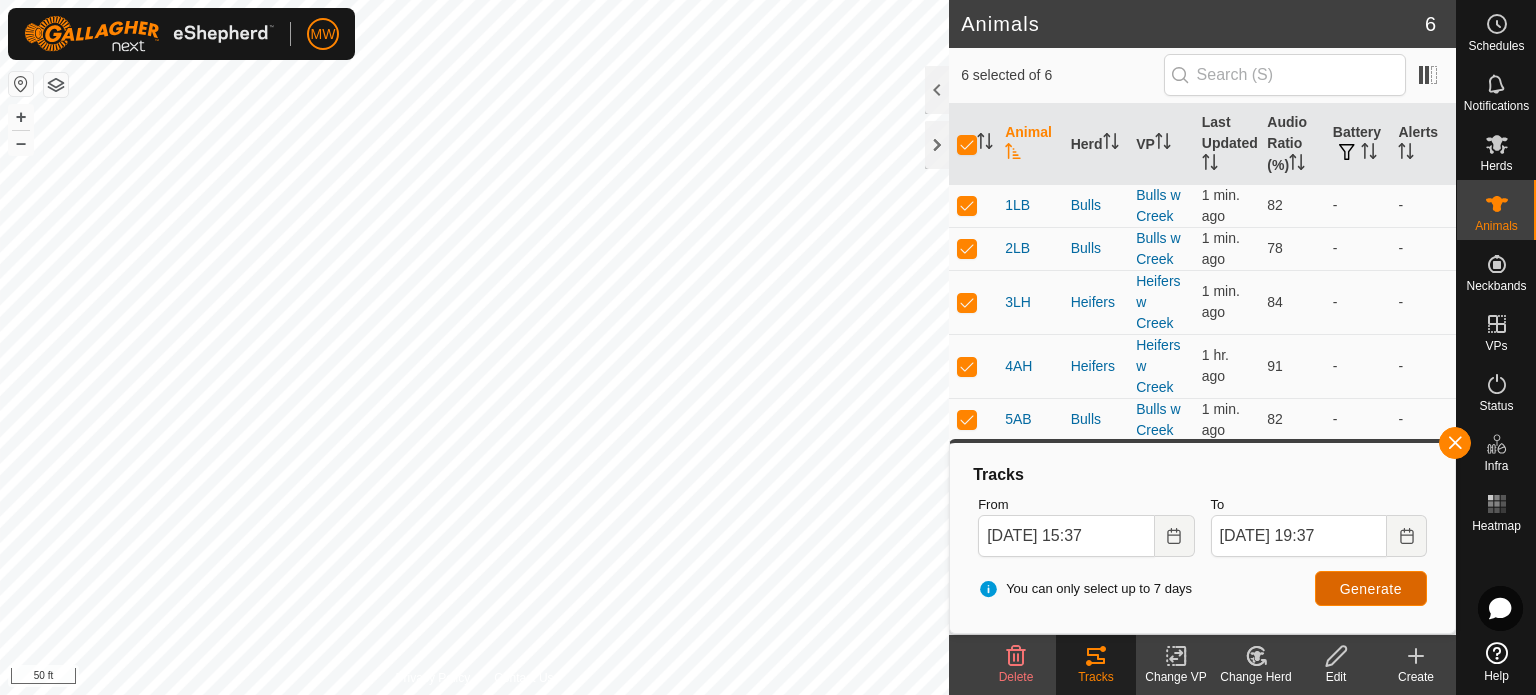 click on "Generate" at bounding box center (1371, 589) 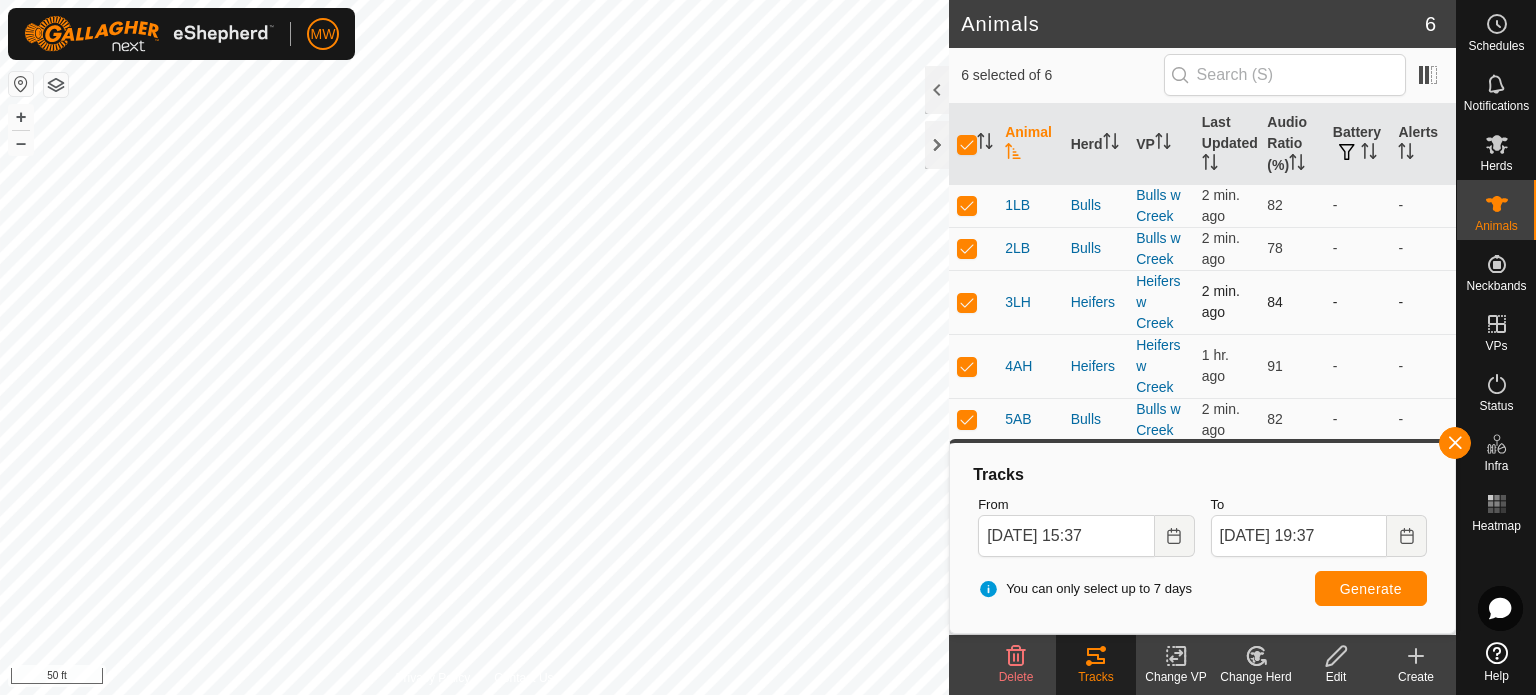click on "2 min. ago" at bounding box center (1227, 302) 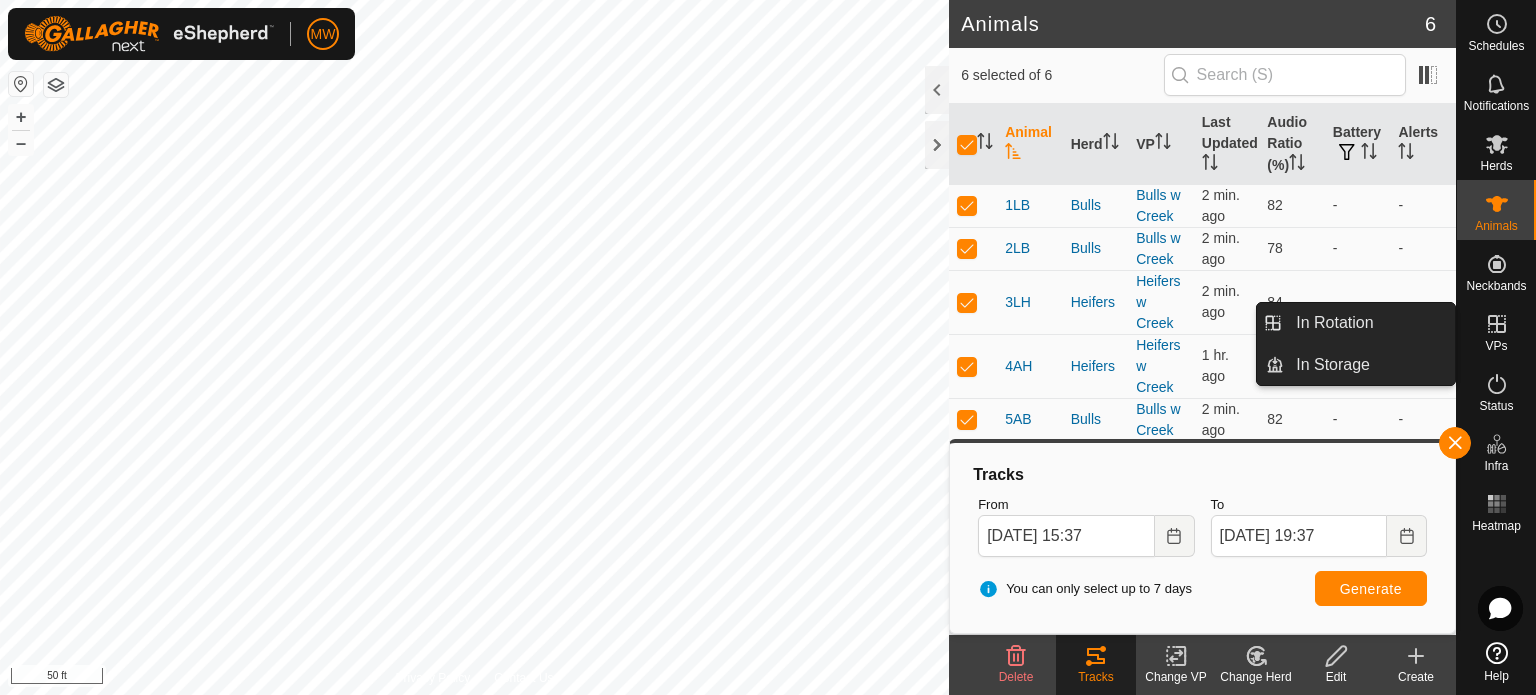 click on "In Rotation" at bounding box center (1369, 323) 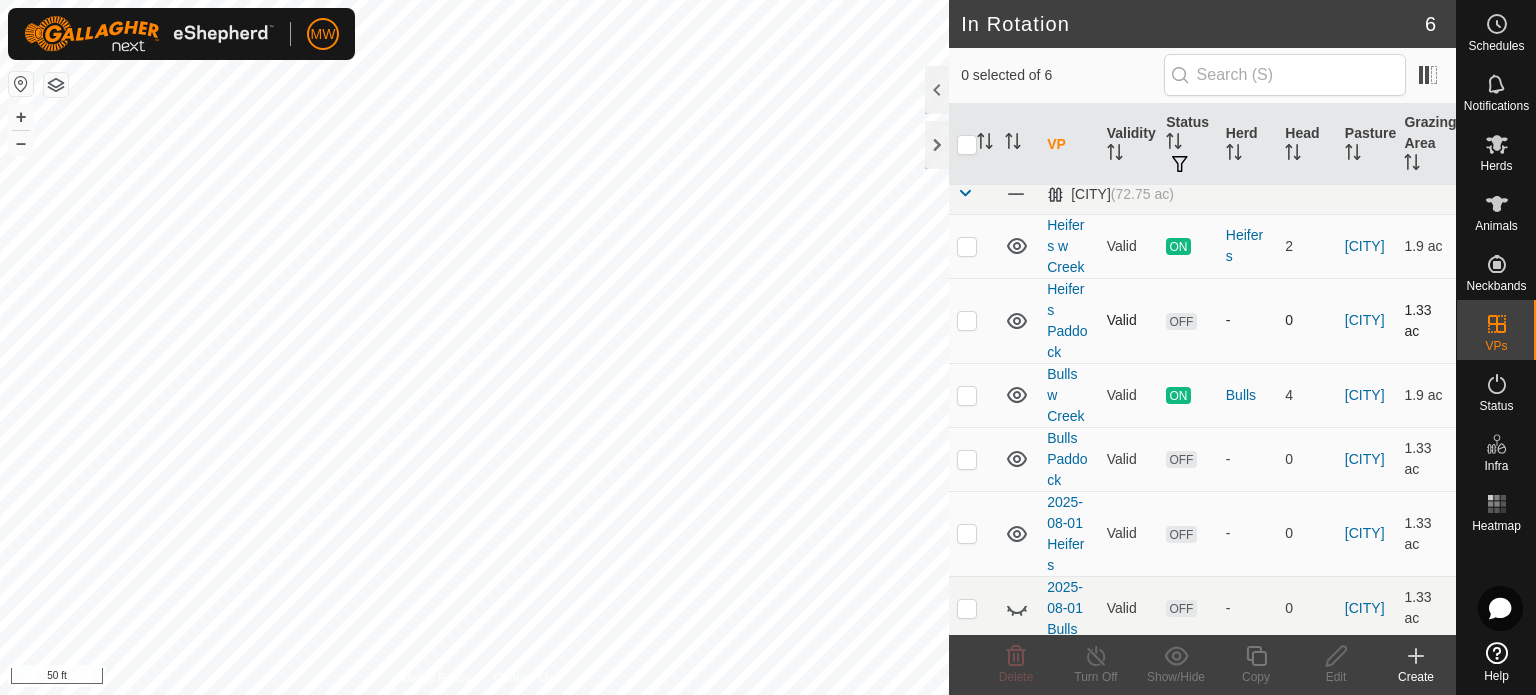 scroll, scrollTop: 14, scrollLeft: 0, axis: vertical 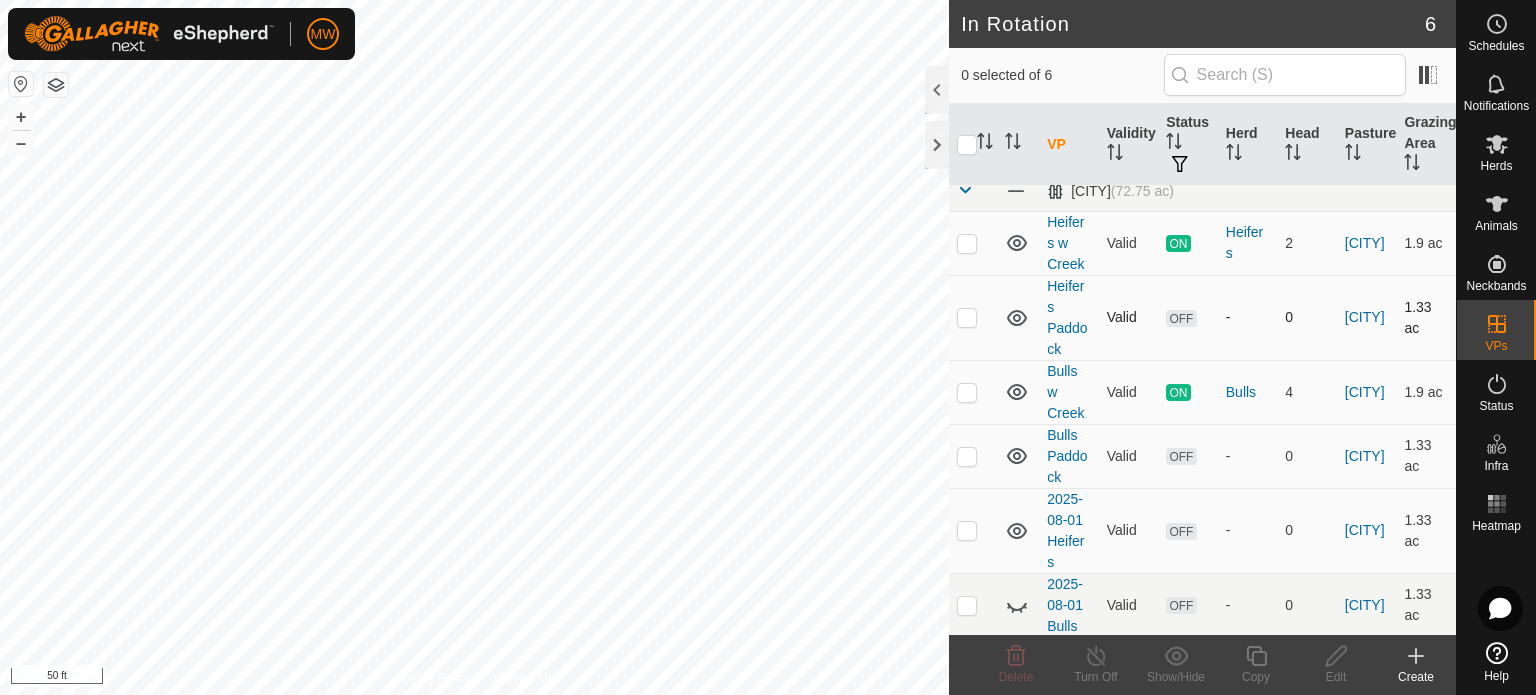 click at bounding box center (973, 317) 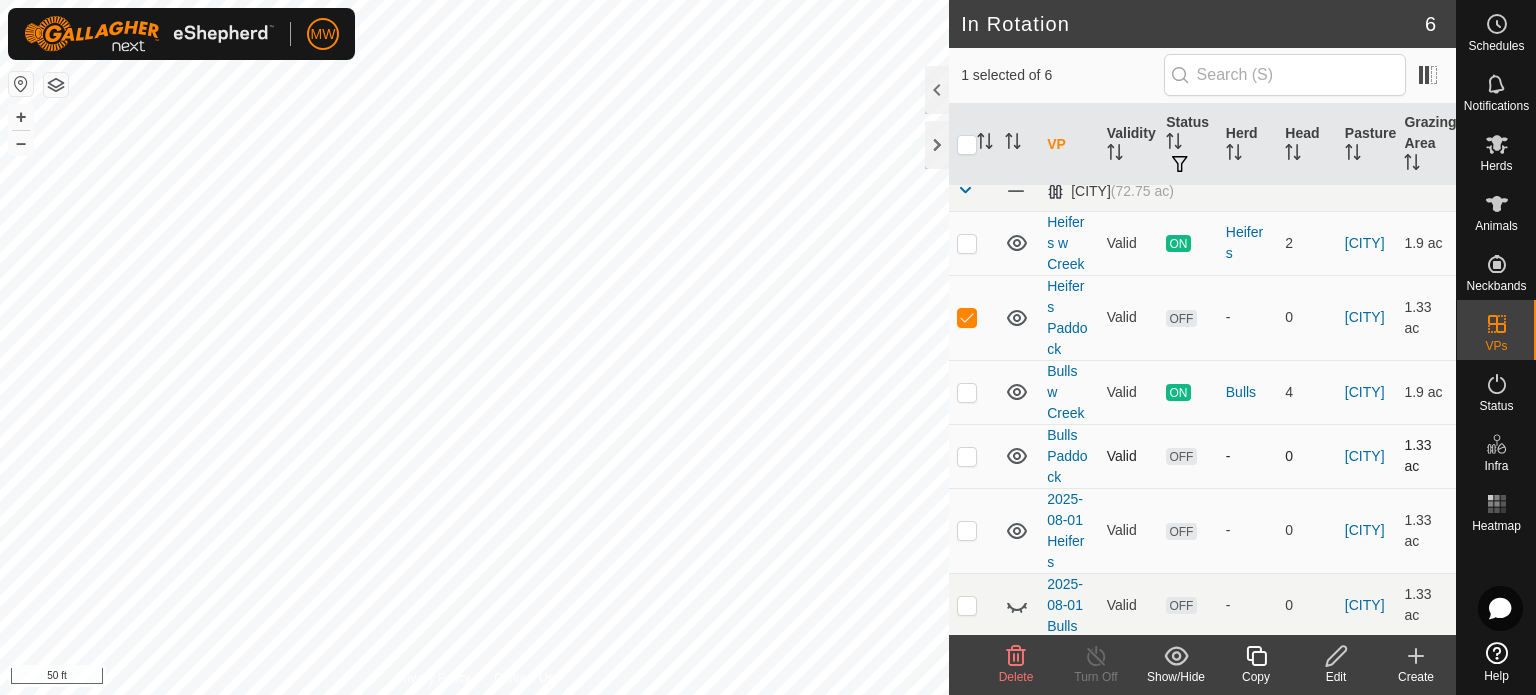 click at bounding box center (973, 456) 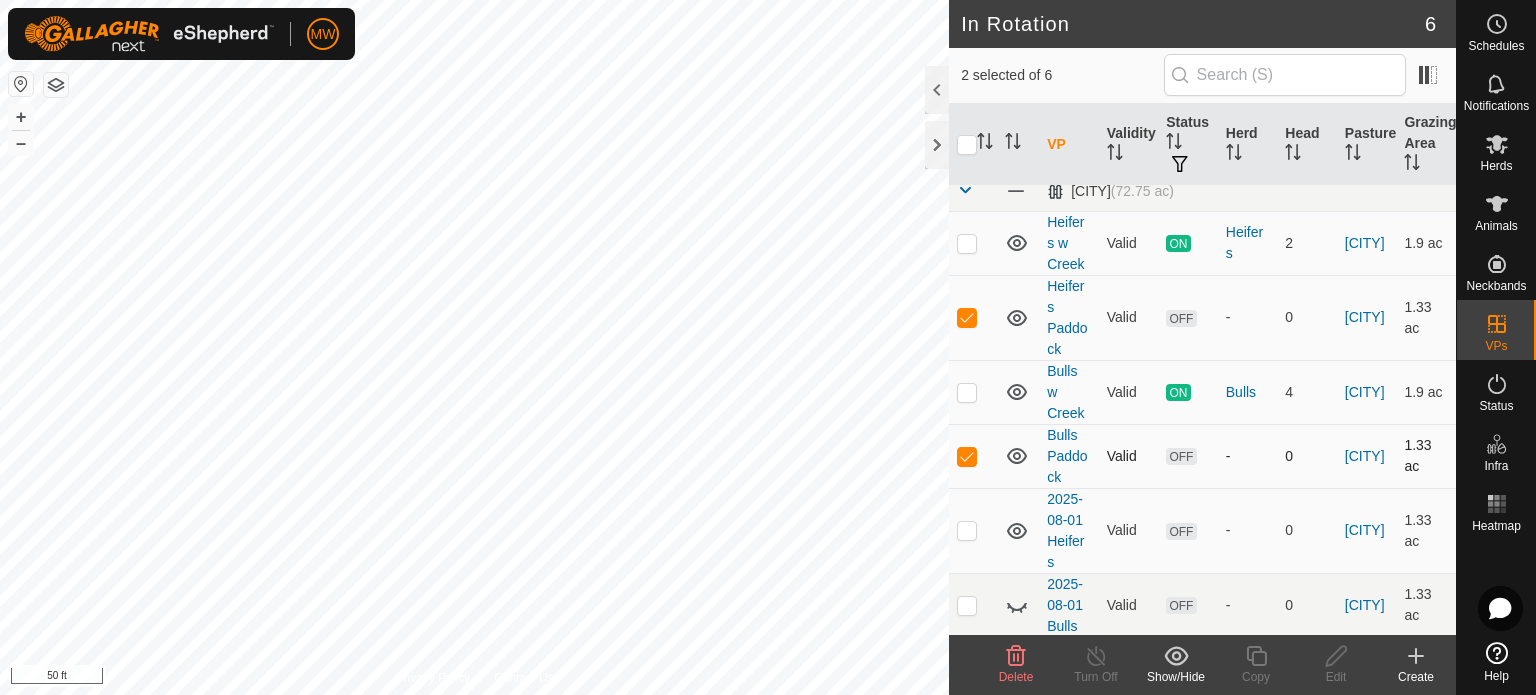 click at bounding box center (973, 456) 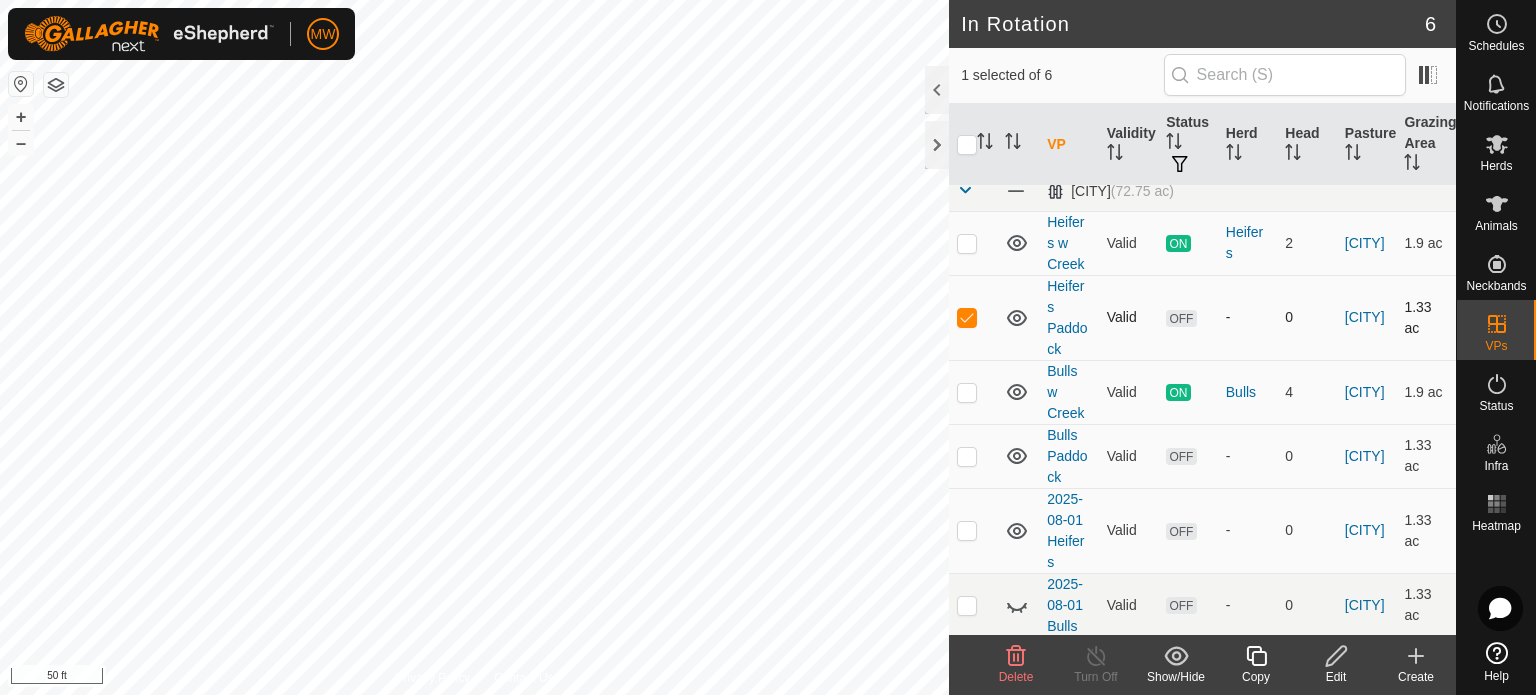 click at bounding box center [967, 317] 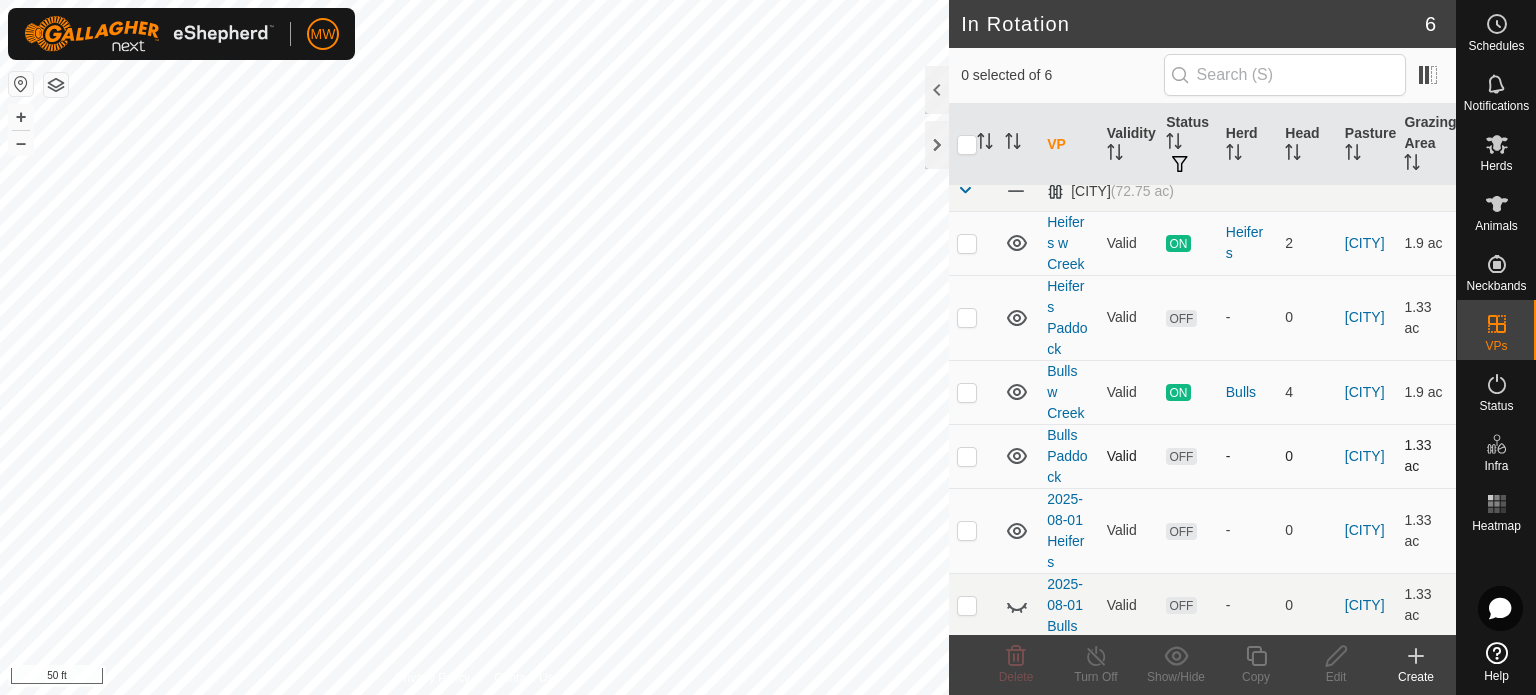 click at bounding box center [967, 456] 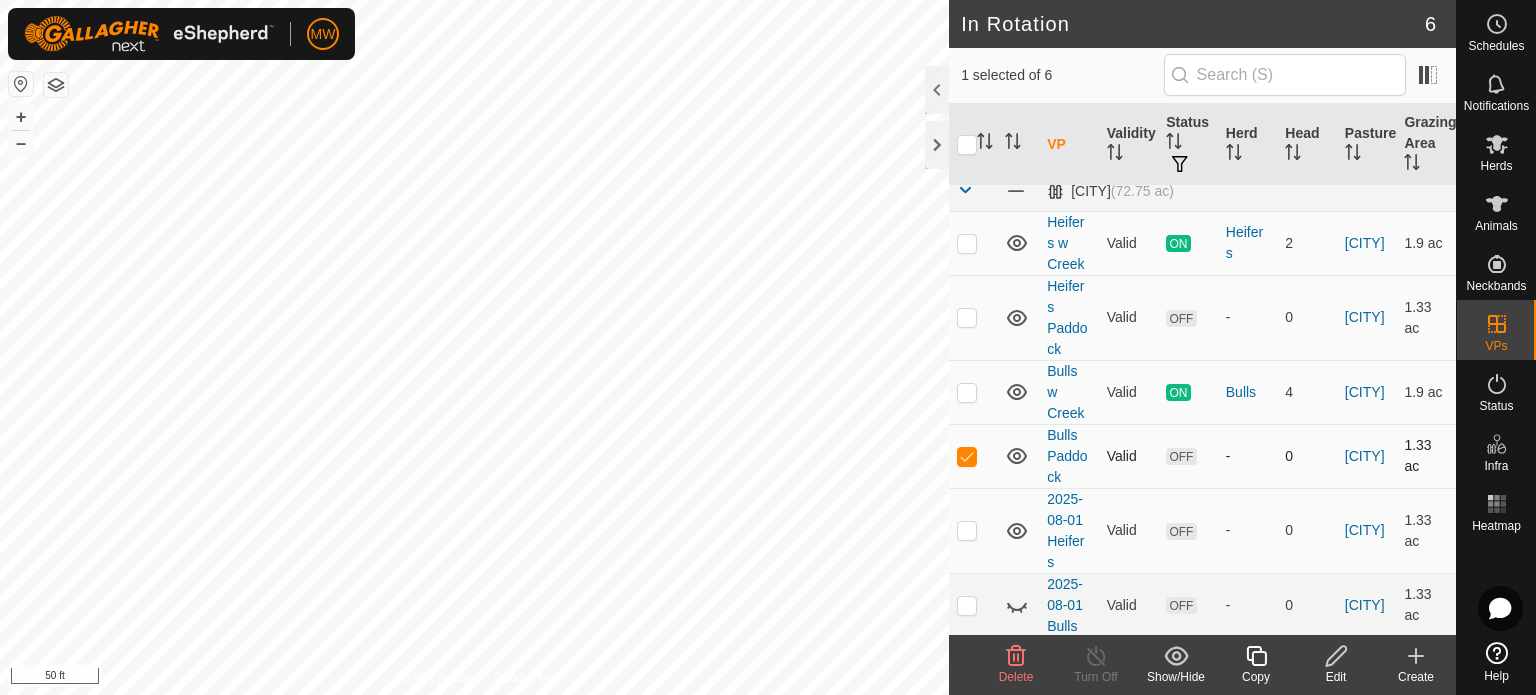 click at bounding box center (967, 456) 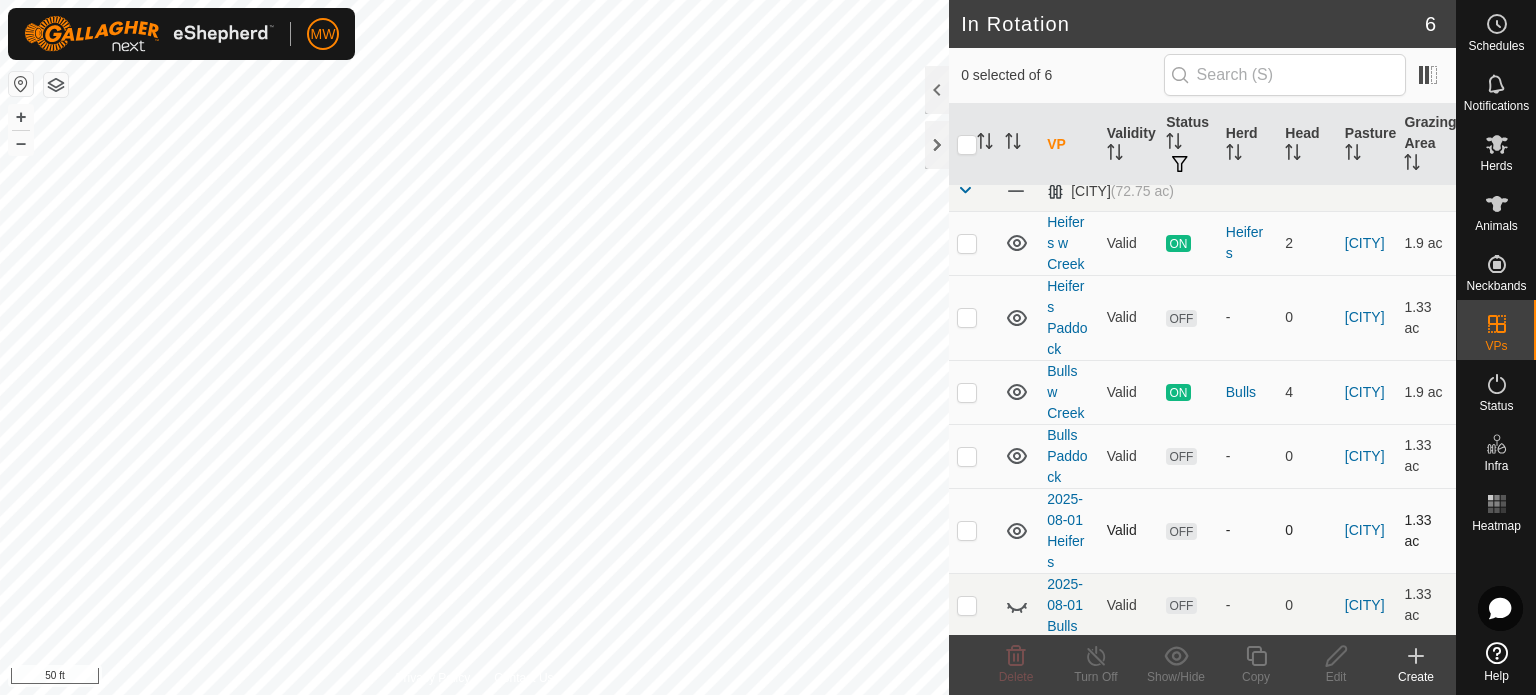 click at bounding box center [973, 530] 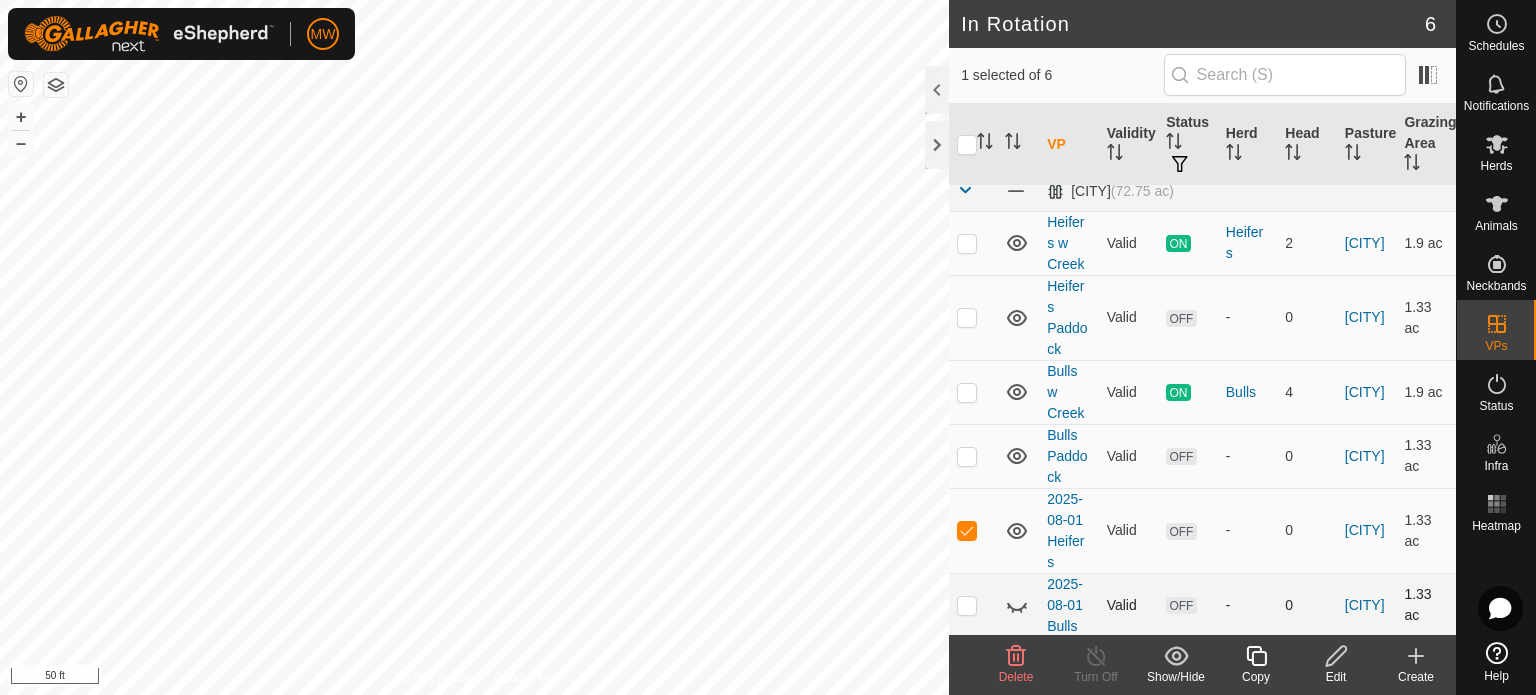 click at bounding box center [967, 605] 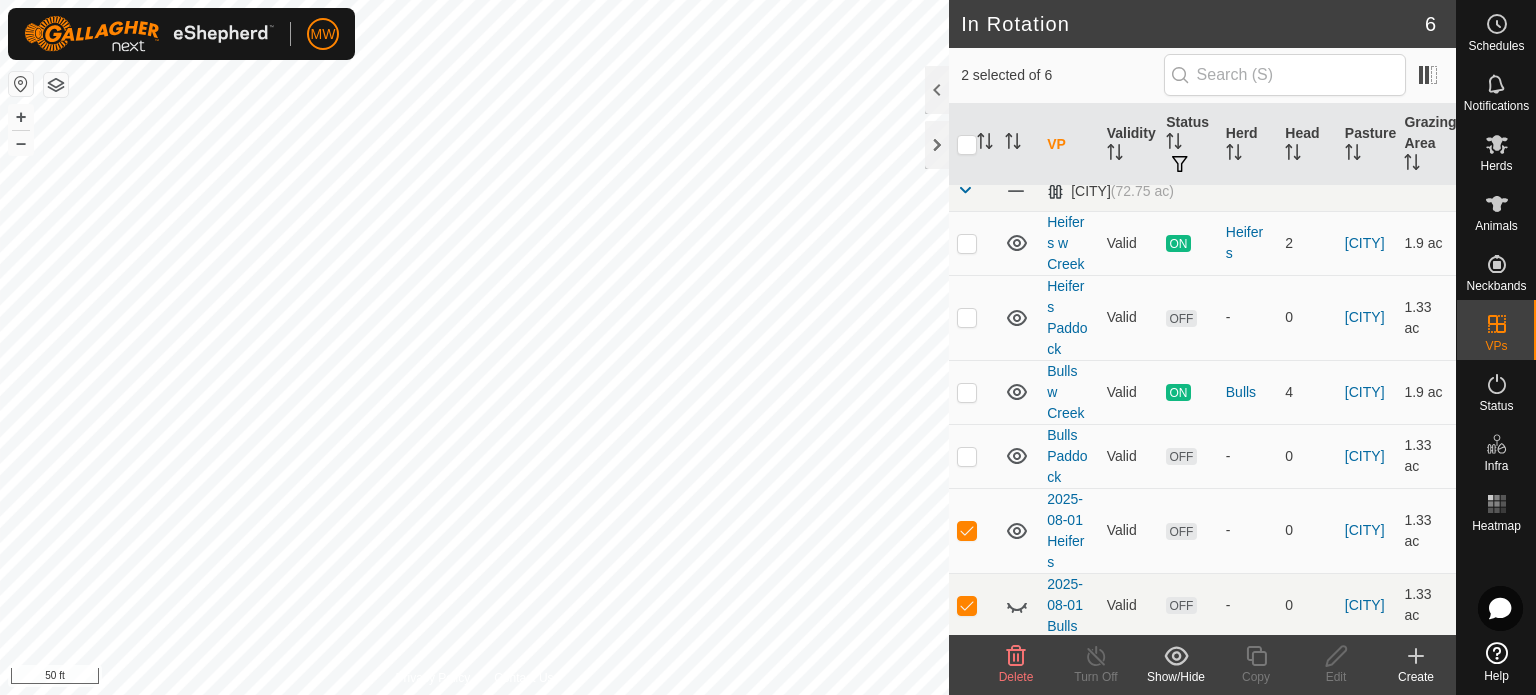 click 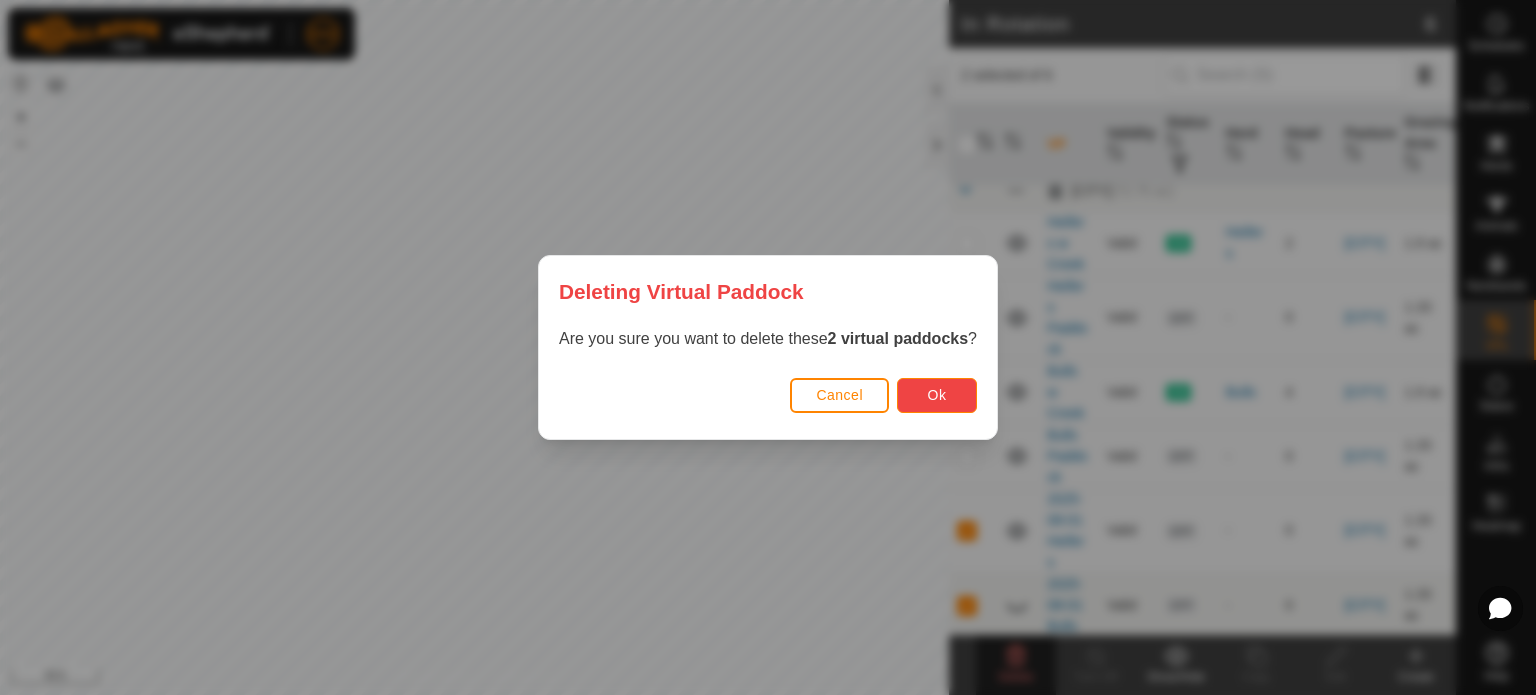 click on "Ok" at bounding box center [937, 395] 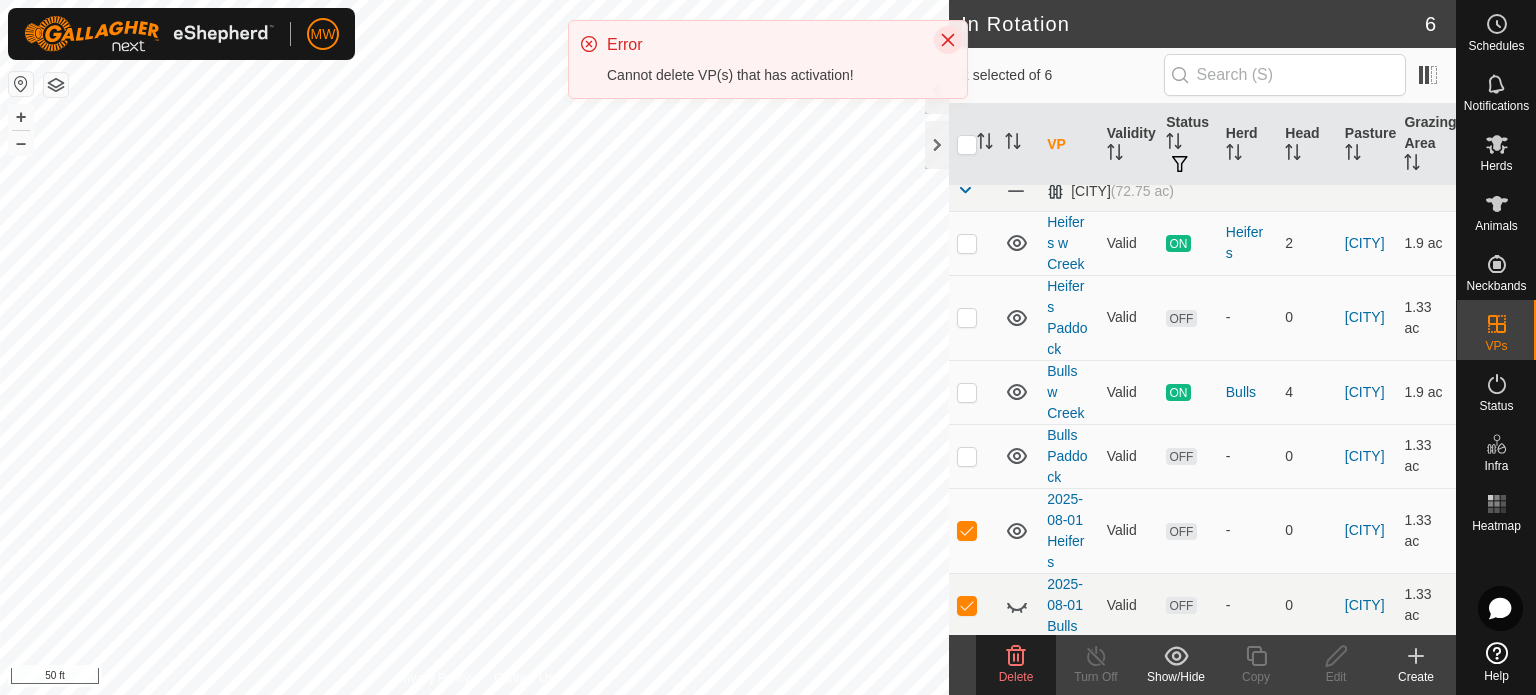 click 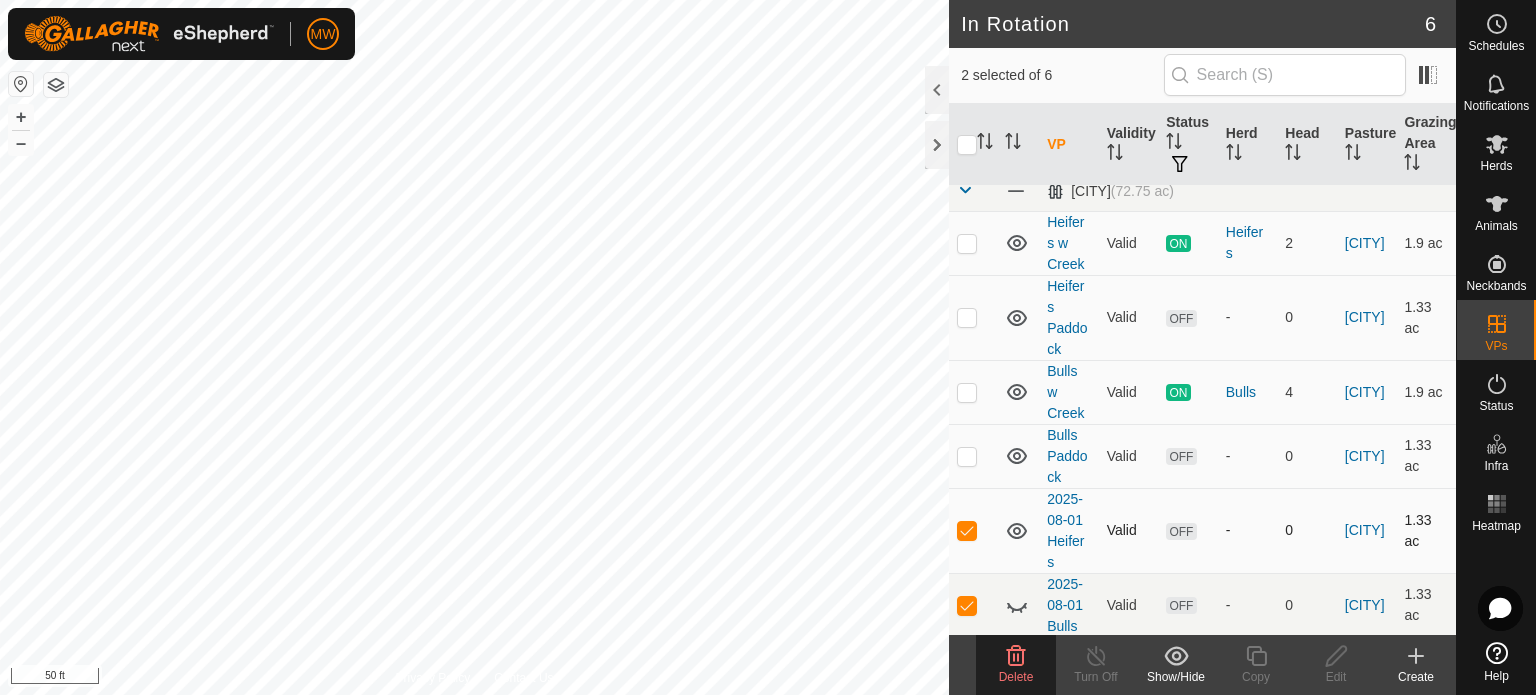 click at bounding box center [967, 530] 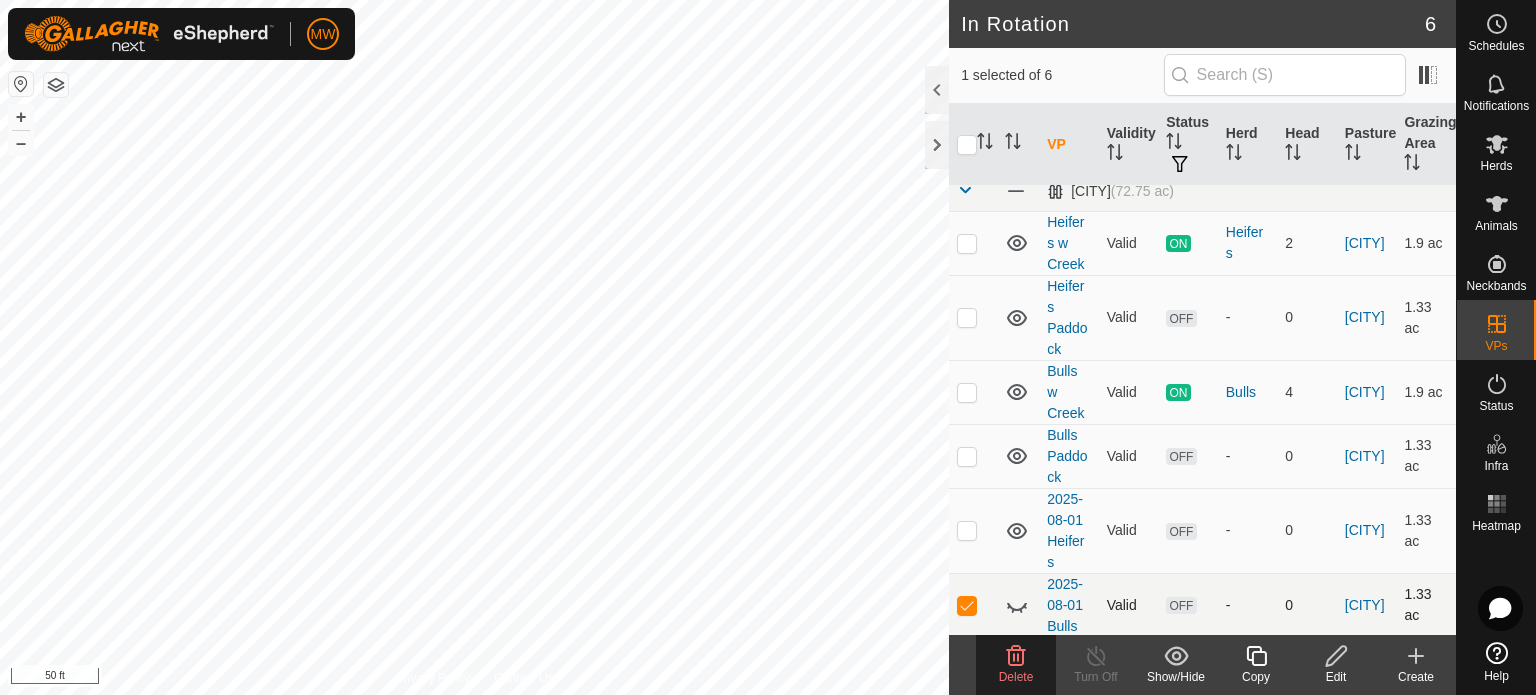 click at bounding box center (967, 605) 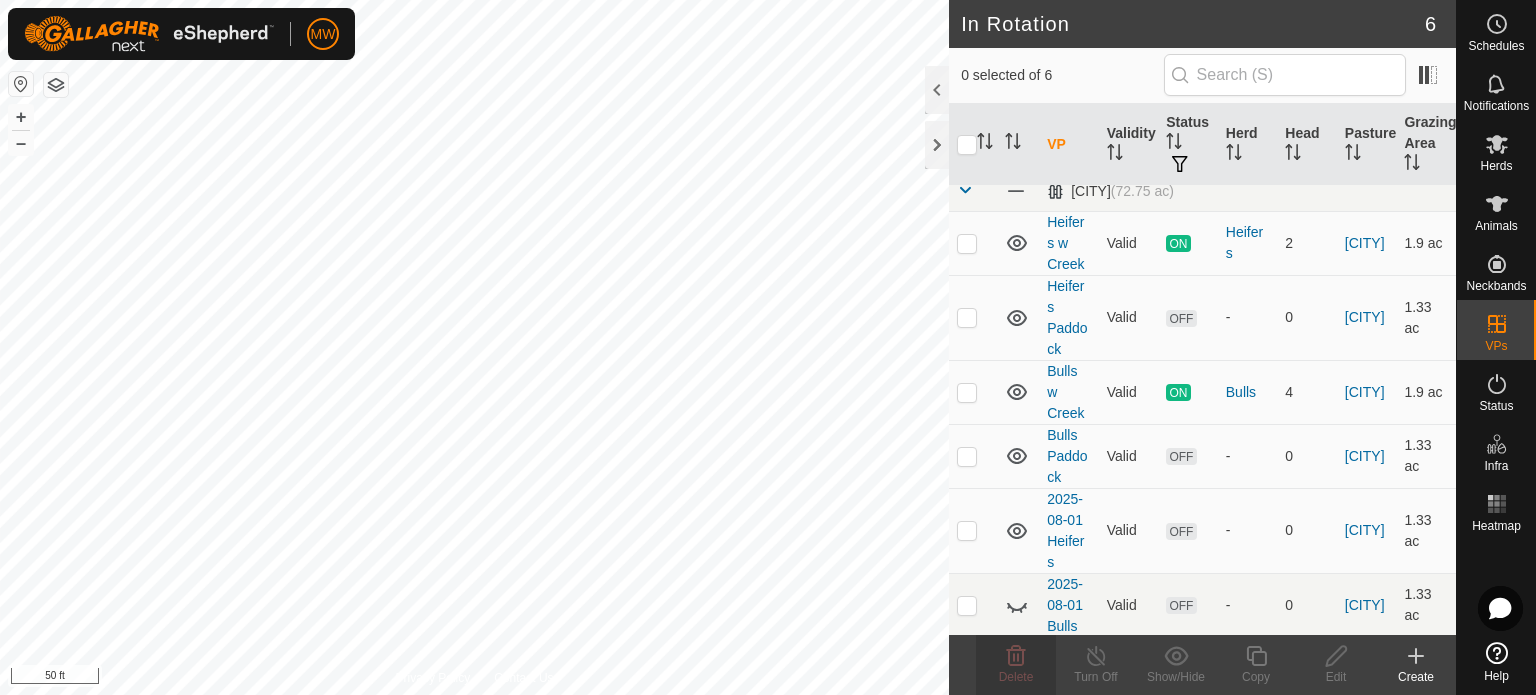 click 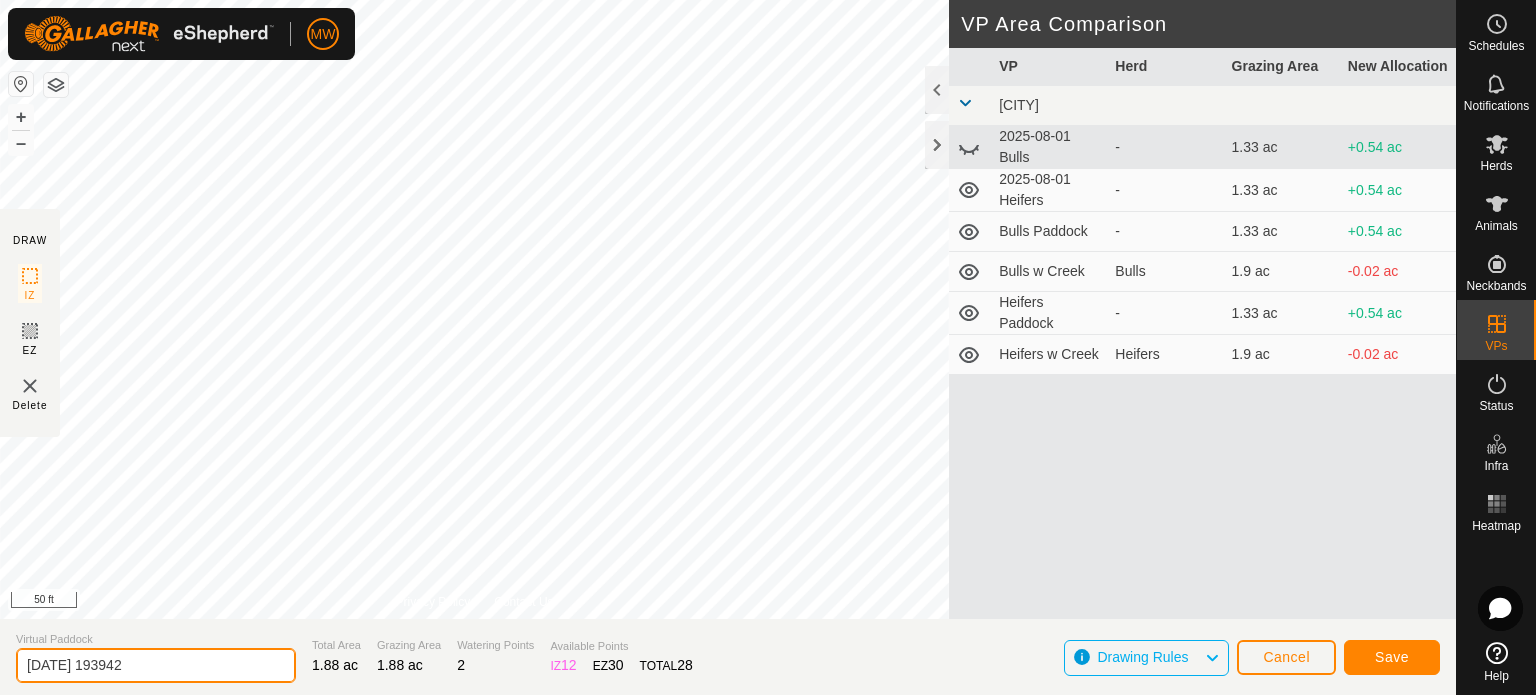 click on "2025-08-04 193942" 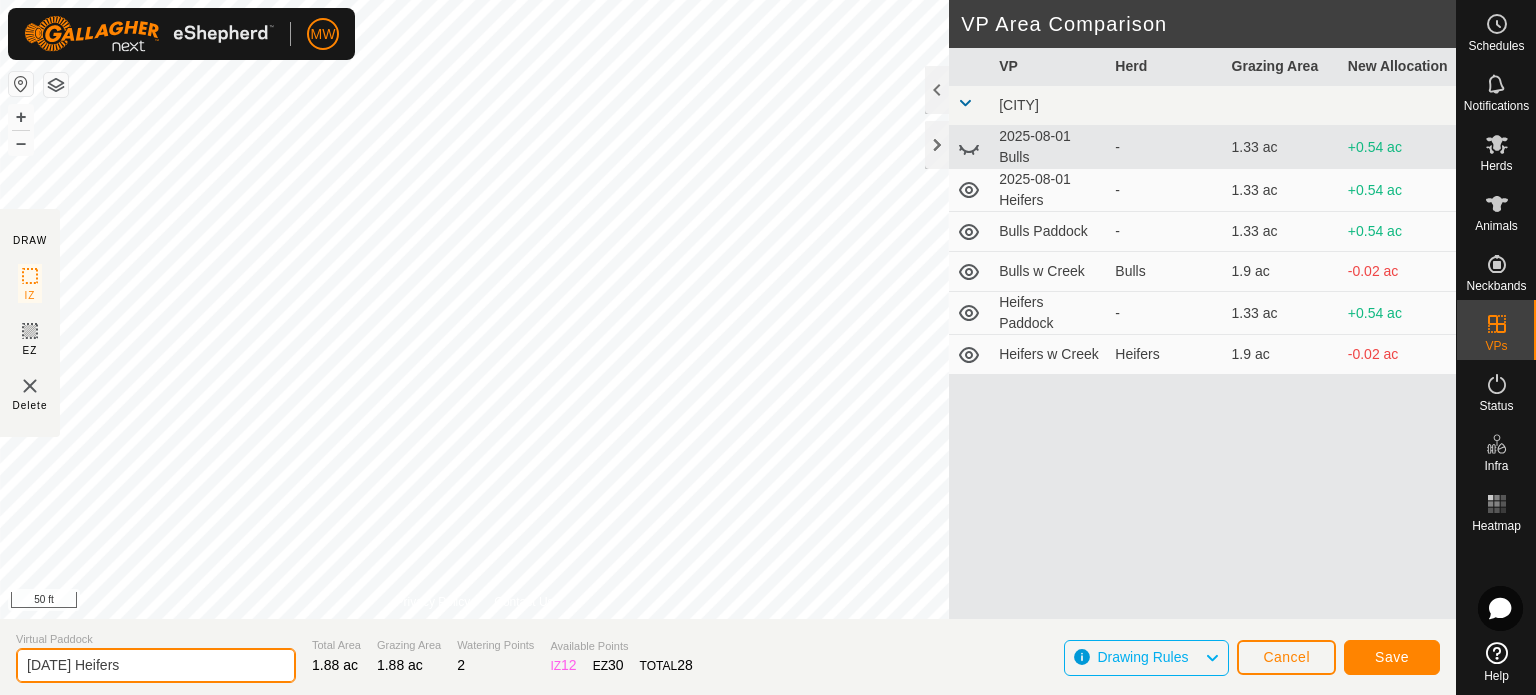 type on "[DATE] Heifers" 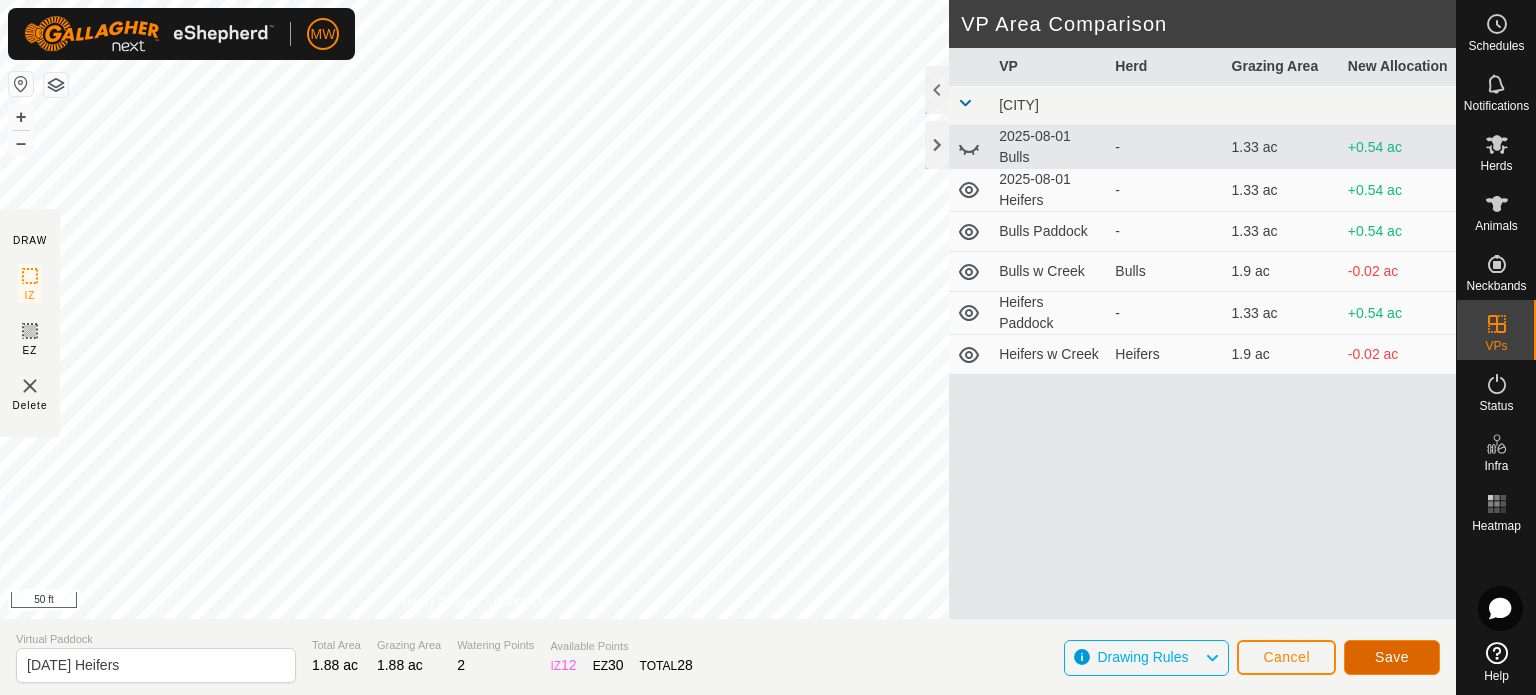 click on "Save" 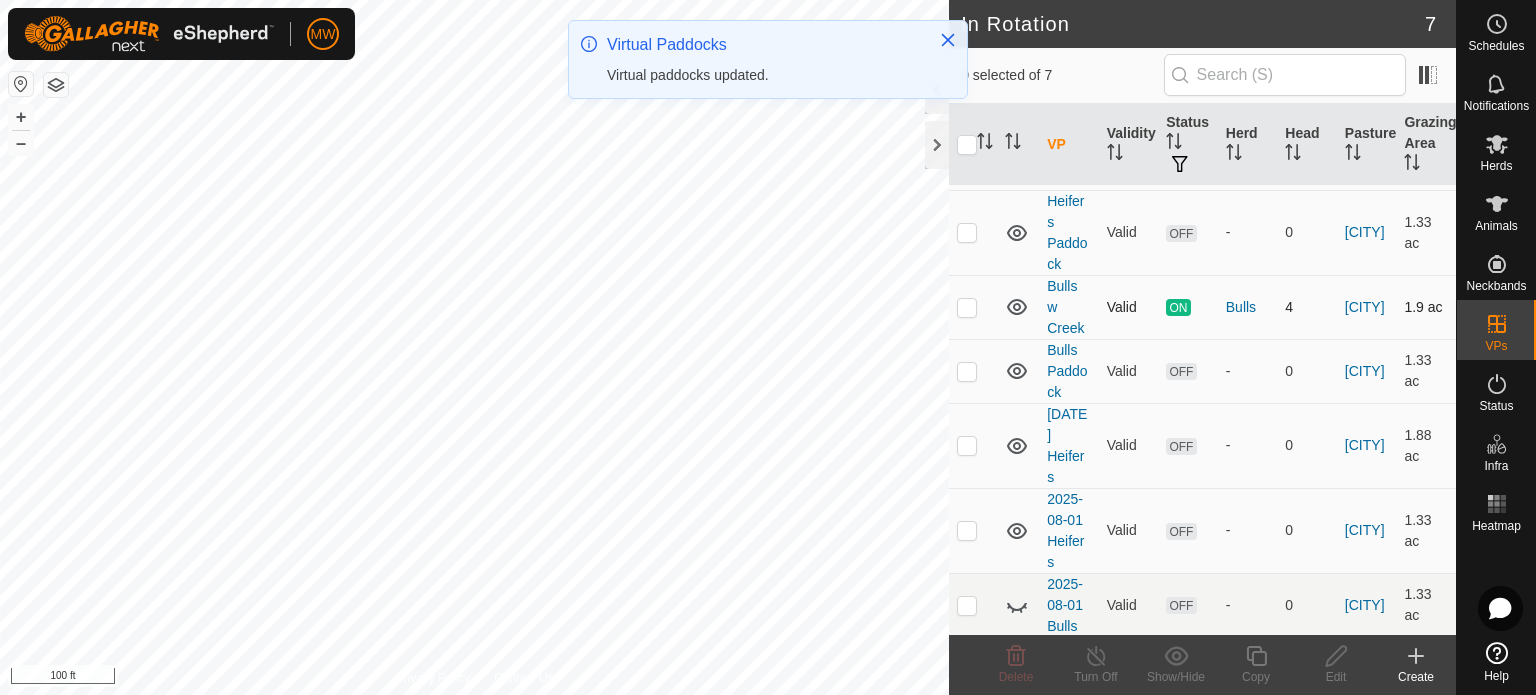scroll, scrollTop: 0, scrollLeft: 0, axis: both 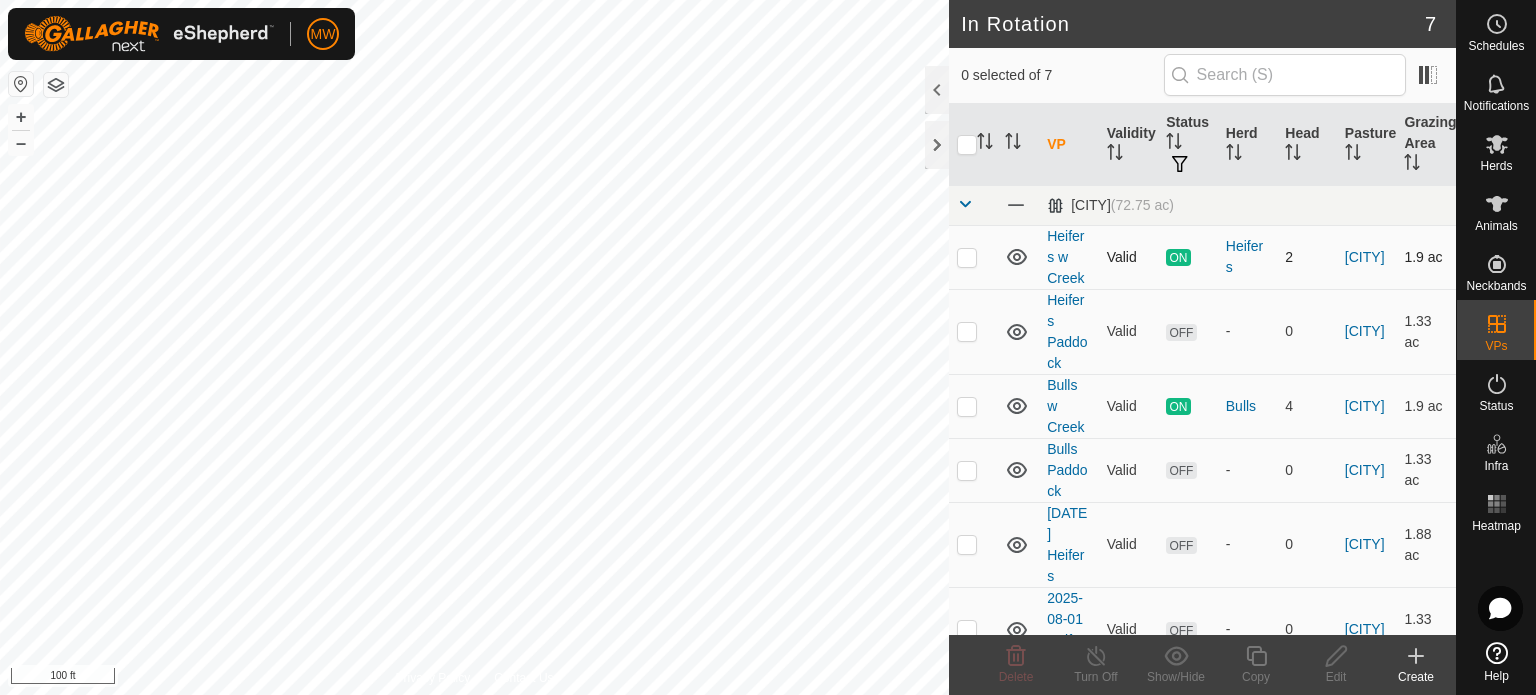 click 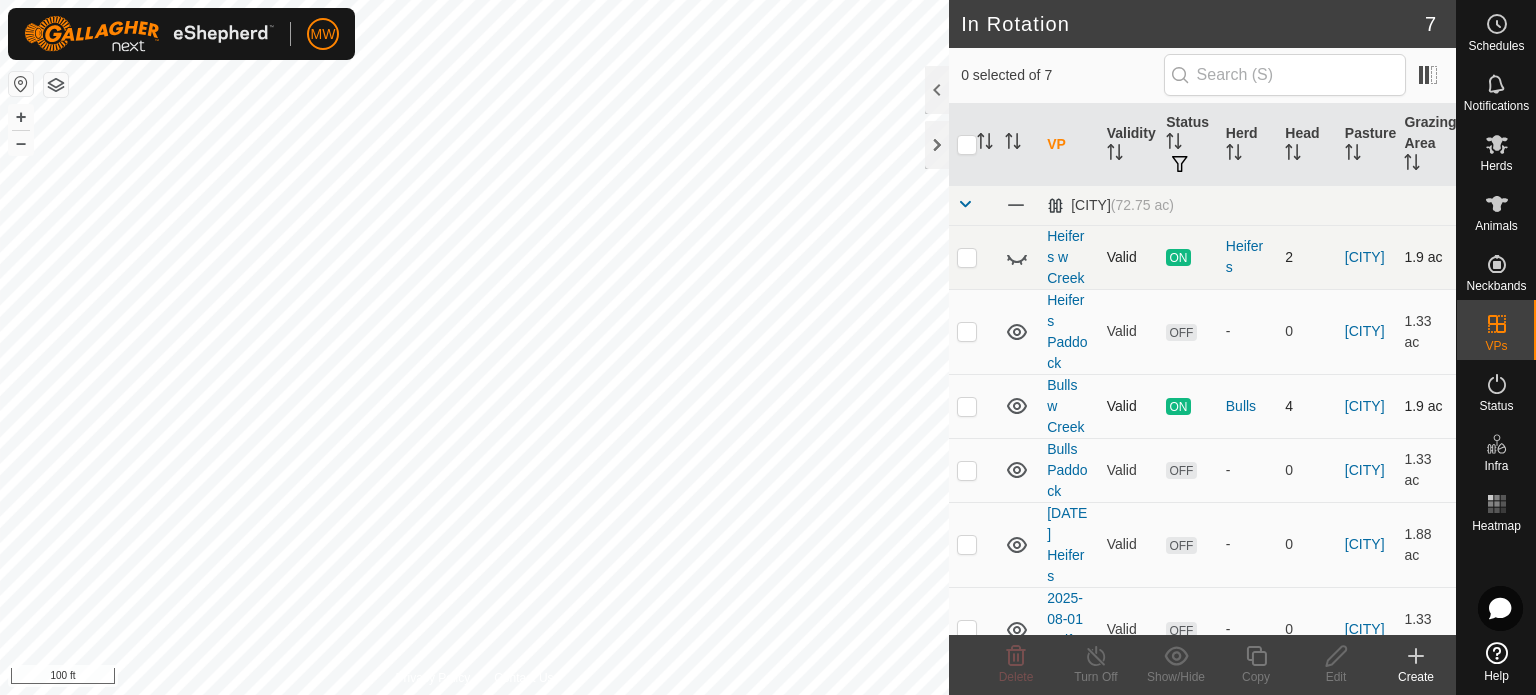 click 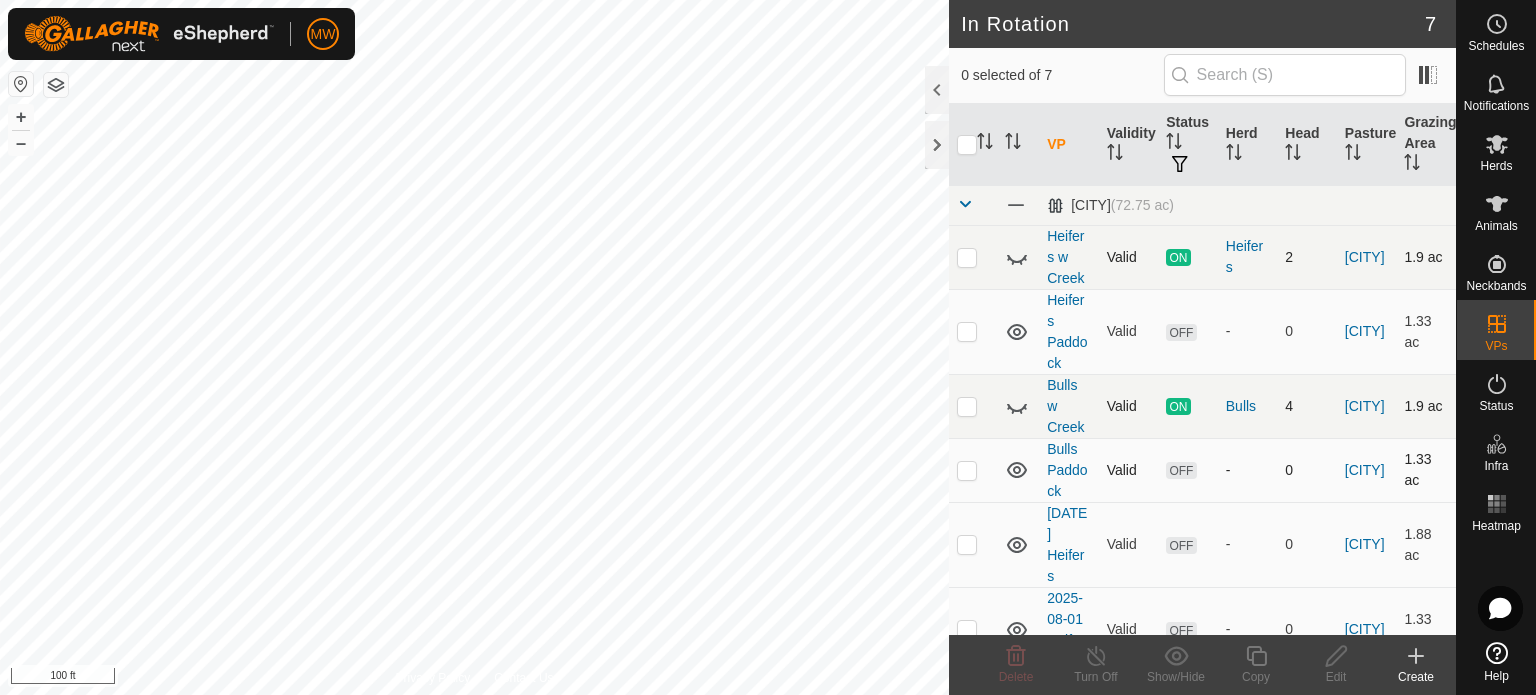 click 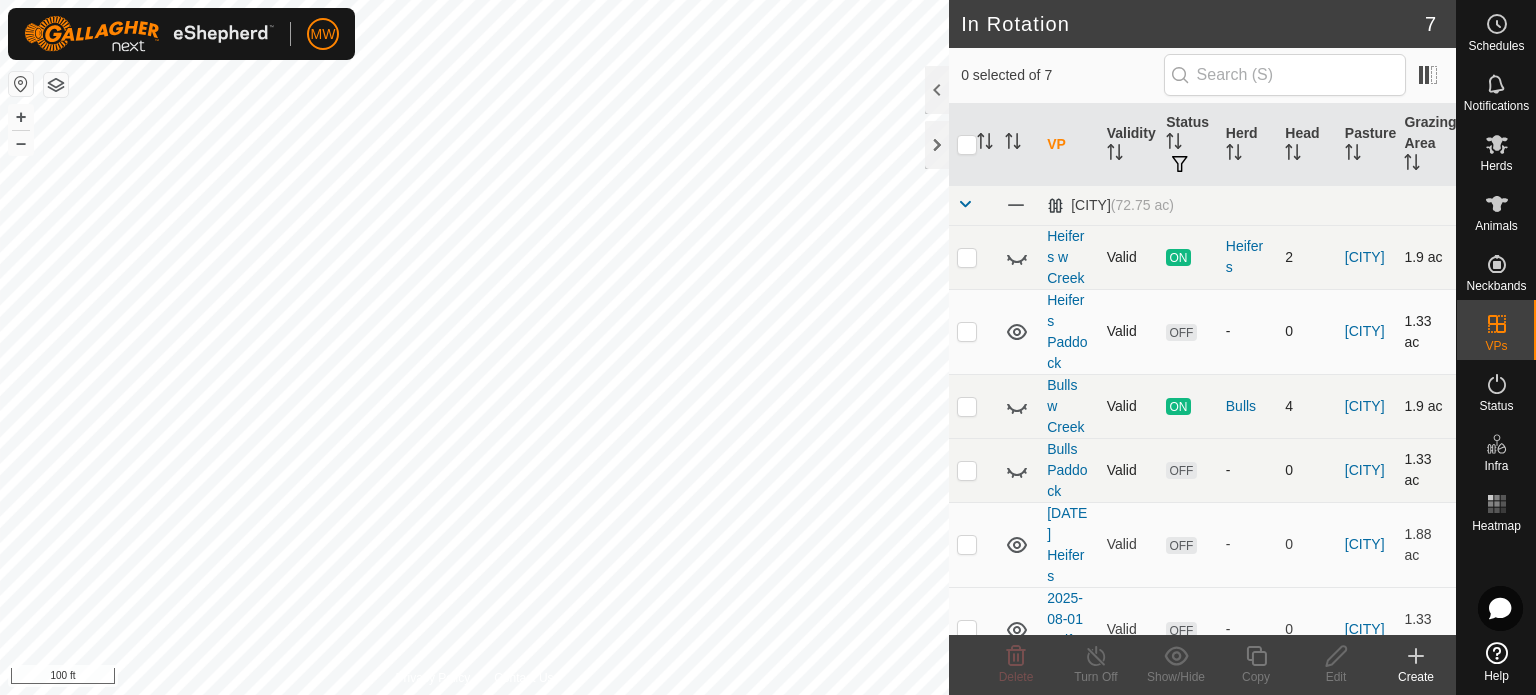 click 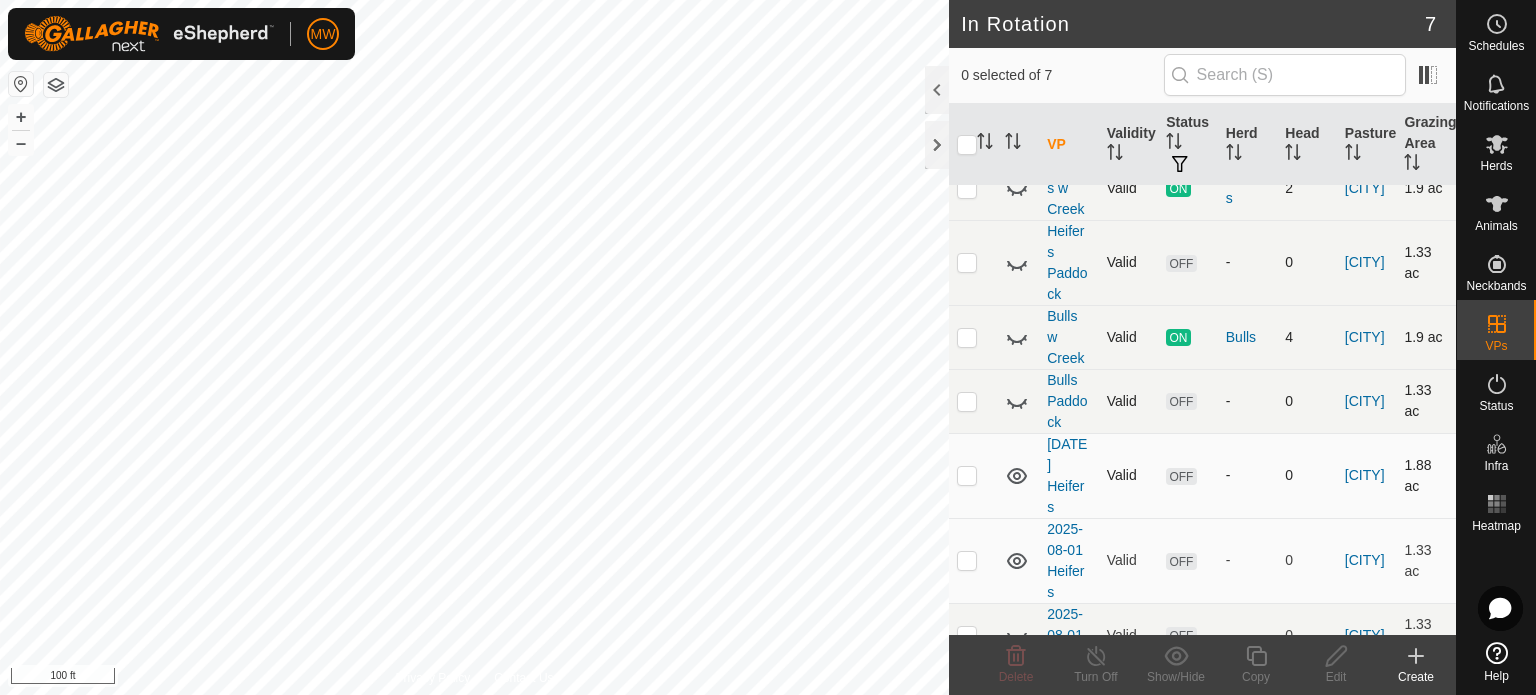 scroll, scrollTop: 99, scrollLeft: 0, axis: vertical 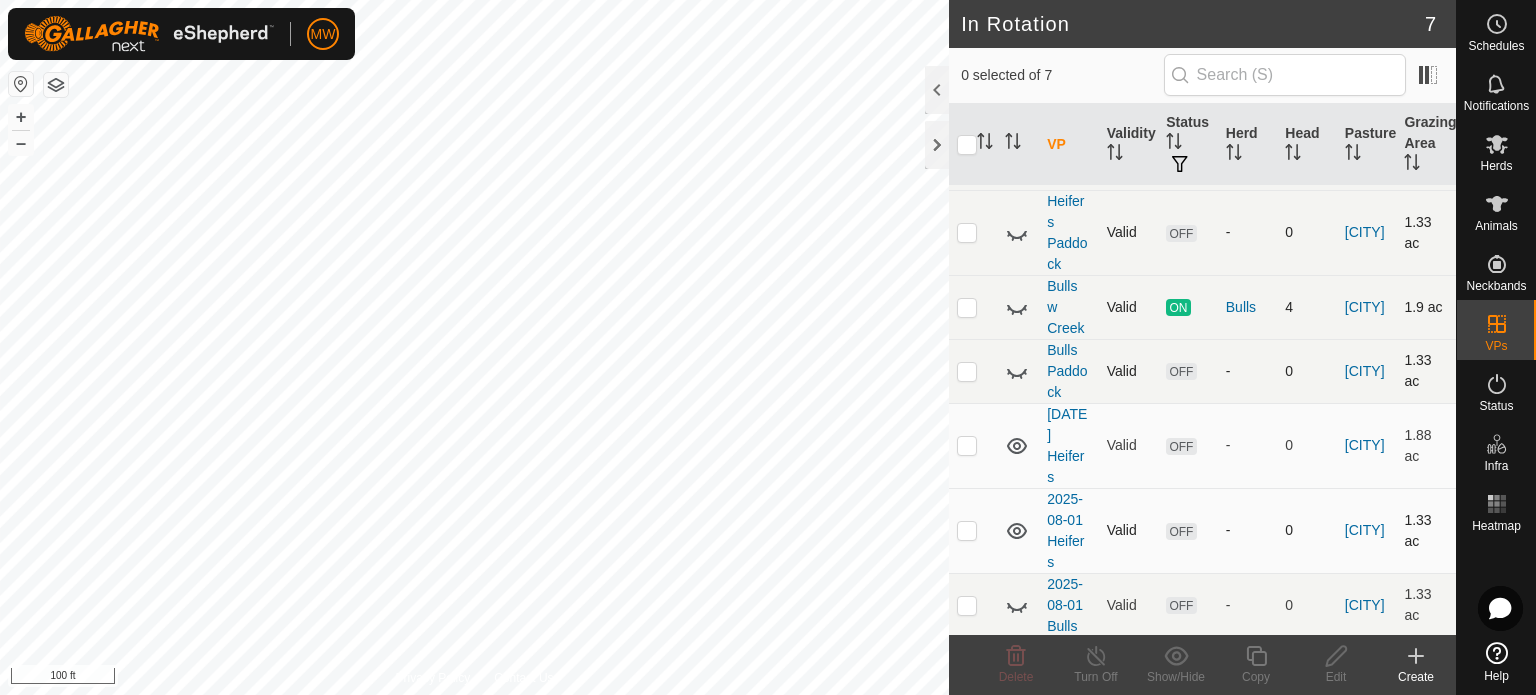 click 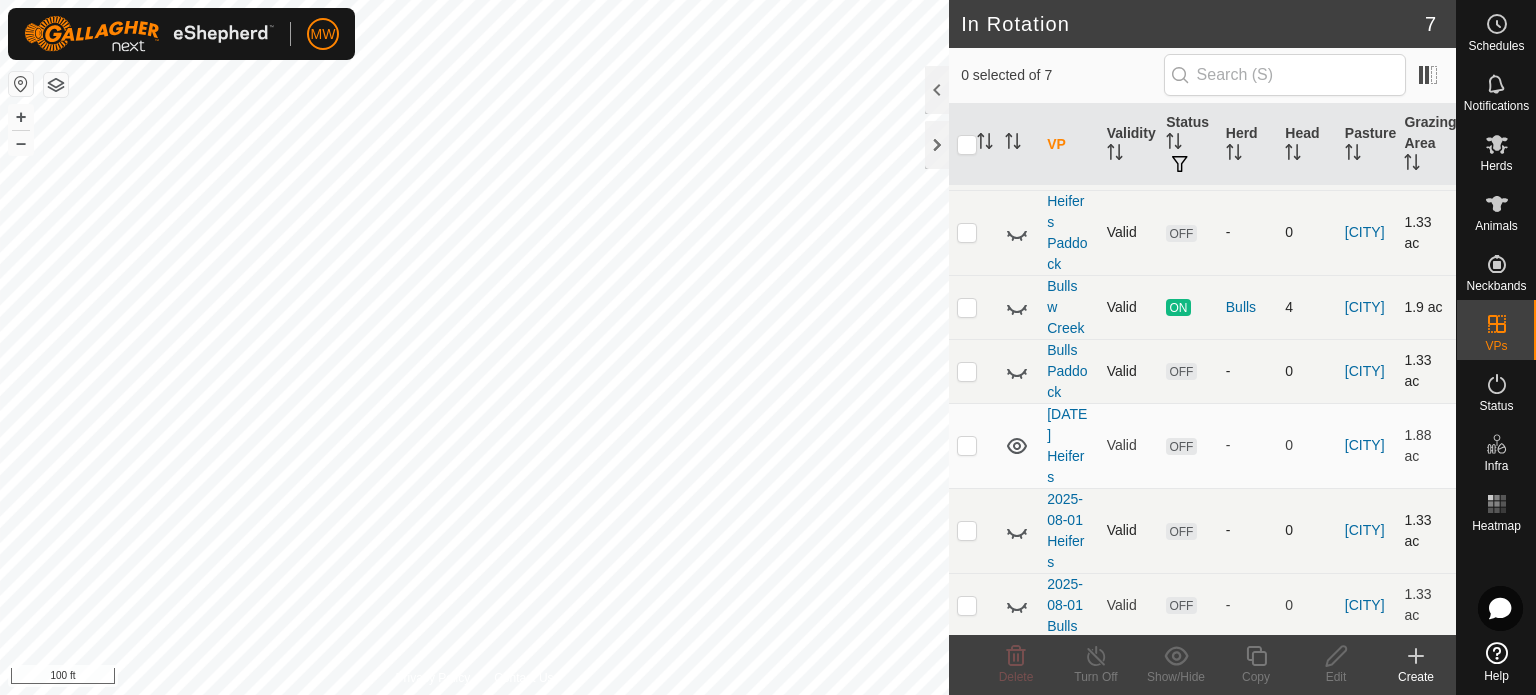 click 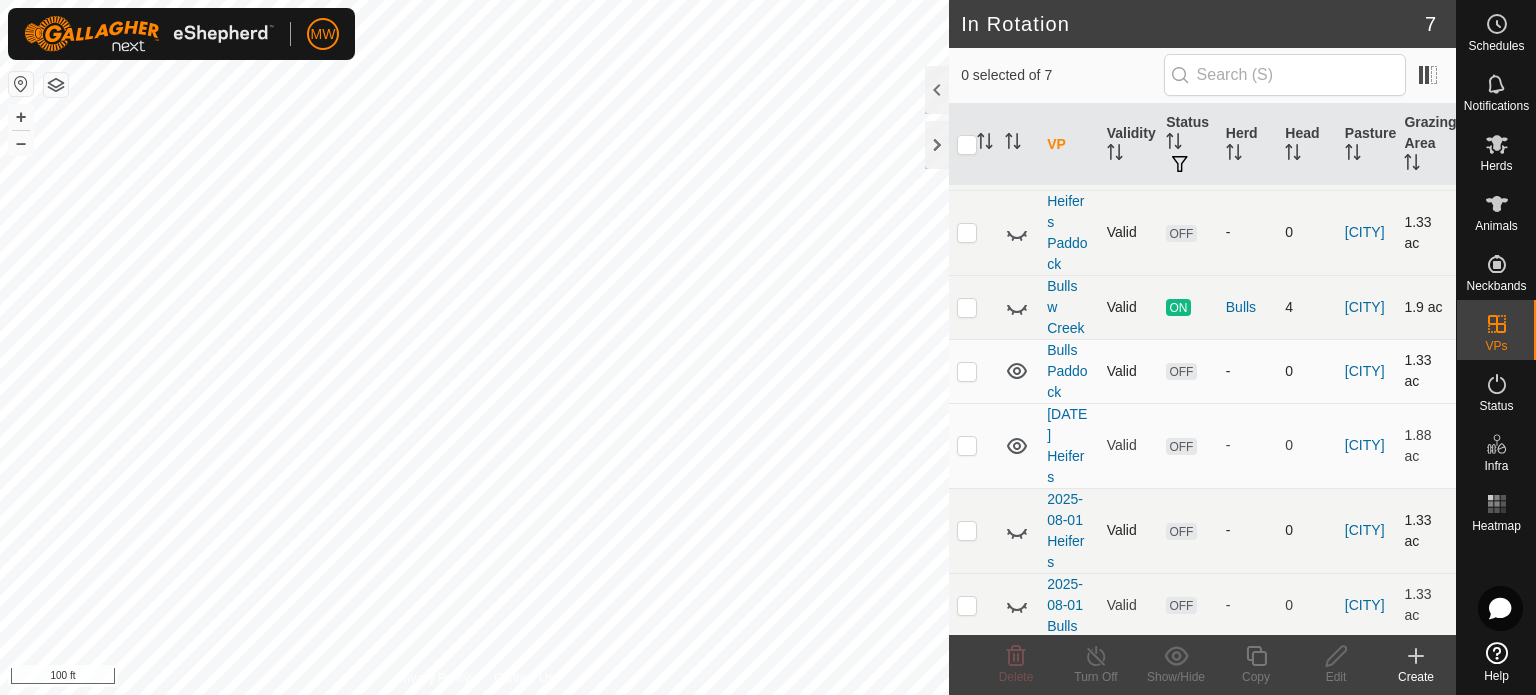 click 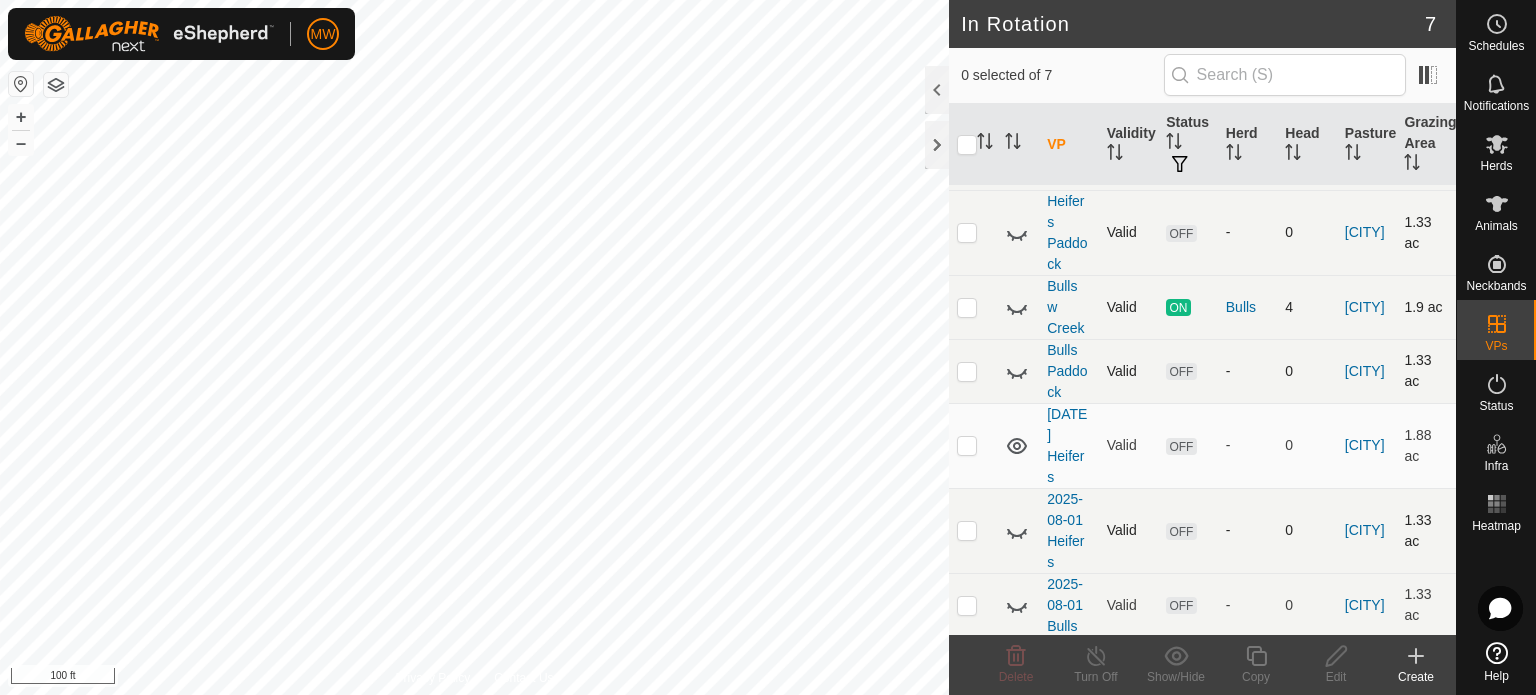 click 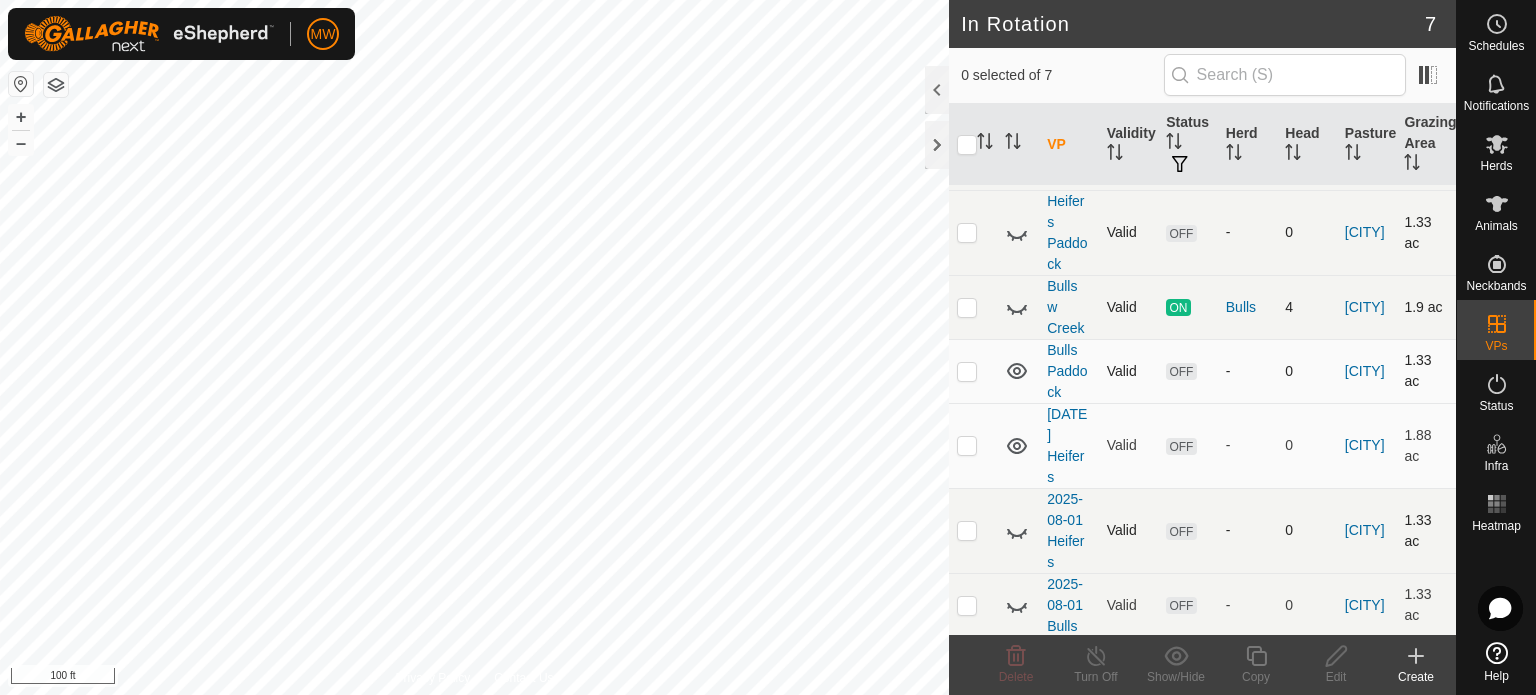 click 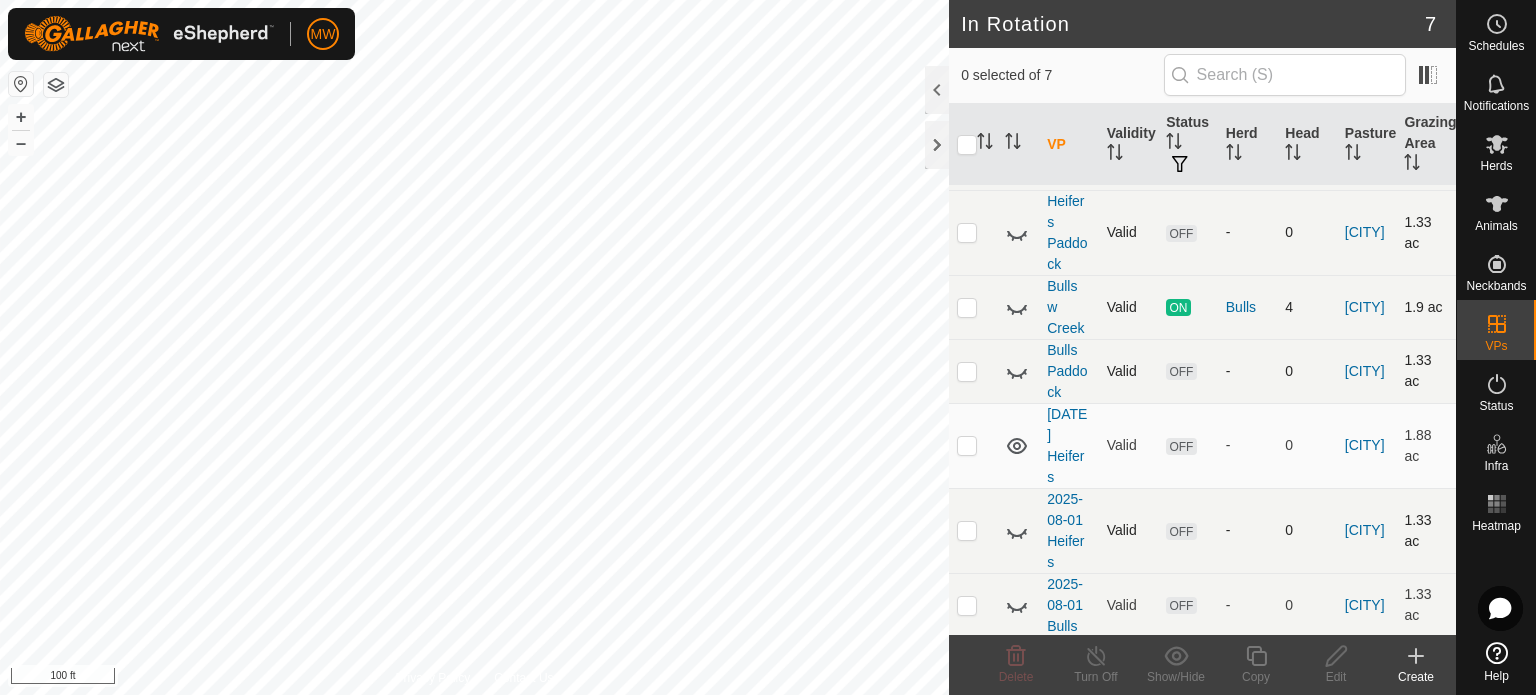 scroll, scrollTop: 0, scrollLeft: 0, axis: both 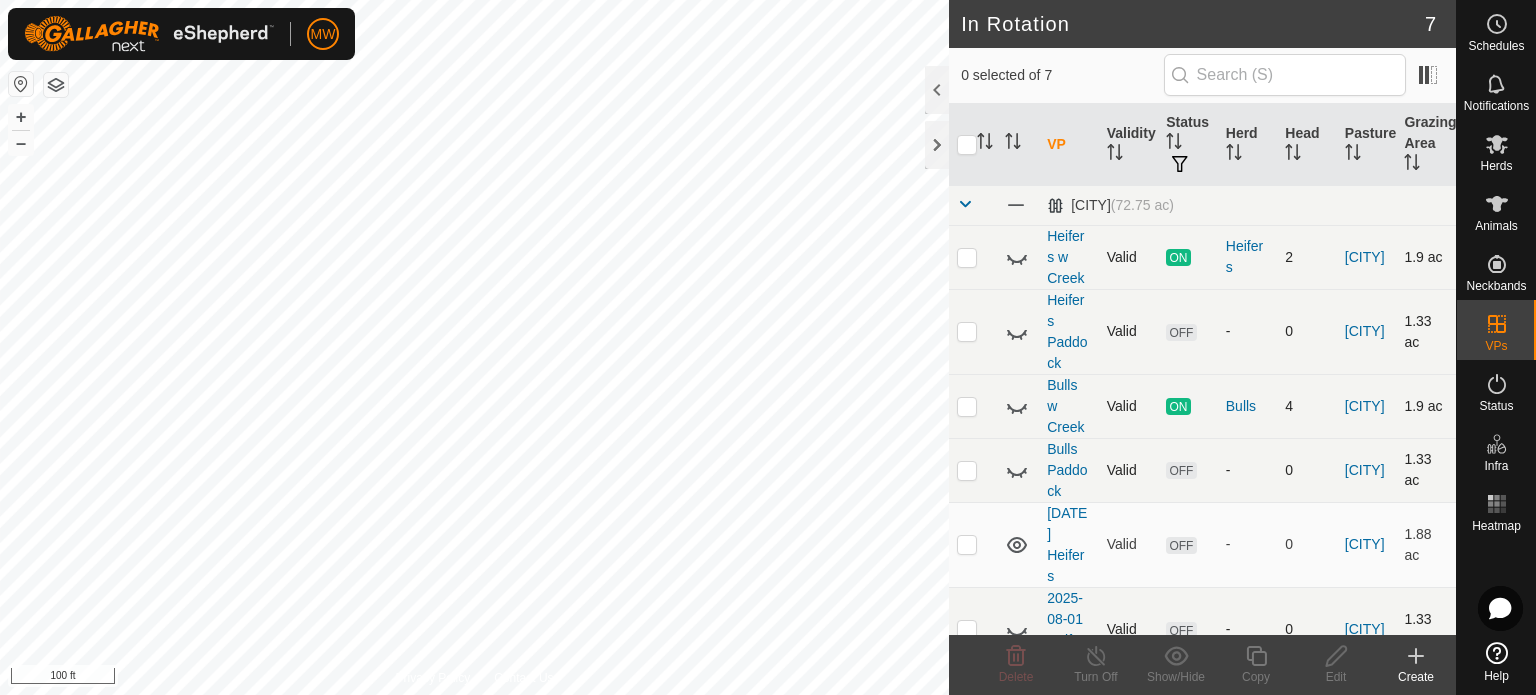click 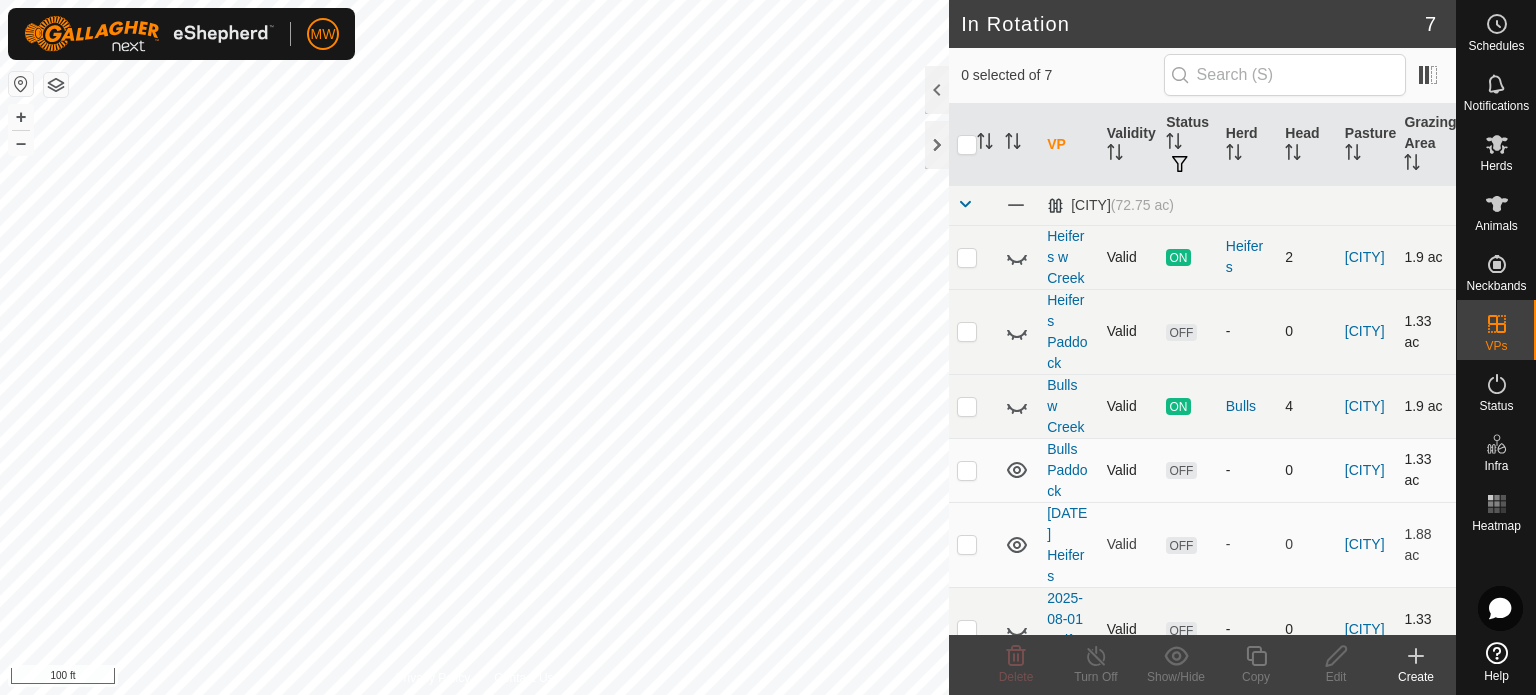 click 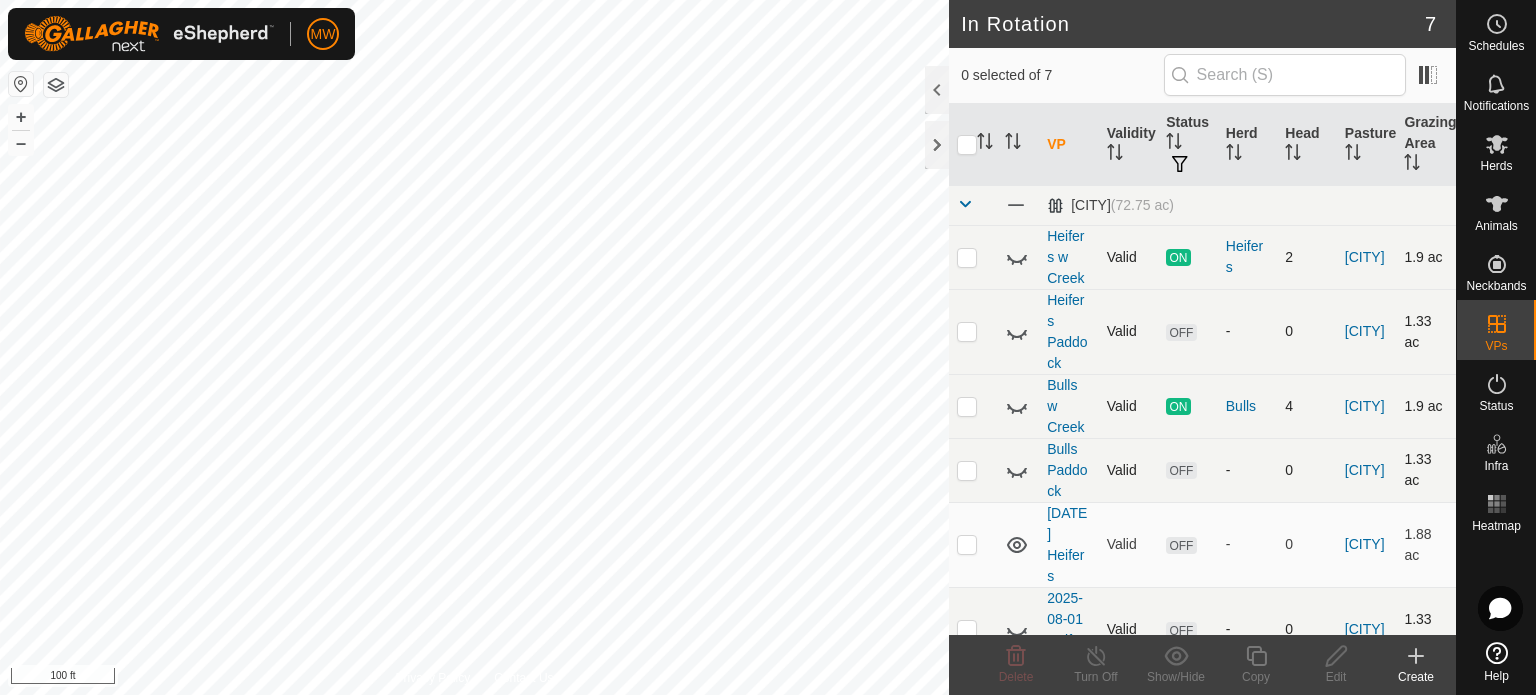 click 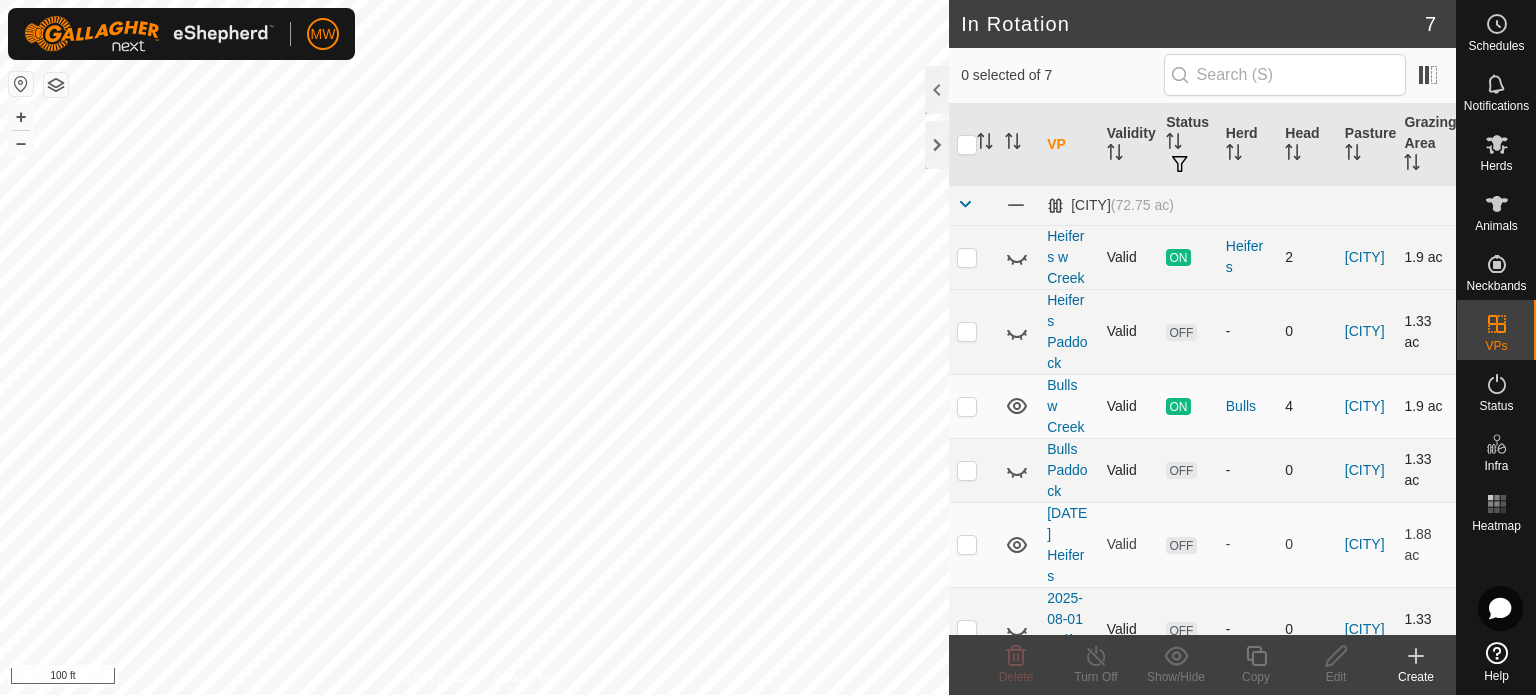 click 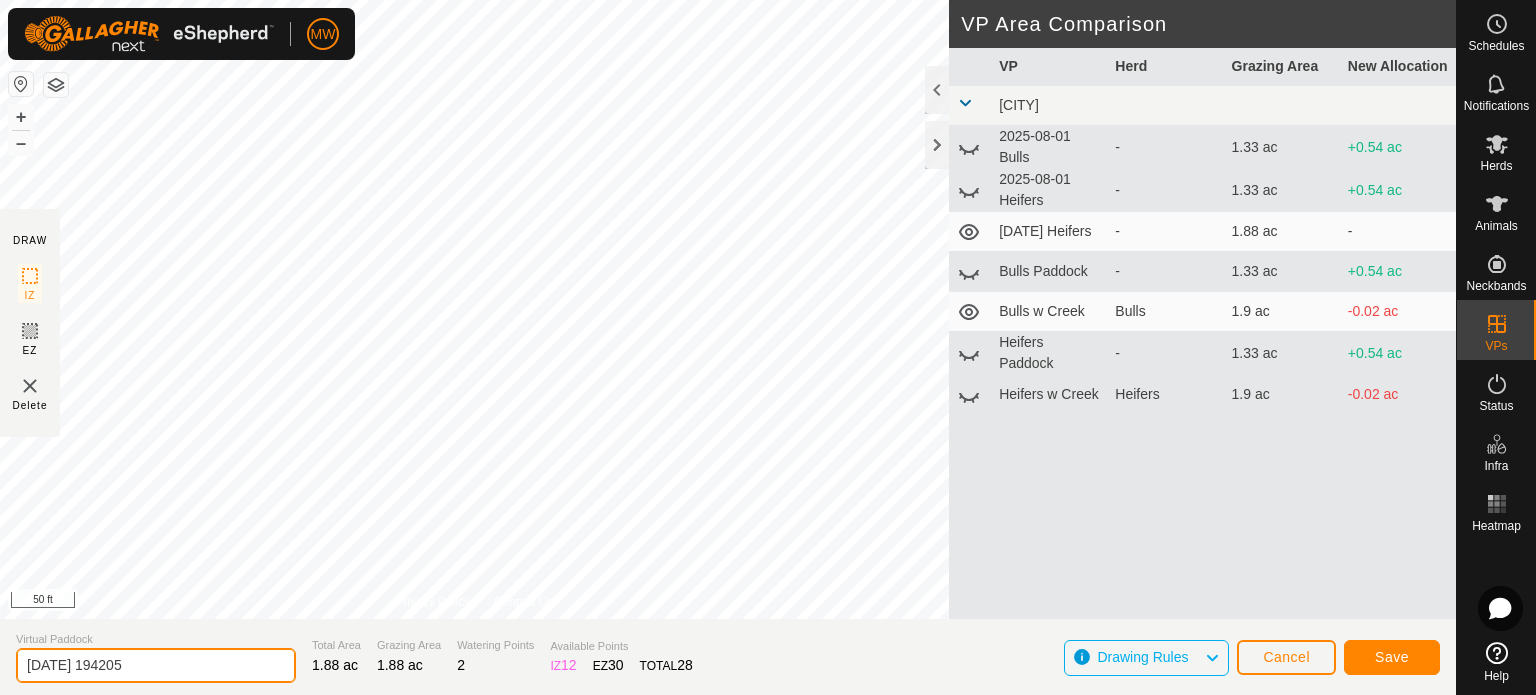click on "2025-08-04 194205" 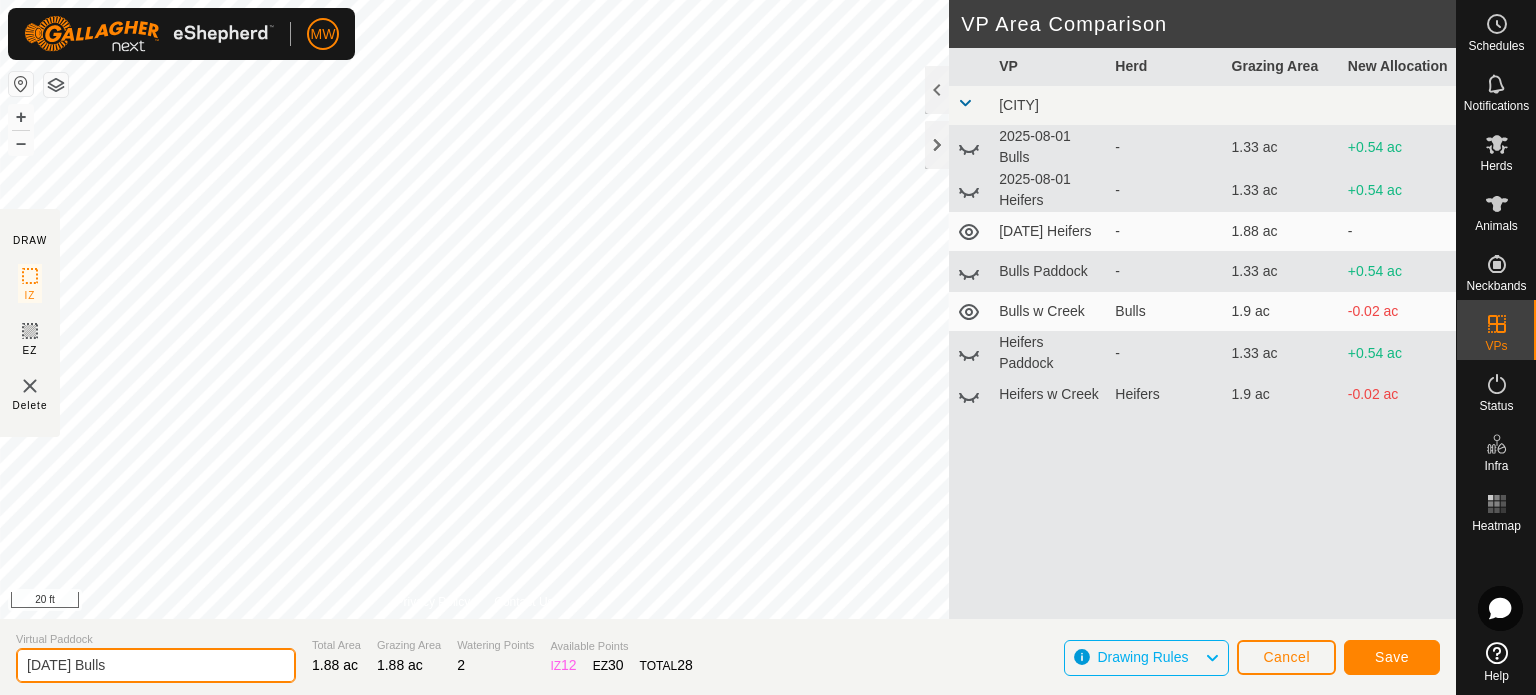 type on "[DATE] Bulls" 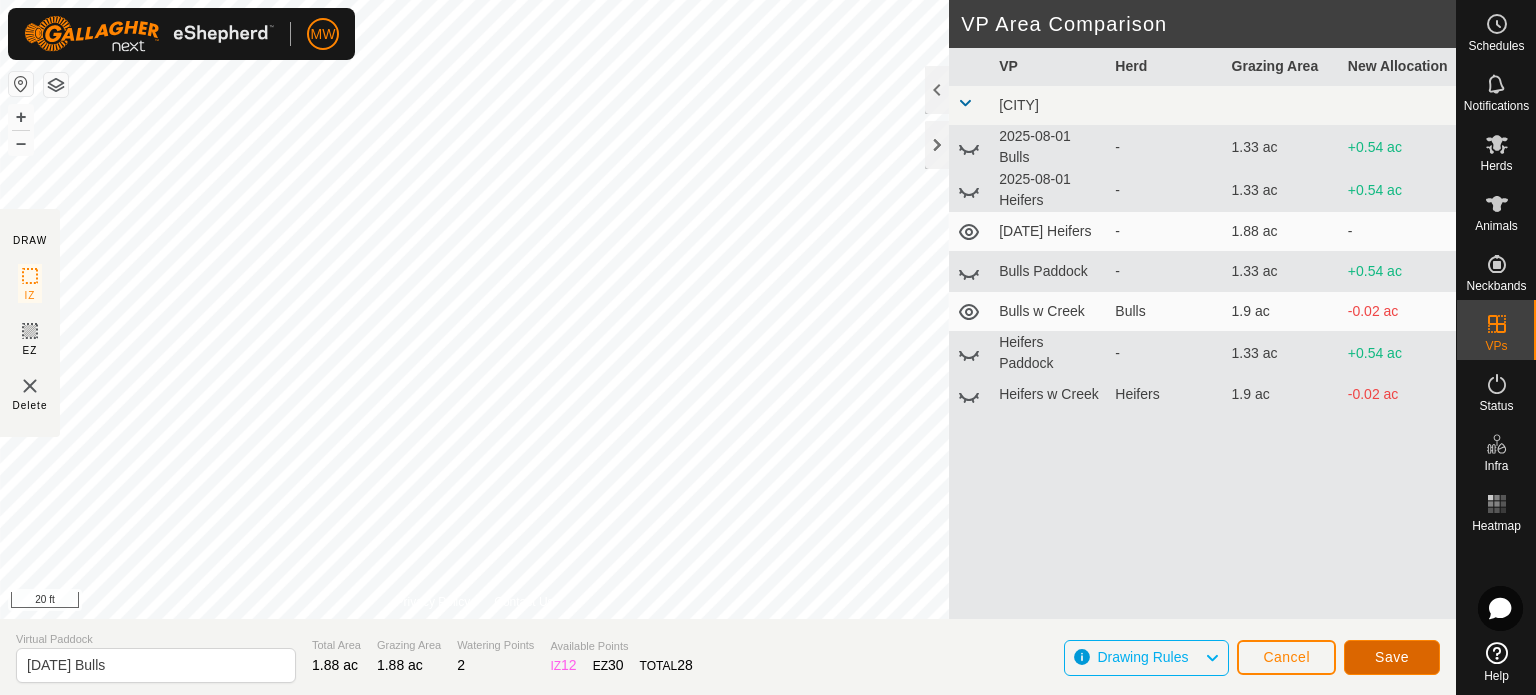 click on "Save" 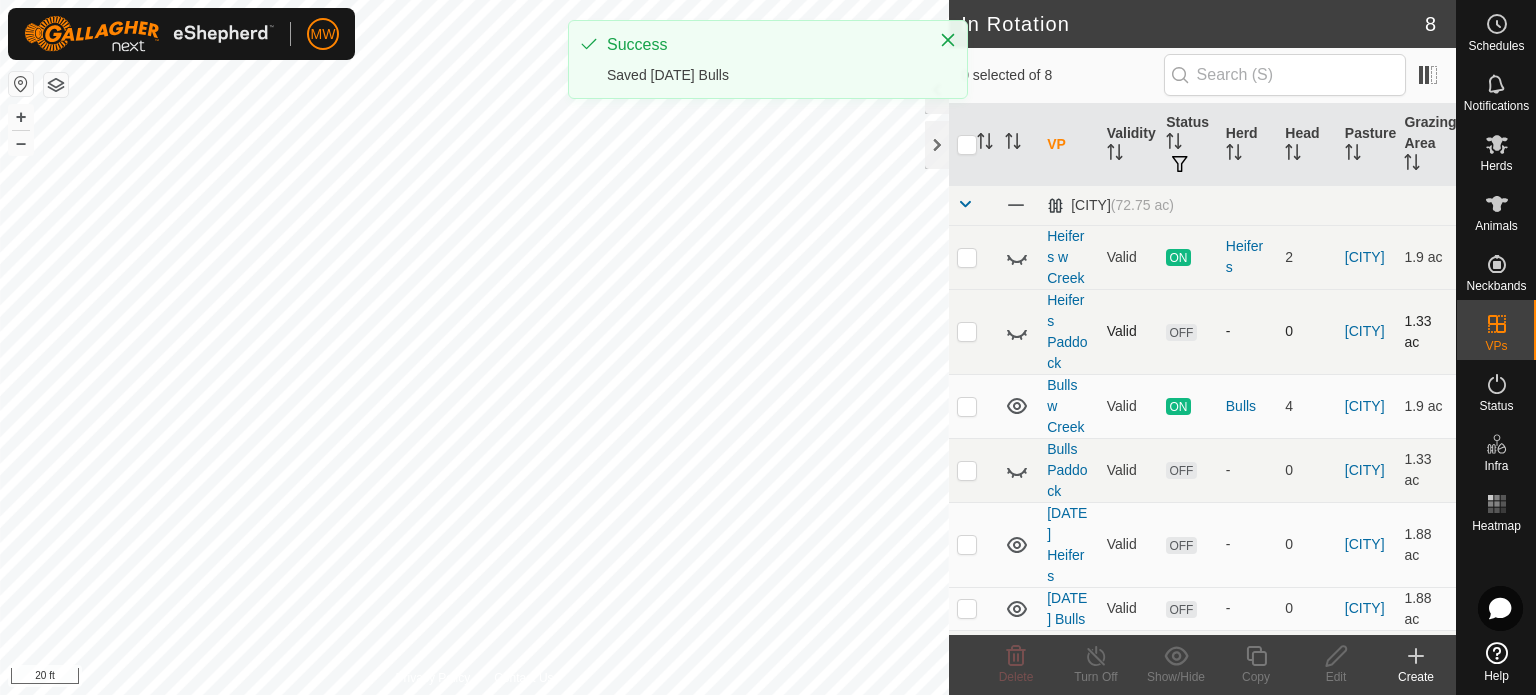 scroll, scrollTop: 163, scrollLeft: 0, axis: vertical 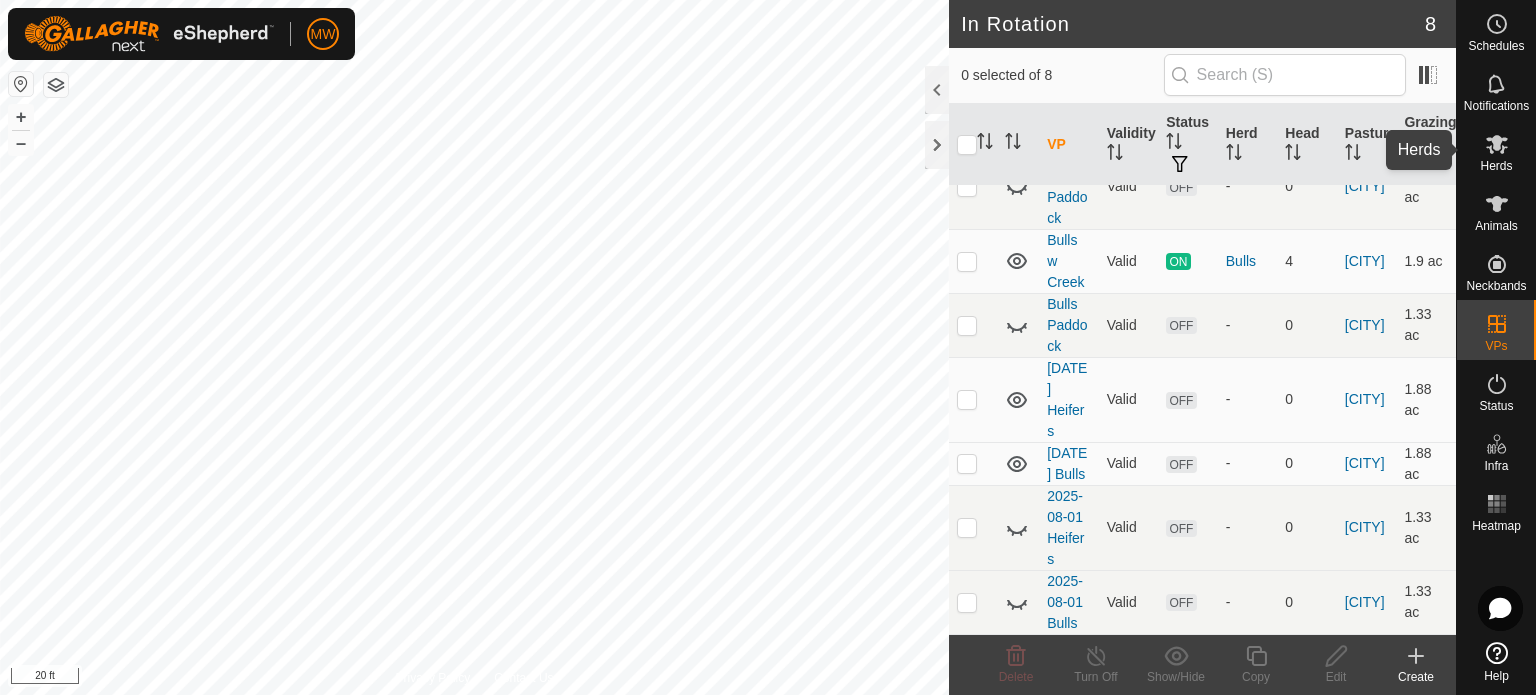click 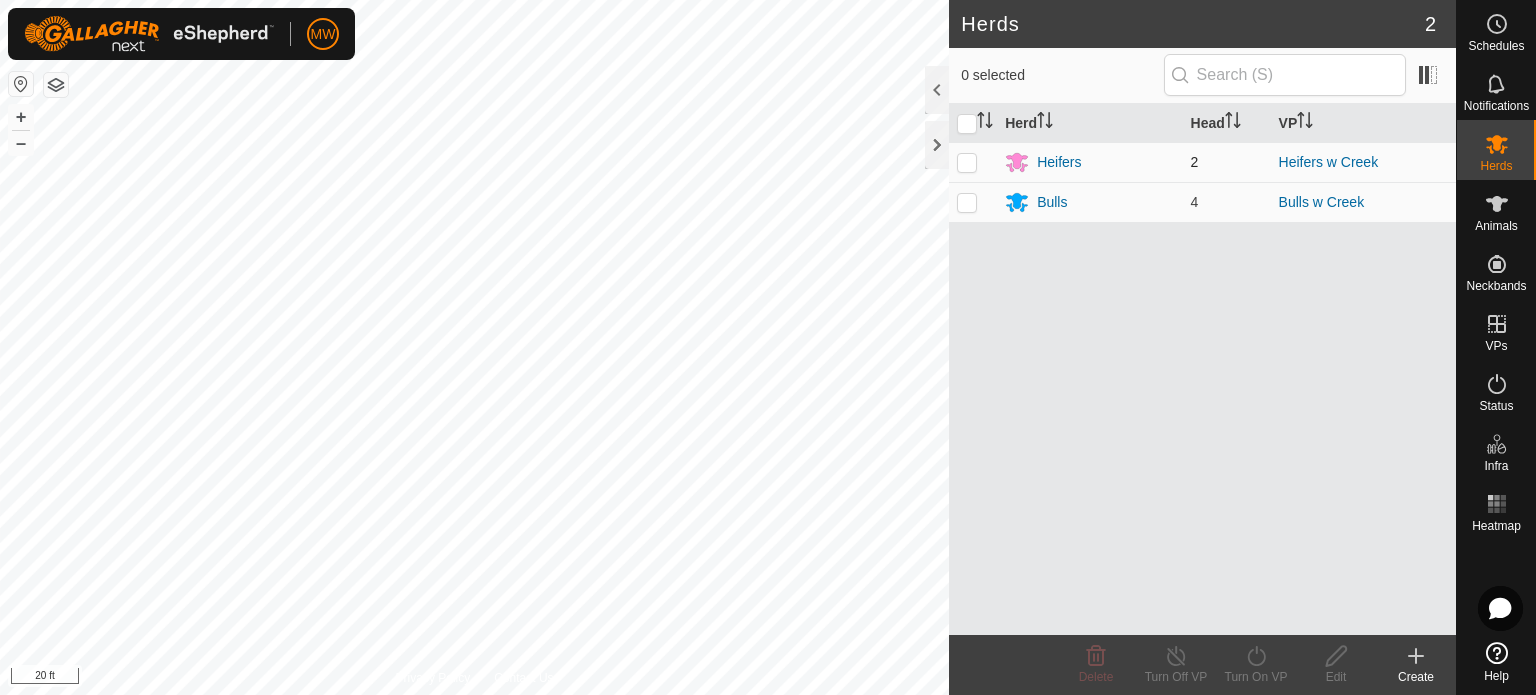click at bounding box center [967, 162] 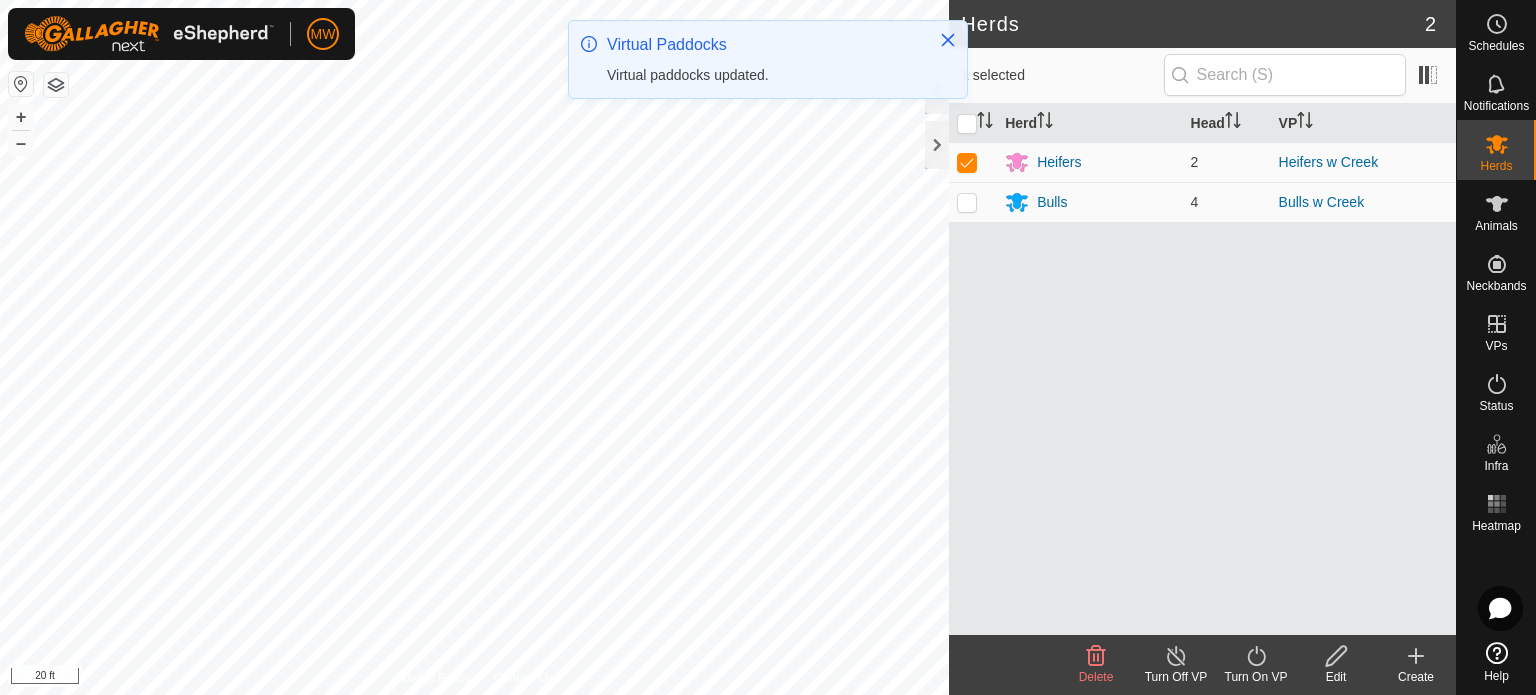 click on "Turn On VP" 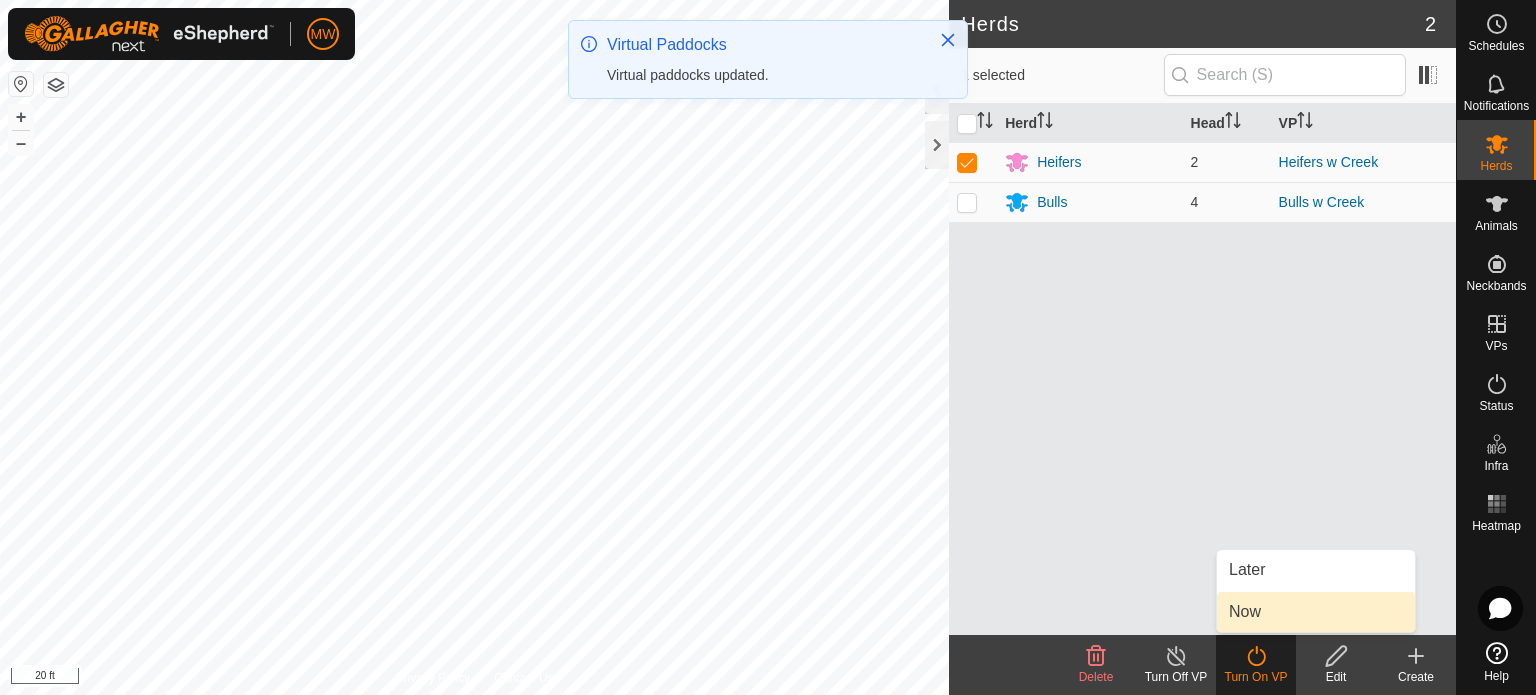click on "Now" at bounding box center [1316, 612] 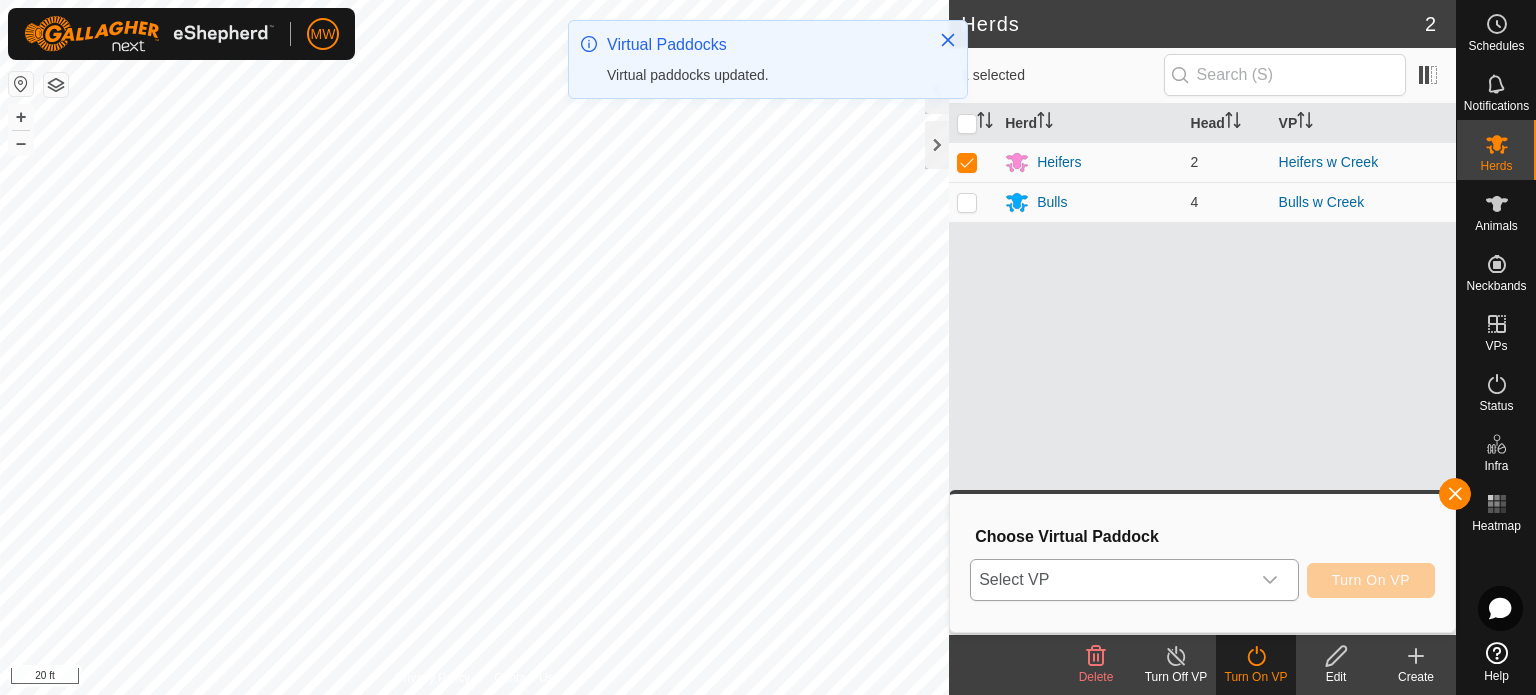 click on "Select VP" at bounding box center [1110, 580] 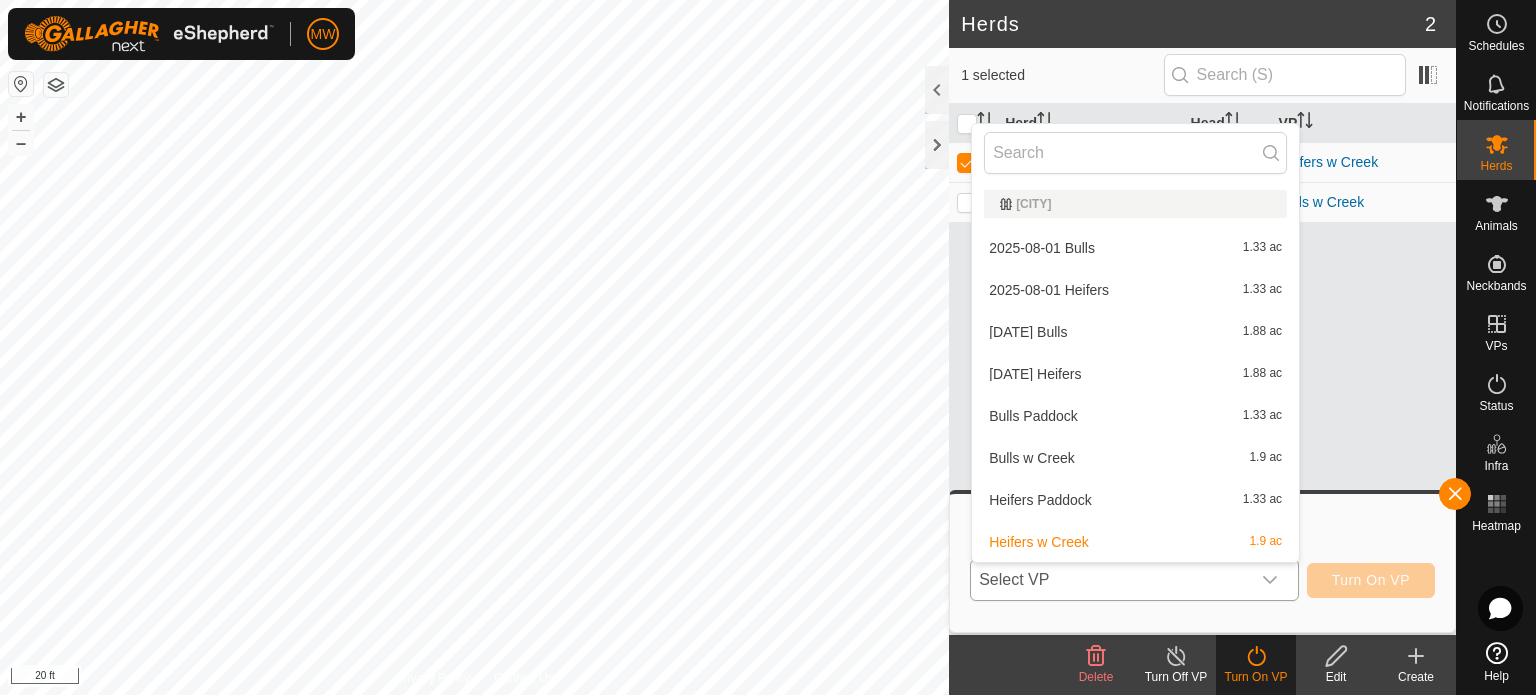click on "2025-08-04 Heifers  1.88 ac" at bounding box center (1135, 374) 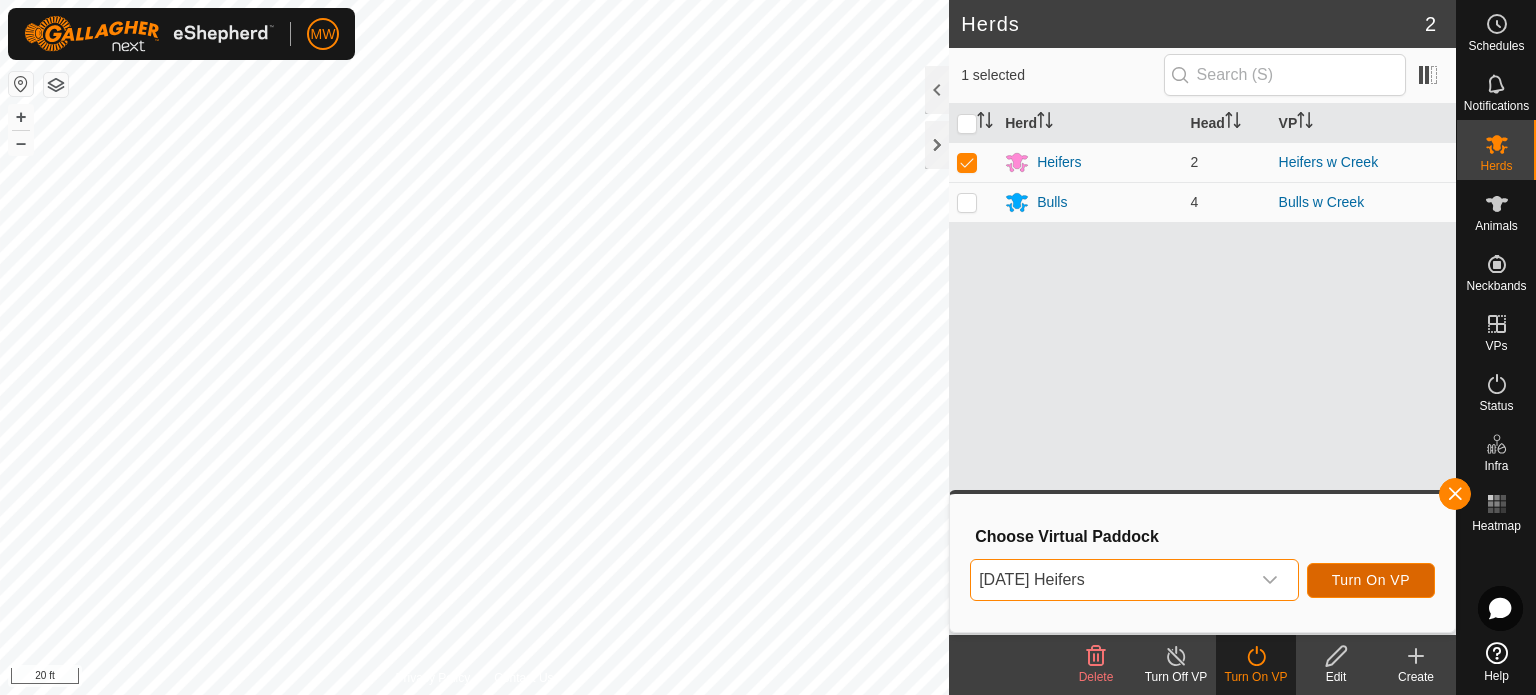 click on "Turn On VP" at bounding box center (1371, 580) 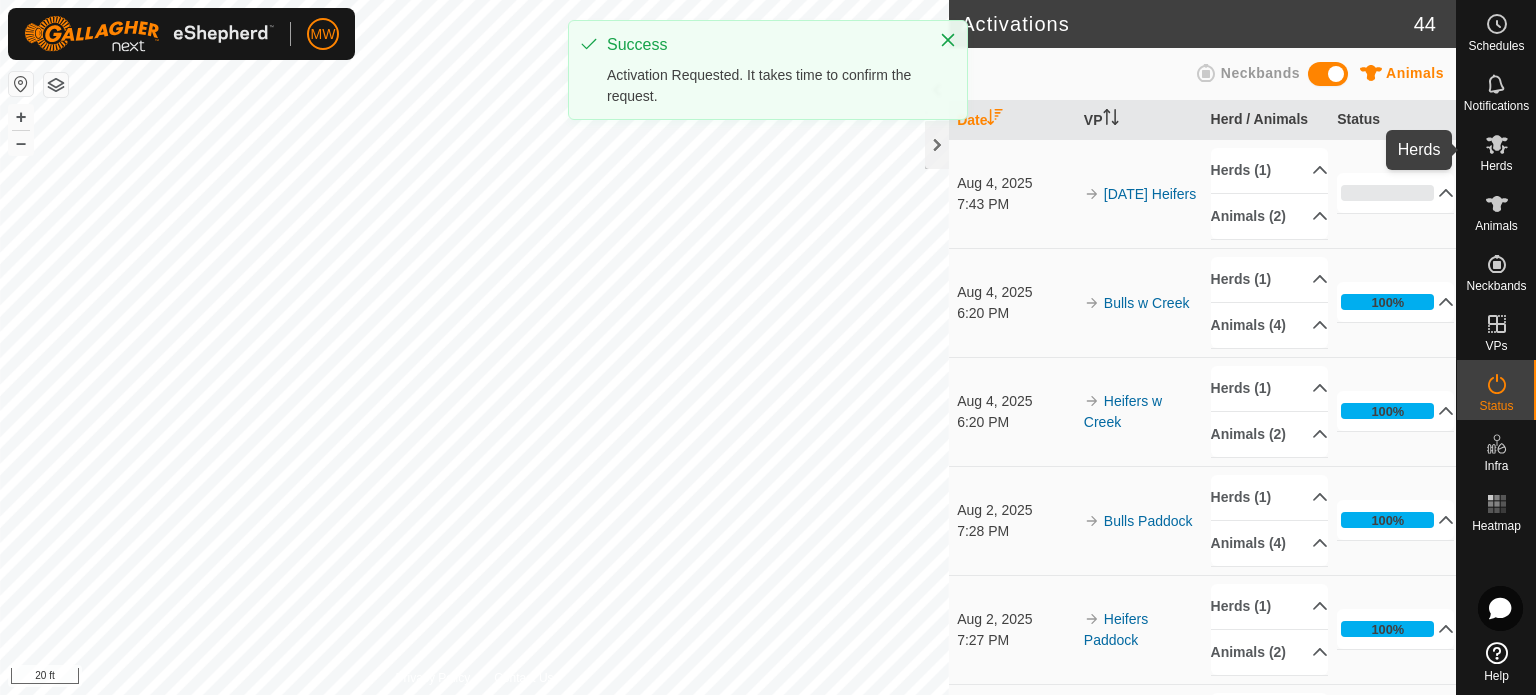 click 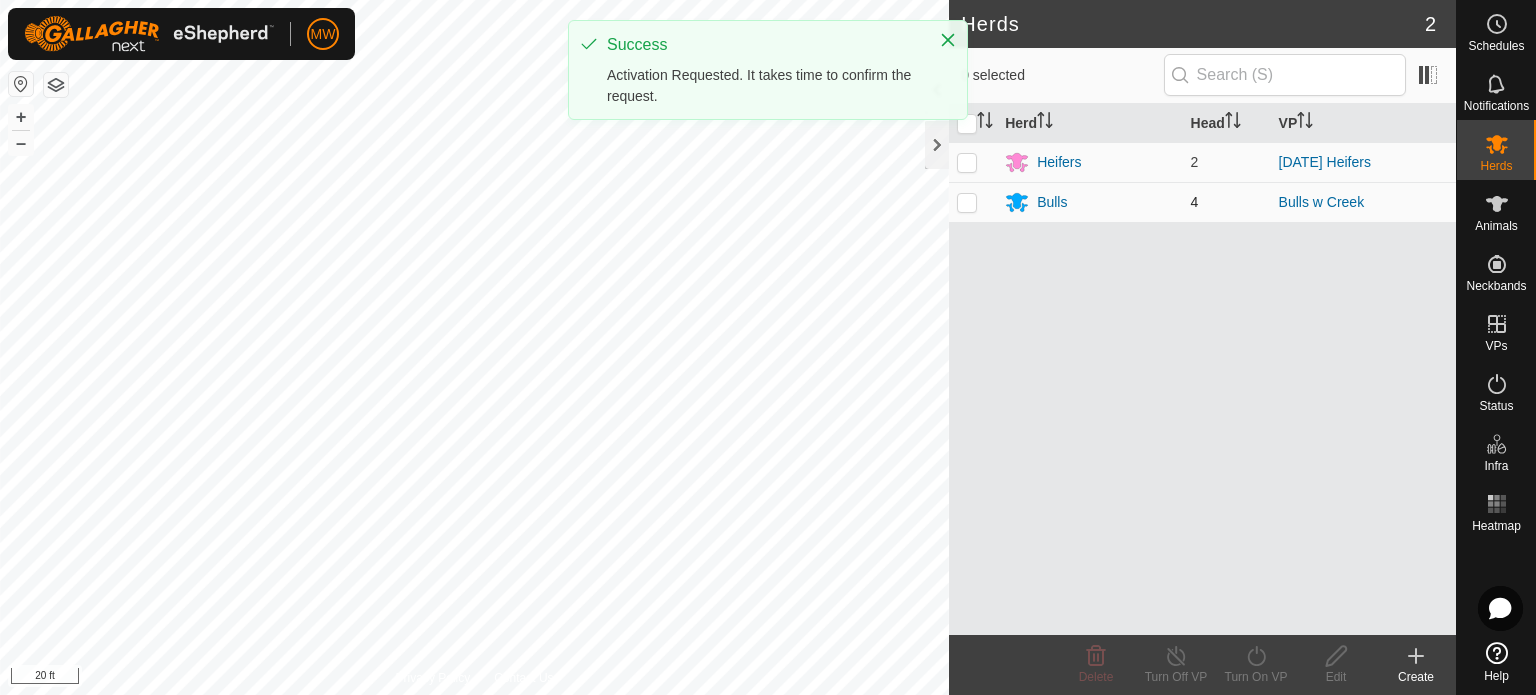 click at bounding box center (967, 202) 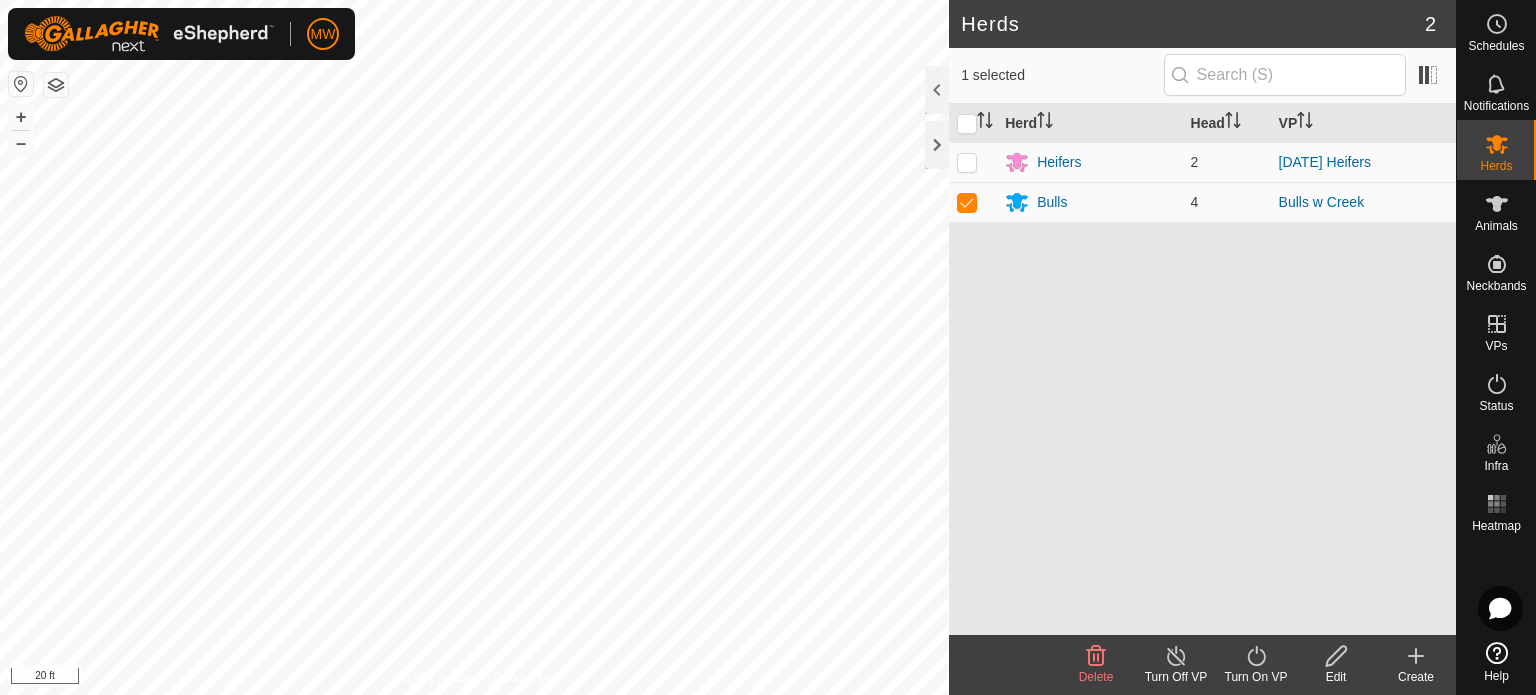click on "Turn On VP" 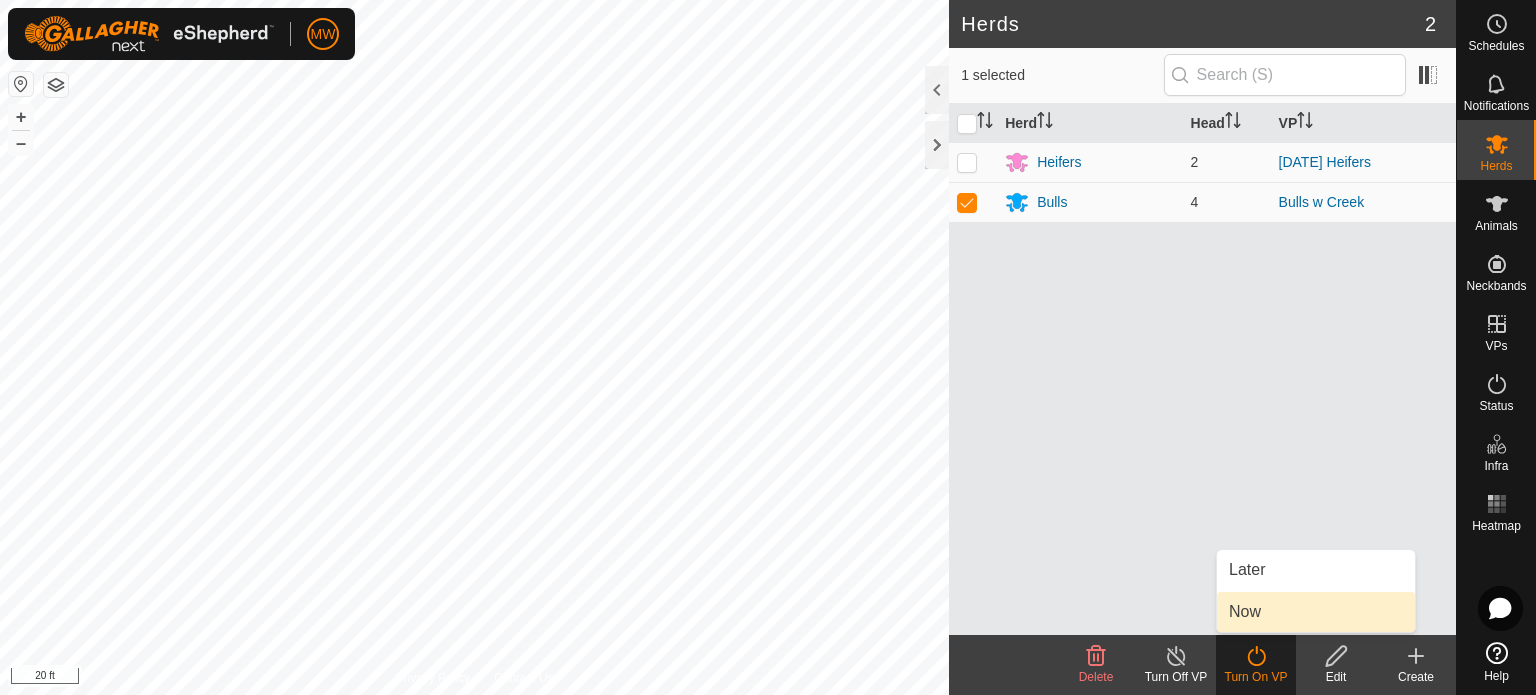 click on "Now" at bounding box center (1316, 612) 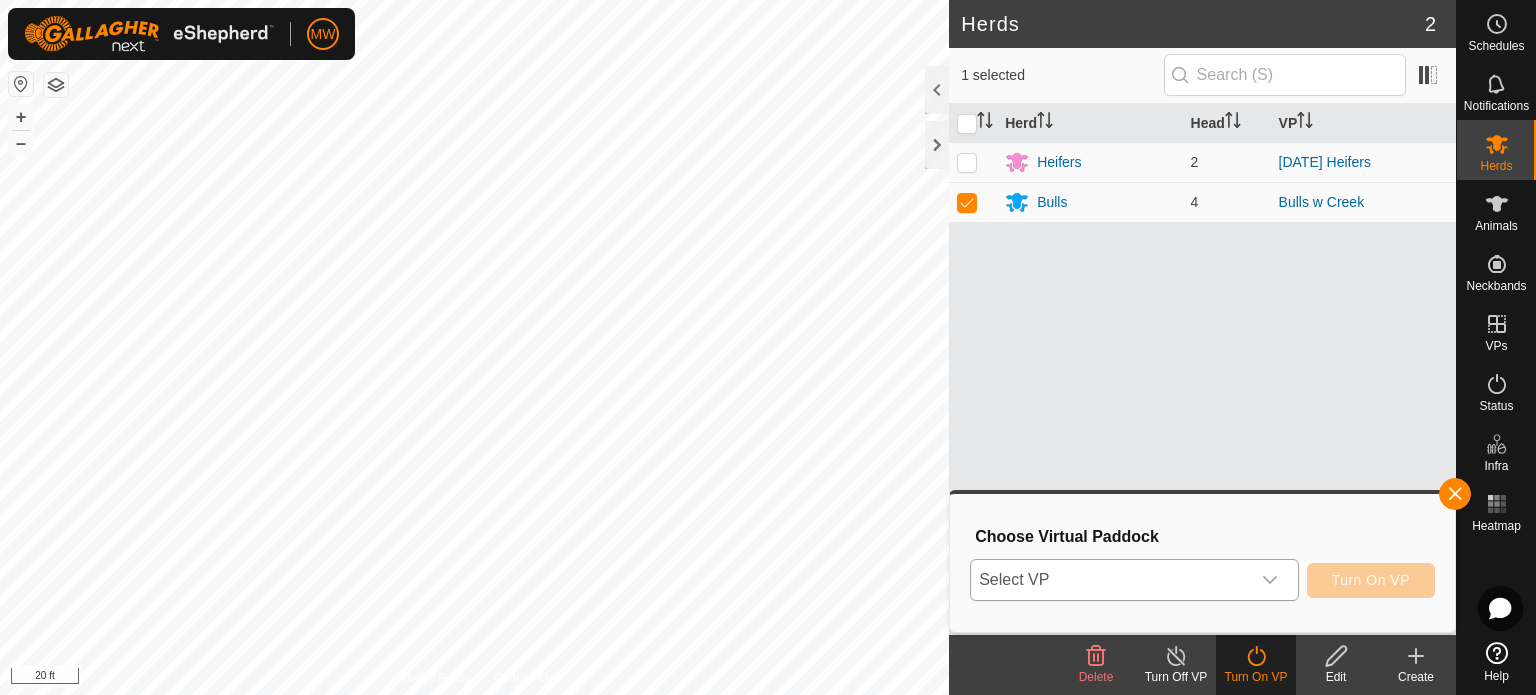 click on "Select VP" at bounding box center [1110, 580] 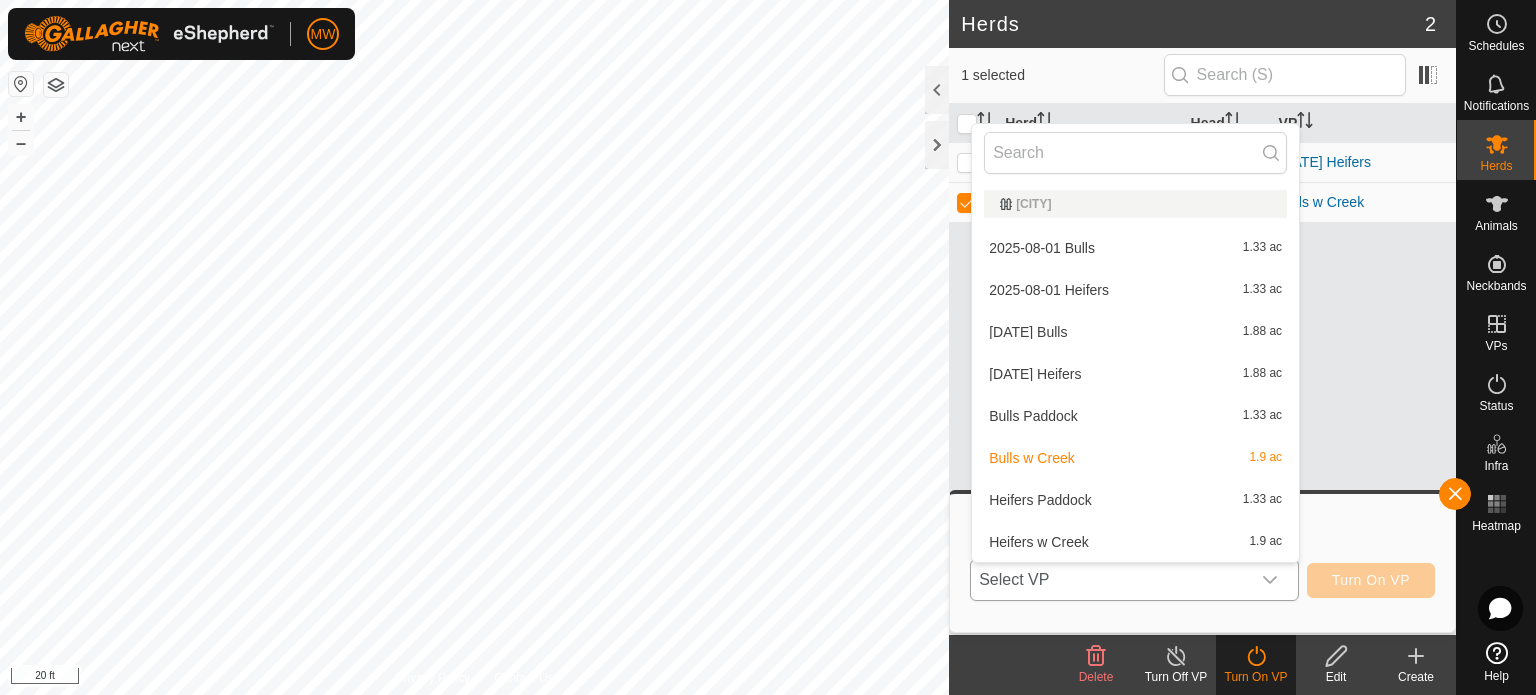 click on "2025-08-04 Bulls  1.88 ac" at bounding box center (1135, 332) 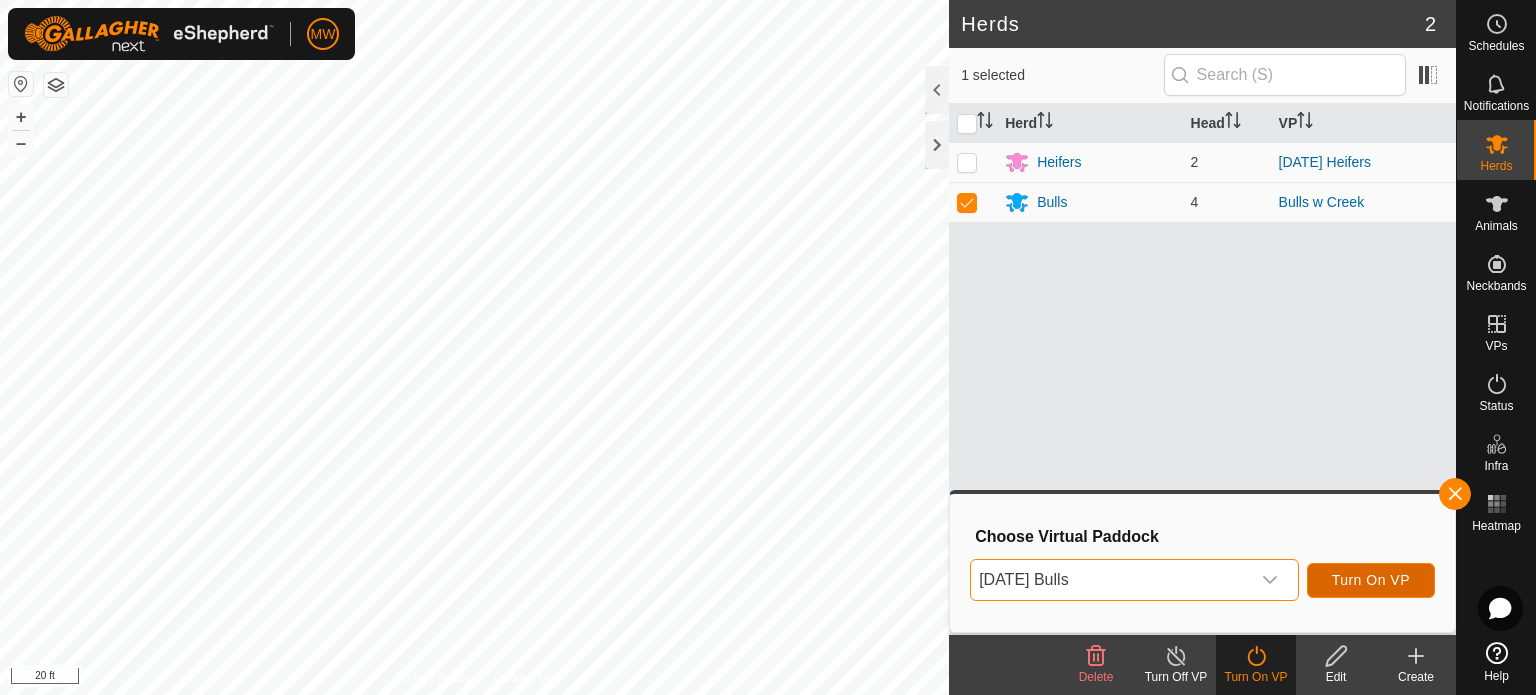 click on "Turn On VP" at bounding box center (1371, 580) 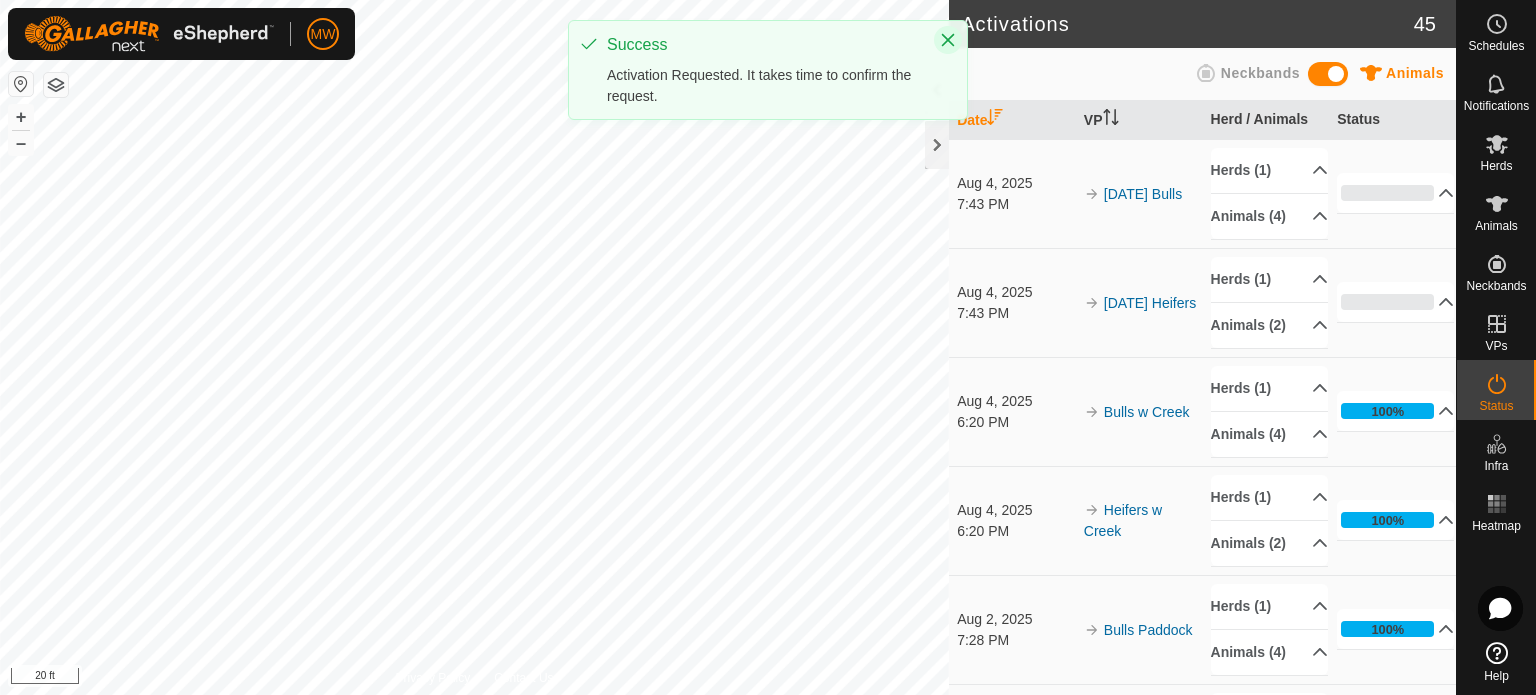 click 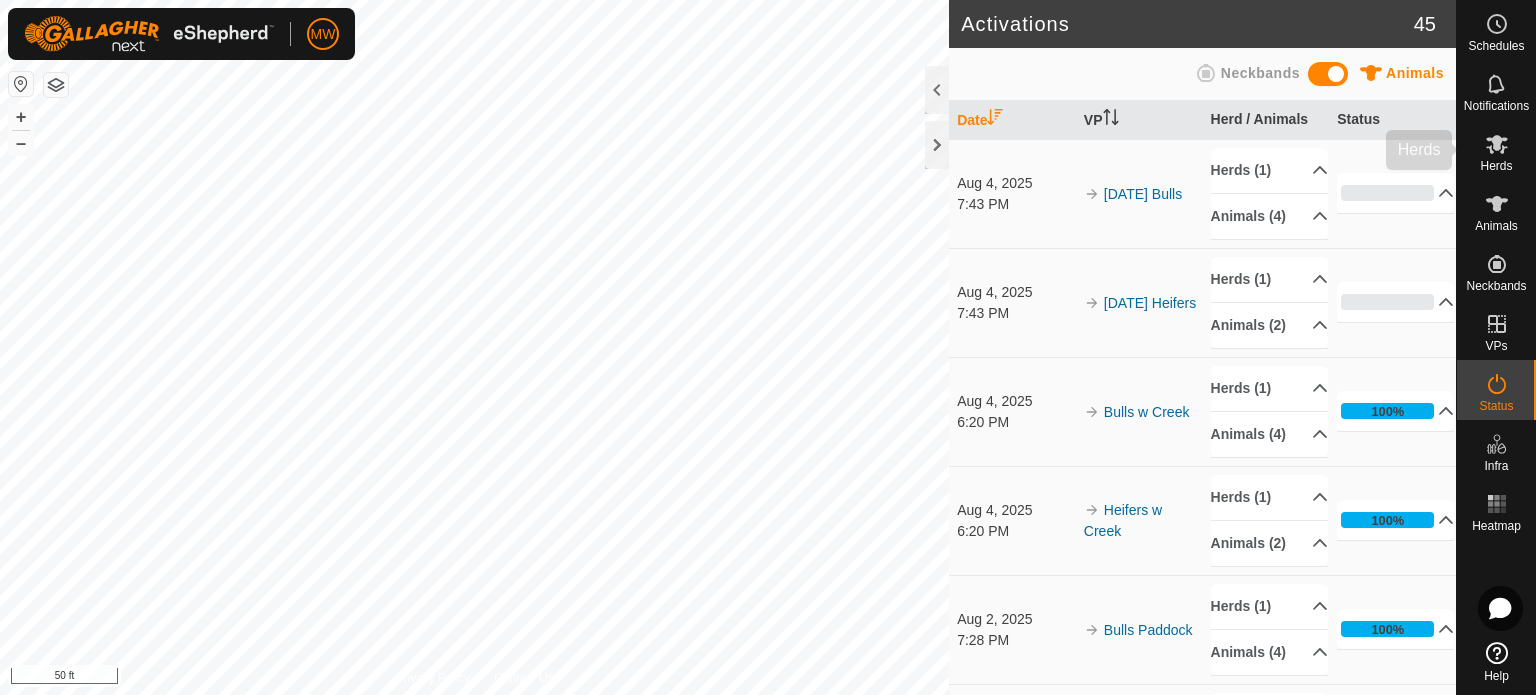click 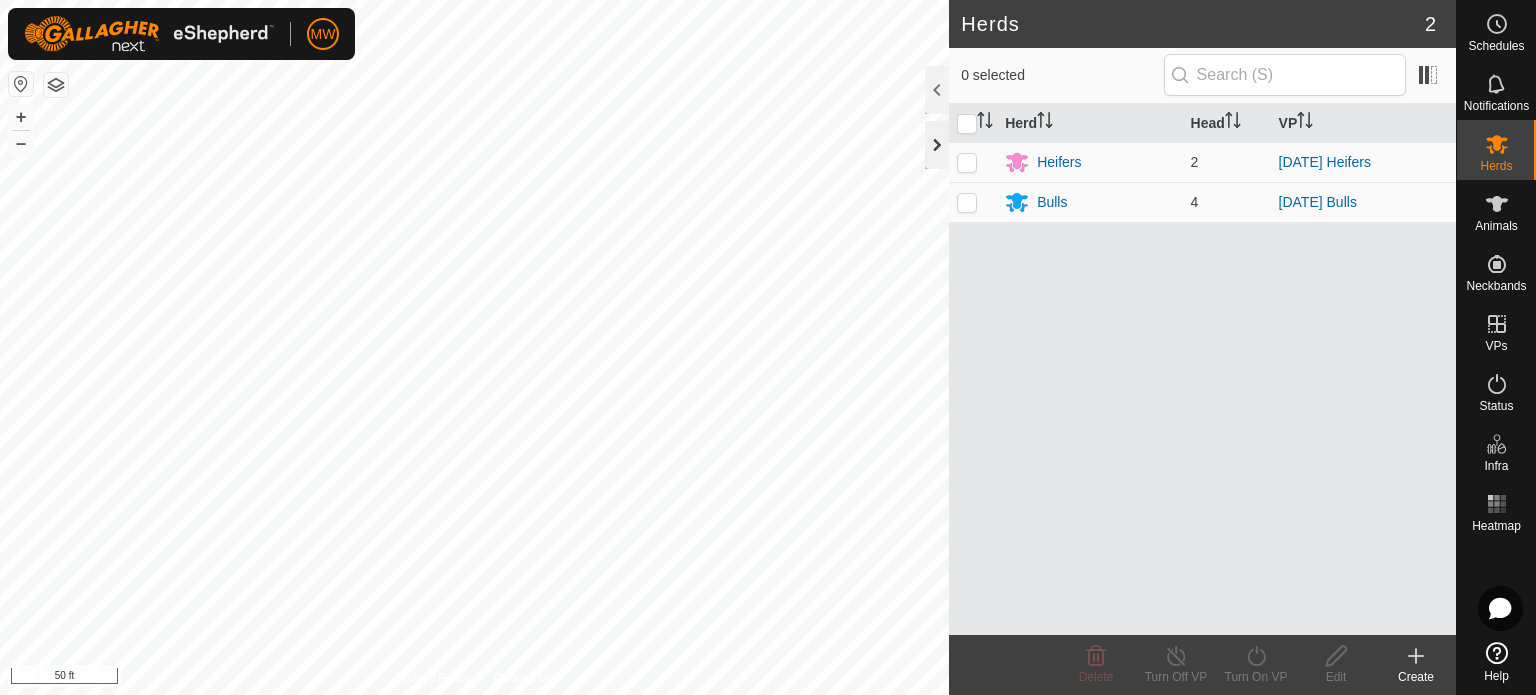click 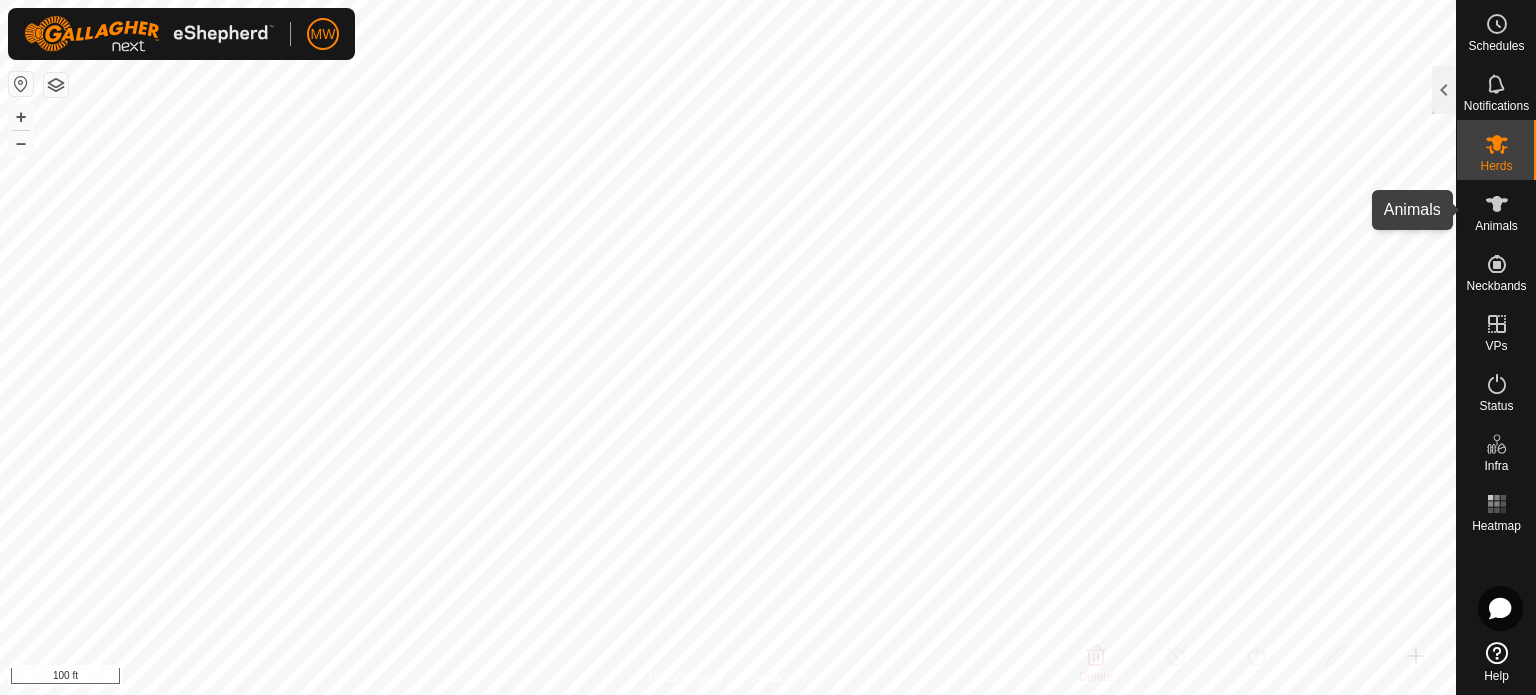click on "Animals" at bounding box center [1496, 226] 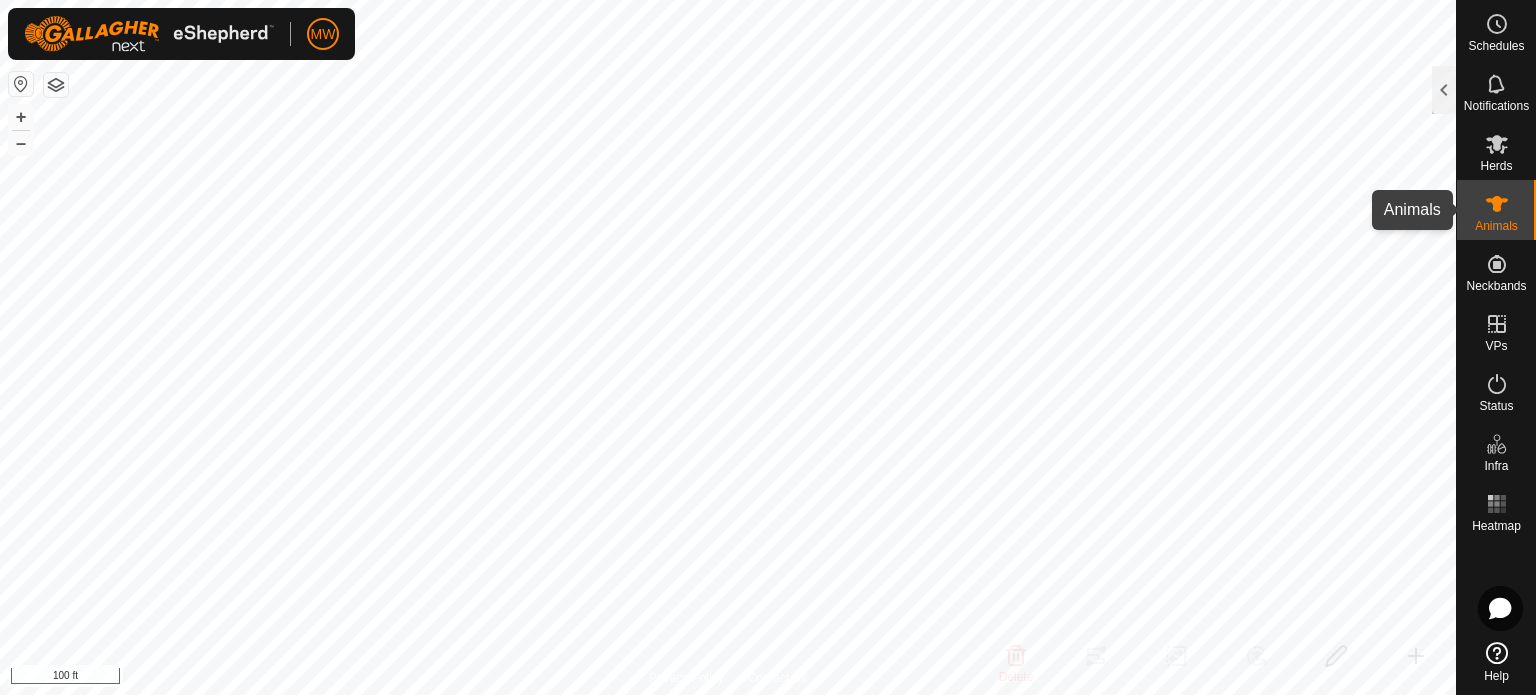 click 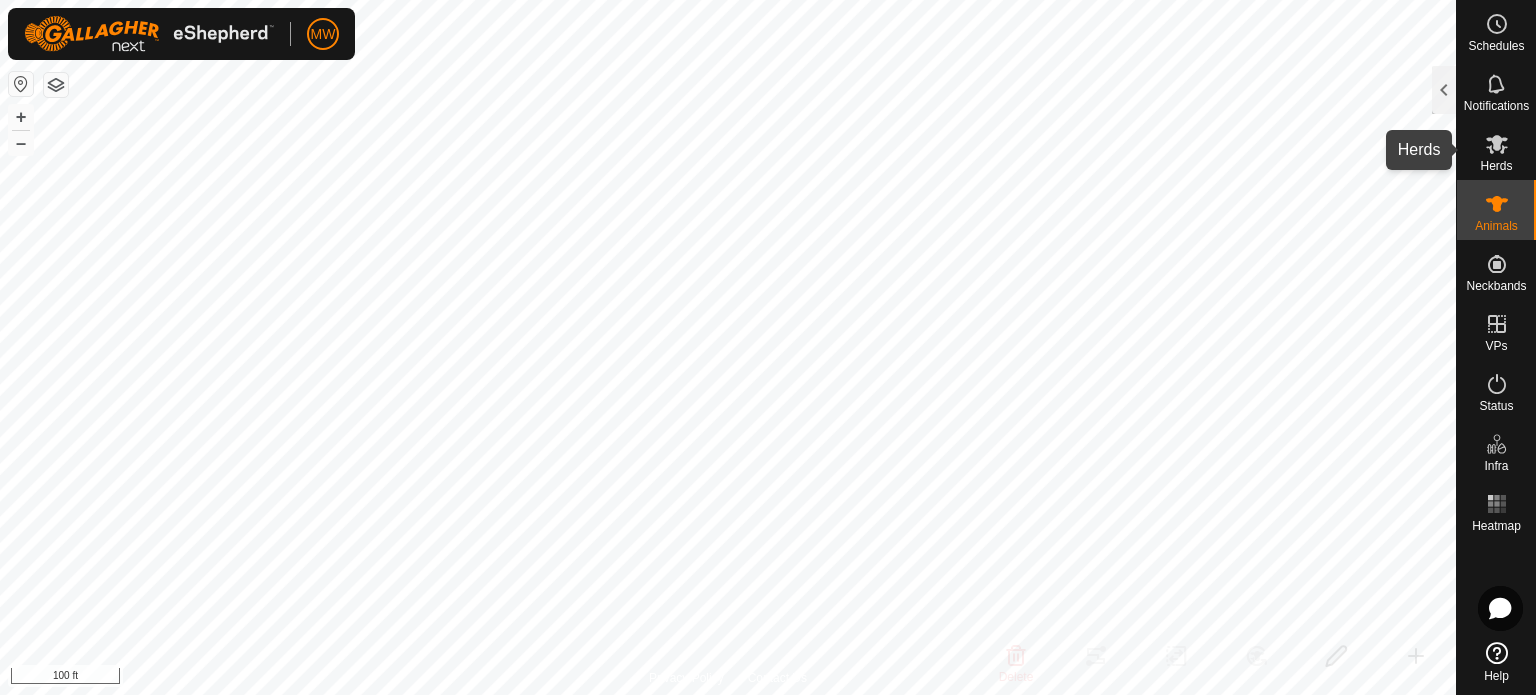 click at bounding box center (1497, 144) 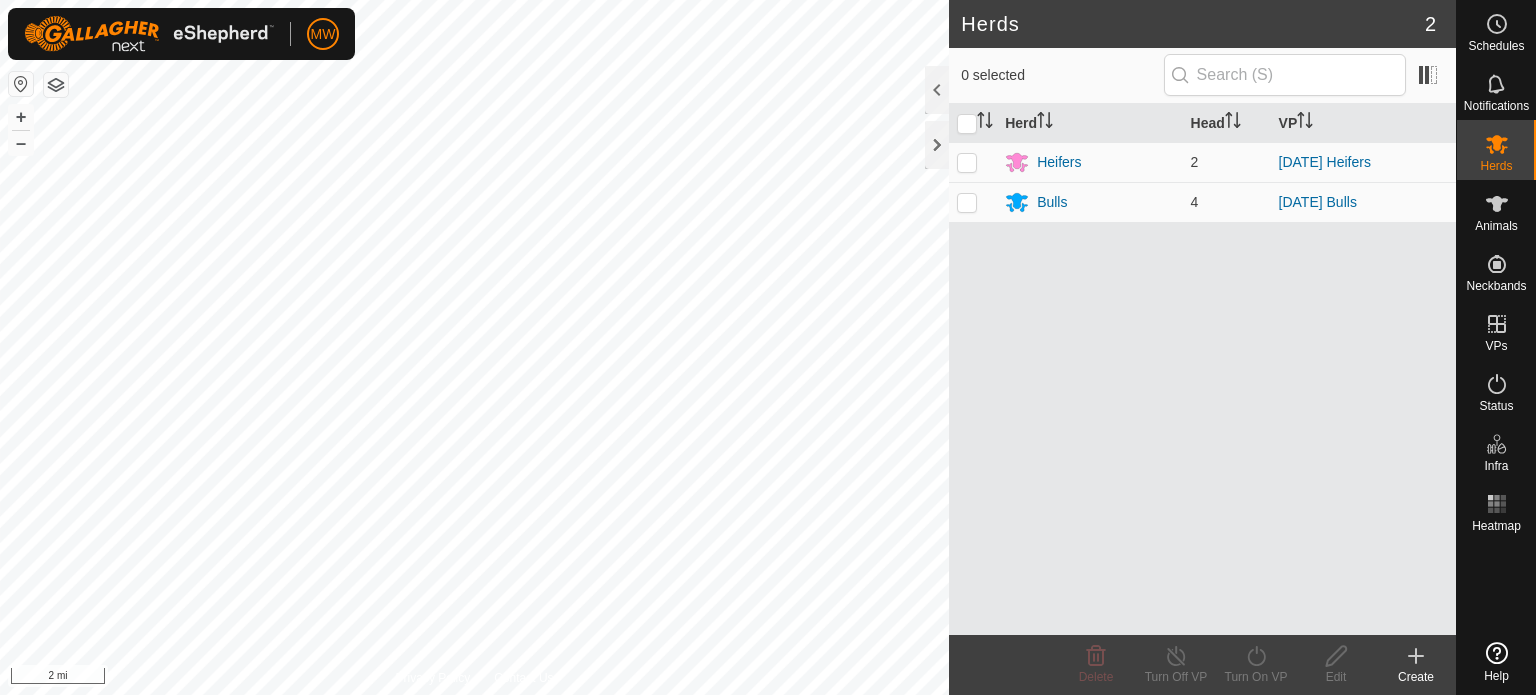 scroll, scrollTop: 0, scrollLeft: 0, axis: both 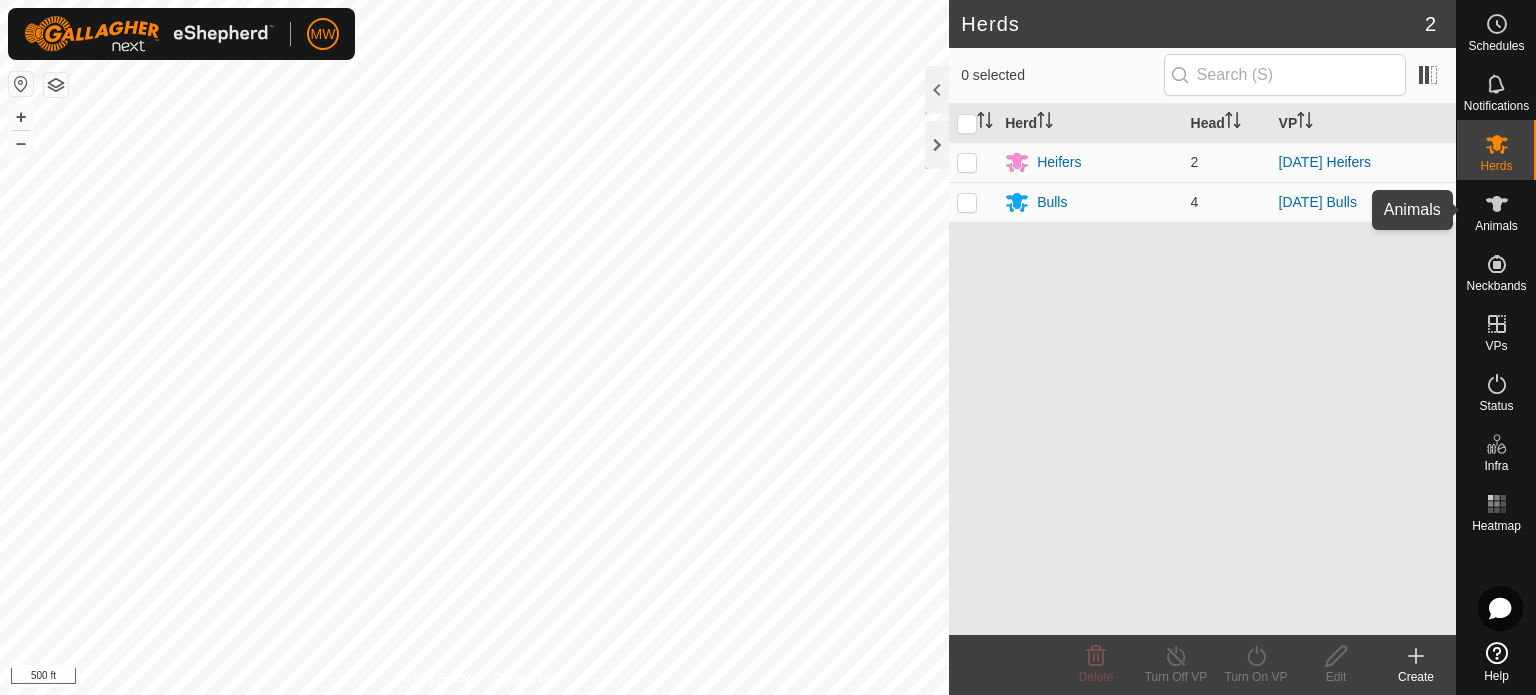 click at bounding box center (1497, 204) 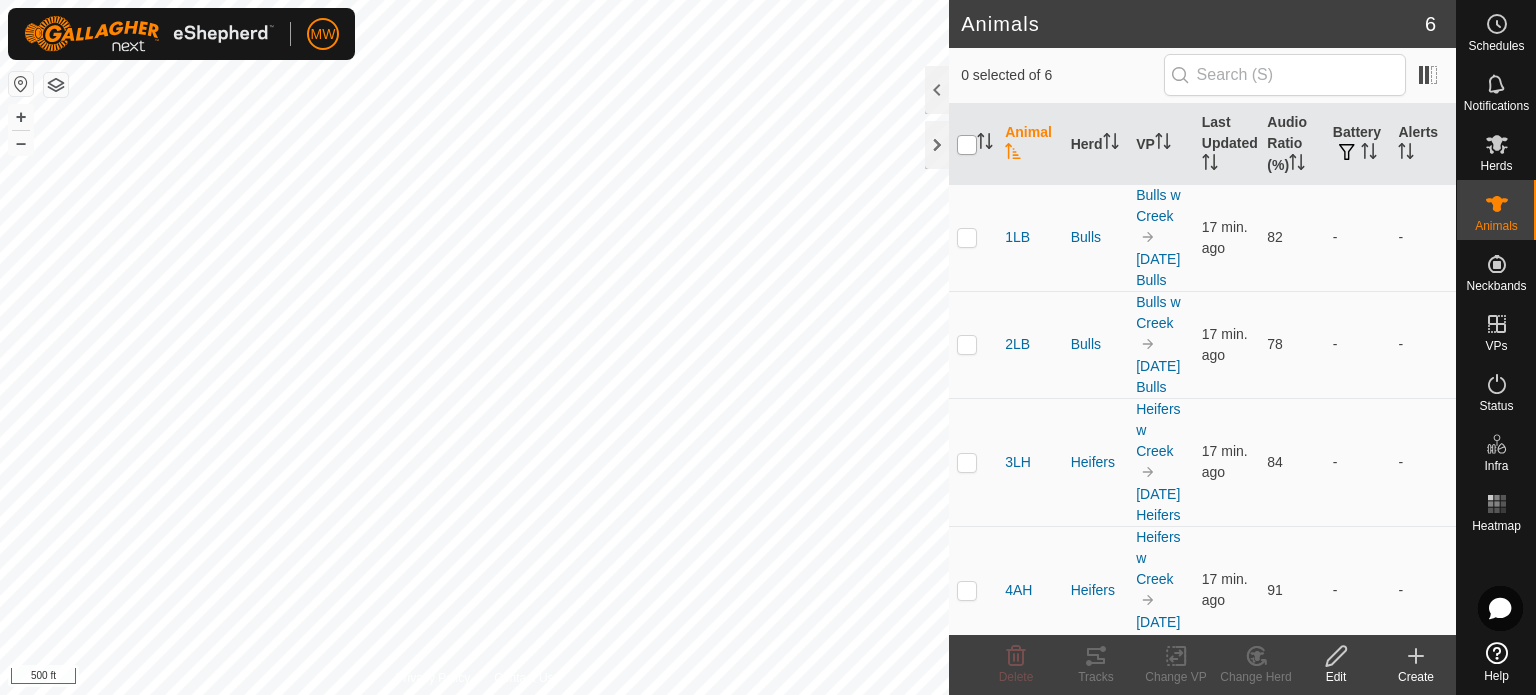 click at bounding box center (967, 145) 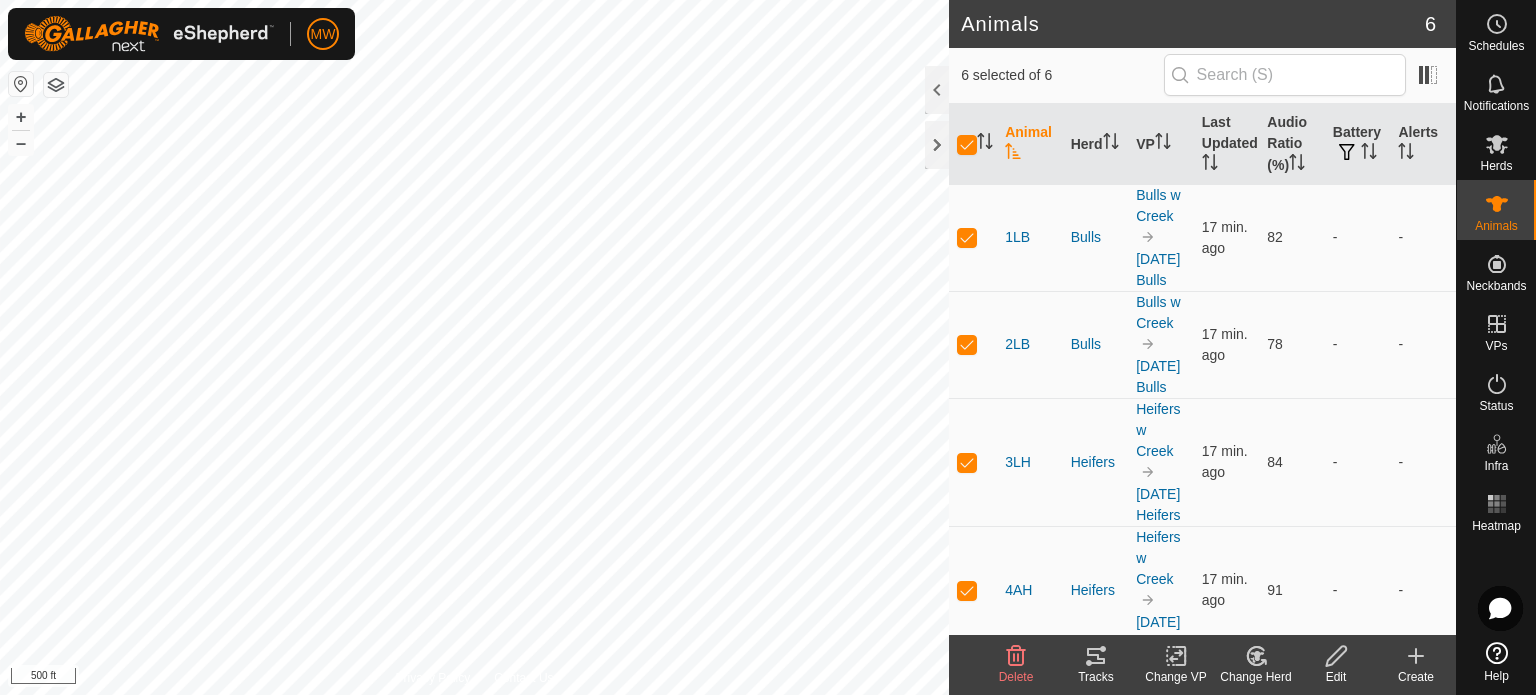 click on "Tracks" 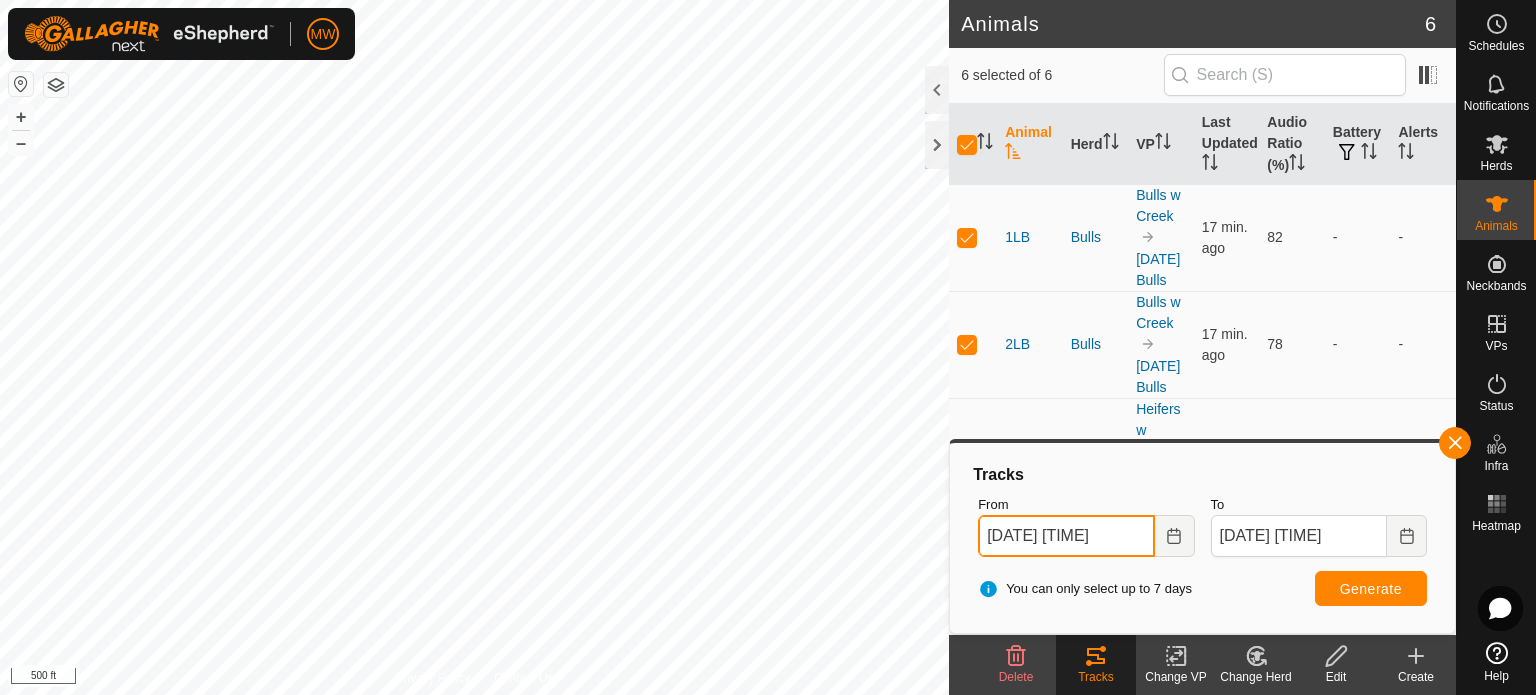 drag, startPoint x: 1034, startPoint y: 545, endPoint x: 1058, endPoint y: 540, distance: 24.5153 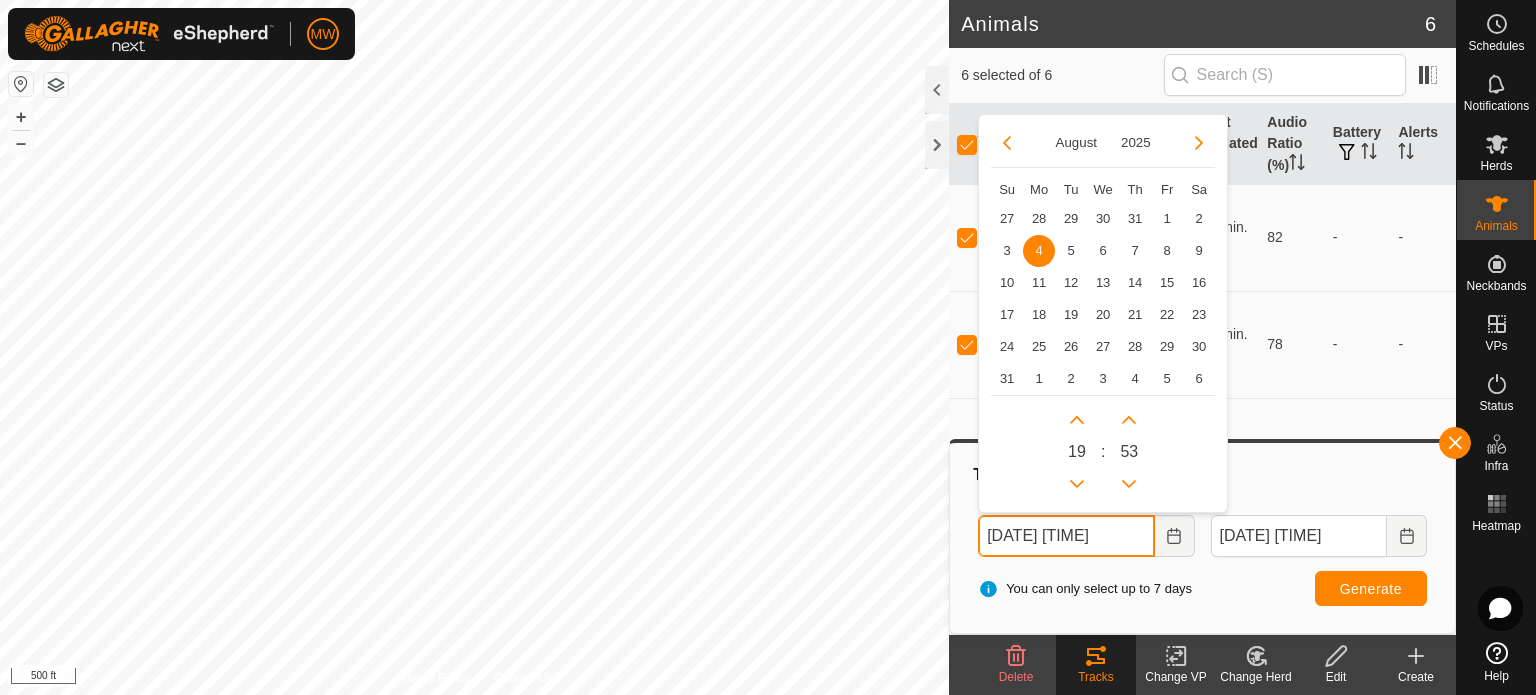 click on "Aug 04, 2025 19:53" at bounding box center [1066, 536] 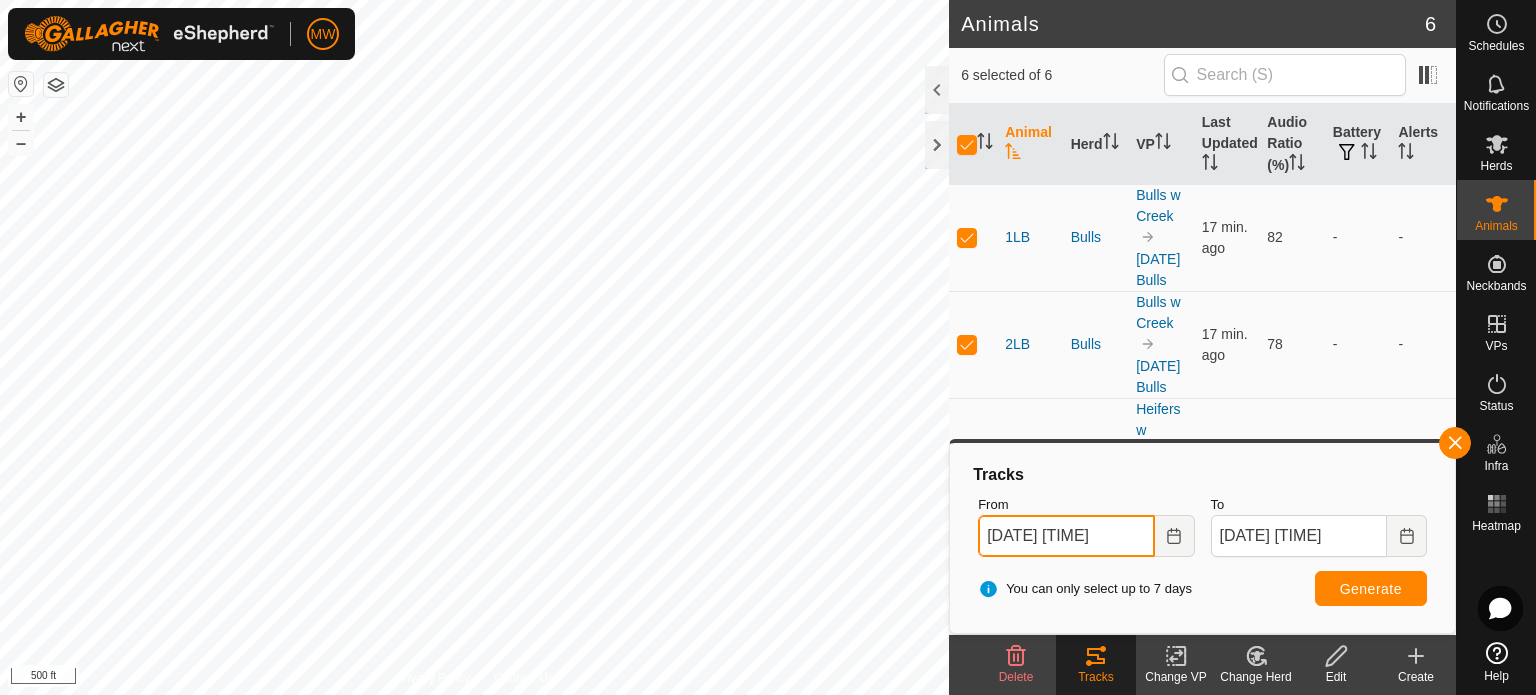 type on "Aug 04, 2025 18:53" 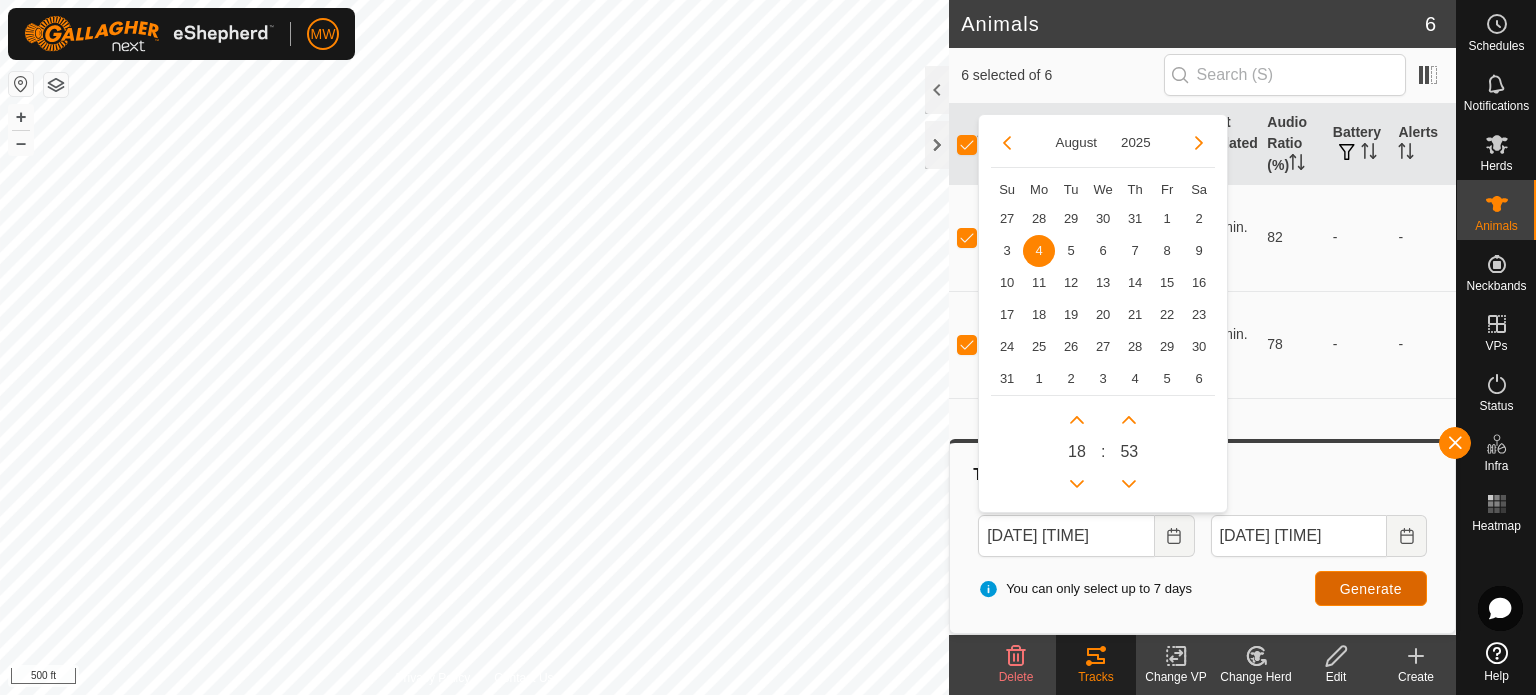 click on "Generate" at bounding box center (1371, 589) 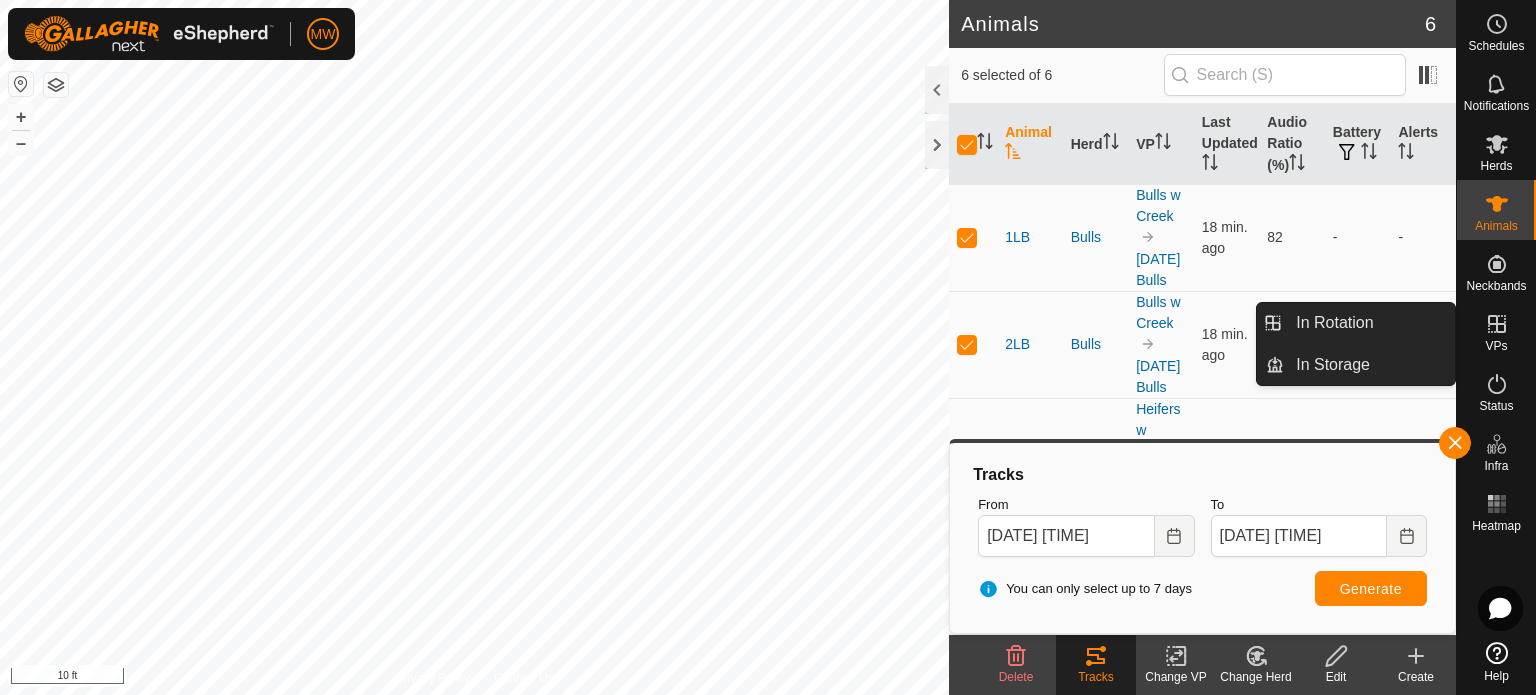 click 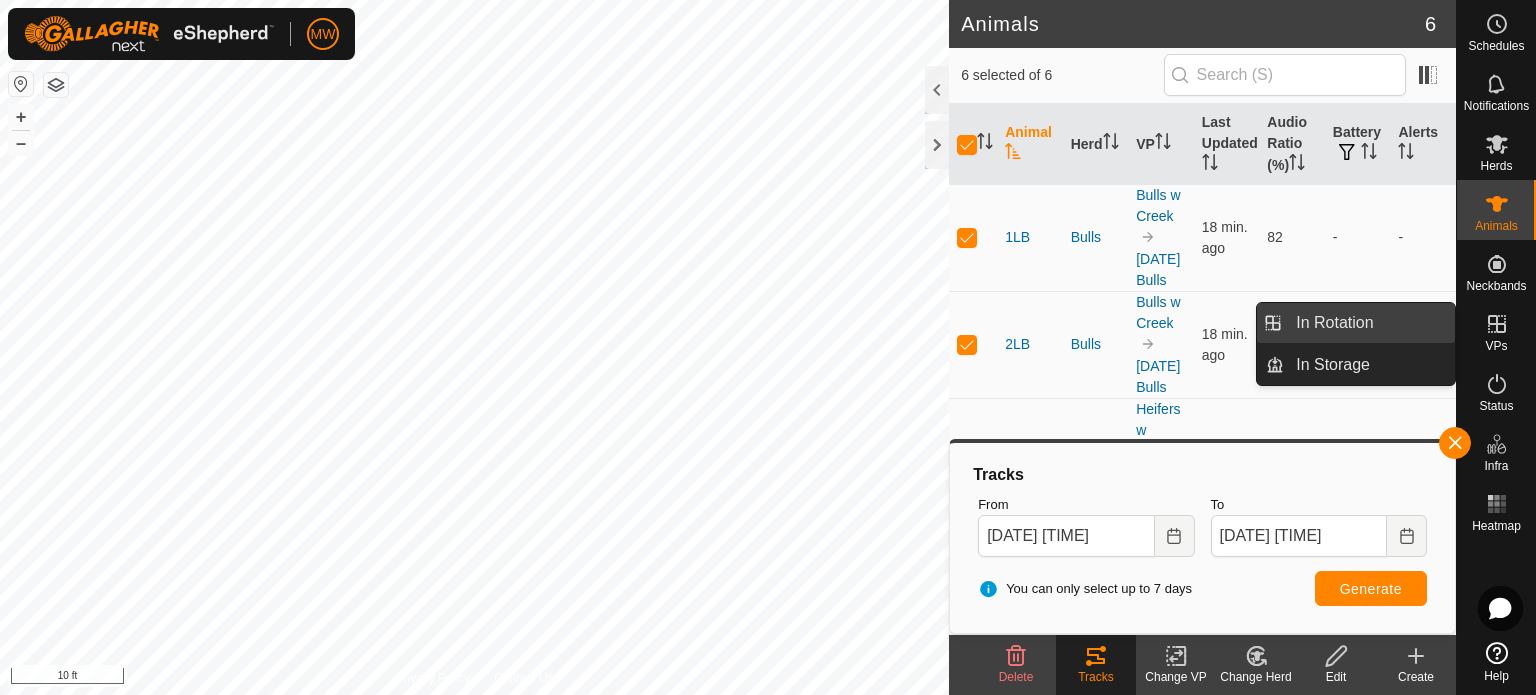 click on "In Rotation" at bounding box center [1369, 323] 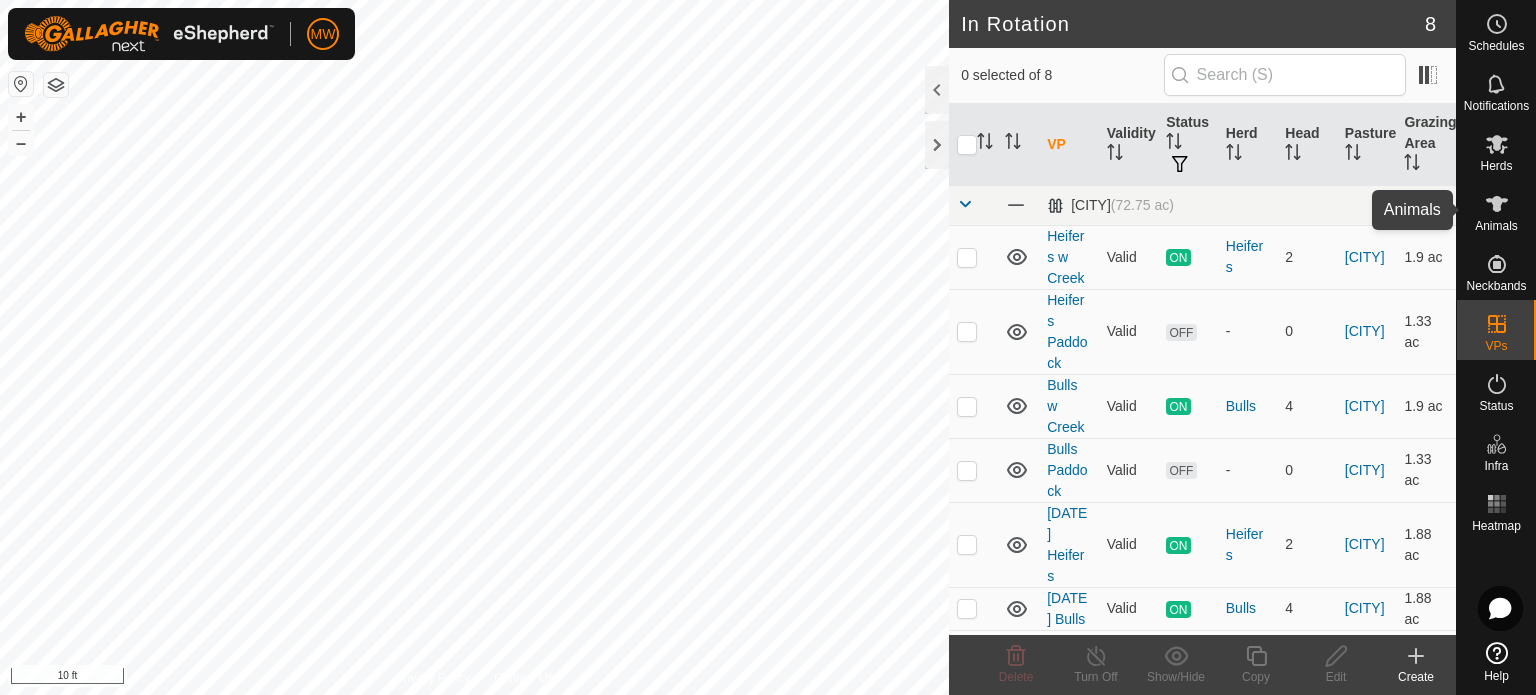 click 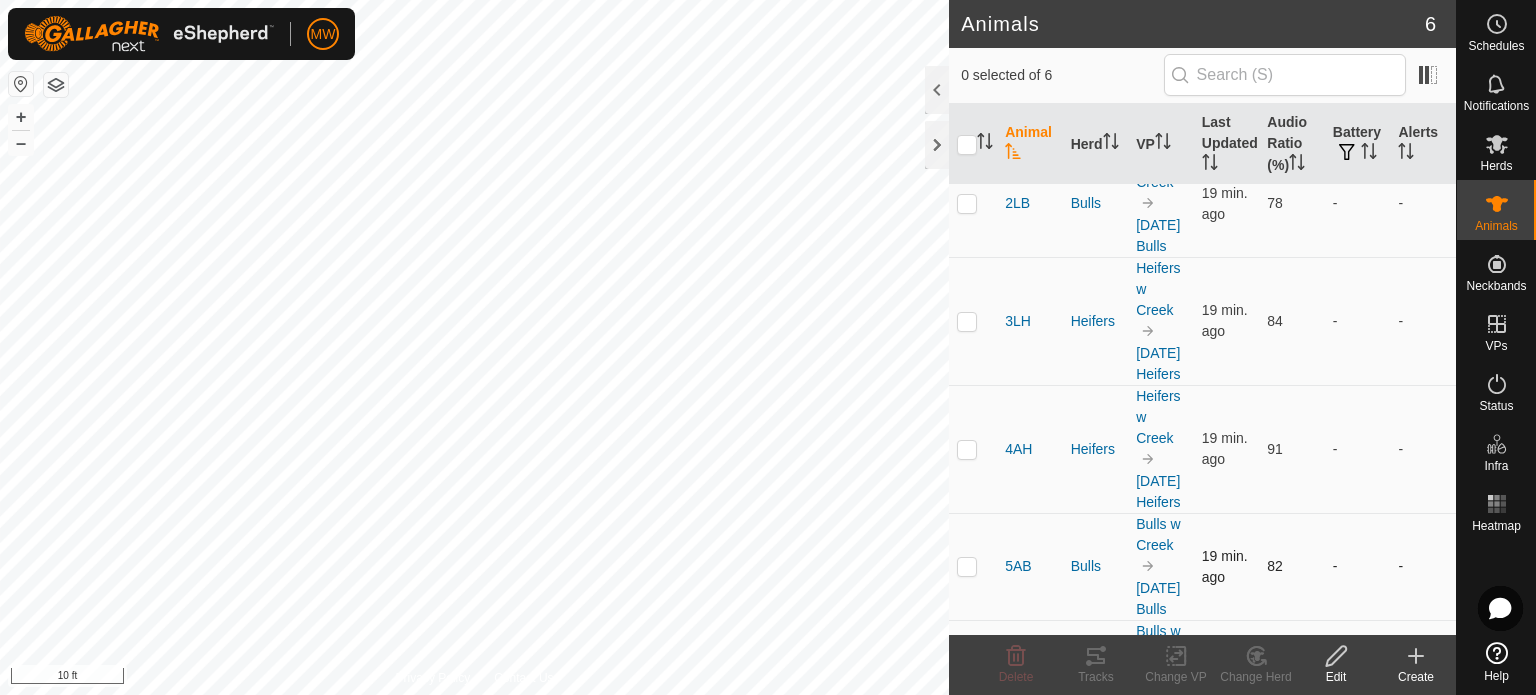 scroll, scrollTop: 0, scrollLeft: 0, axis: both 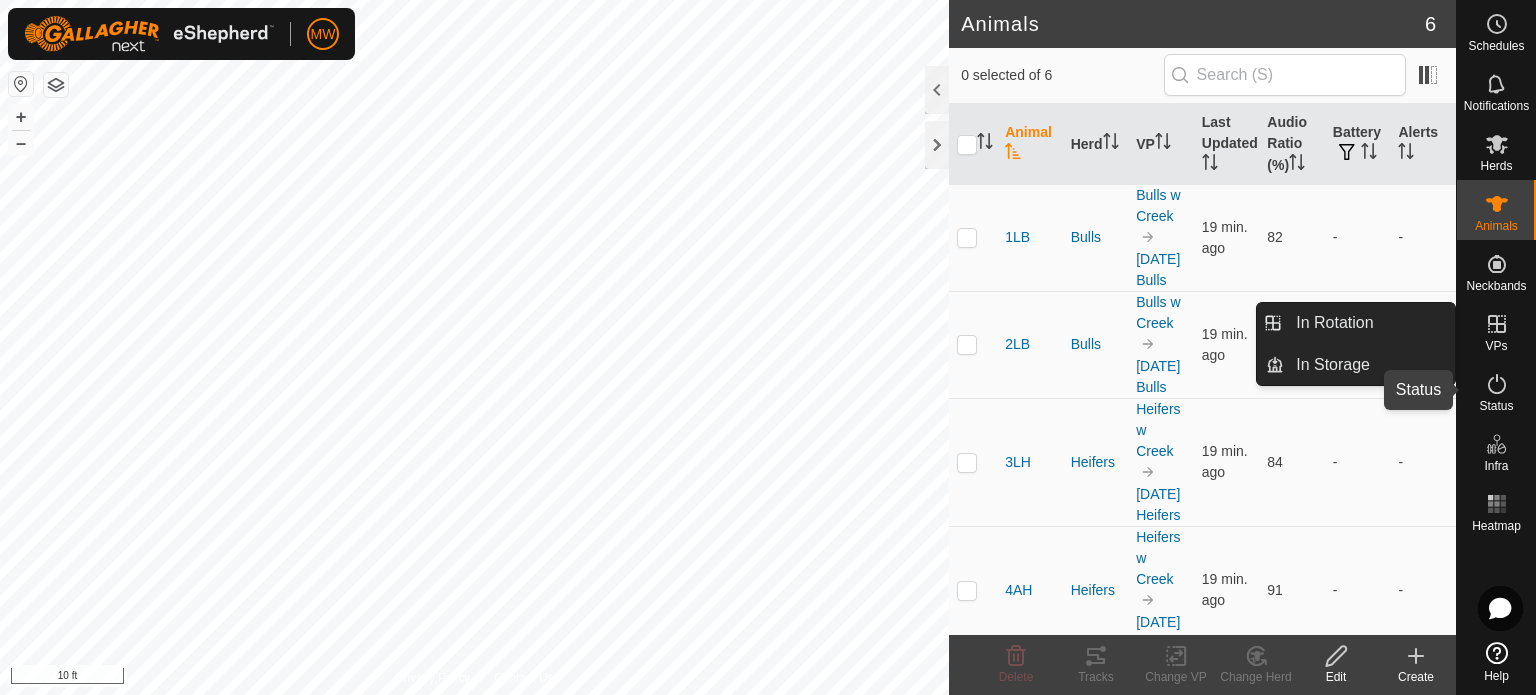click 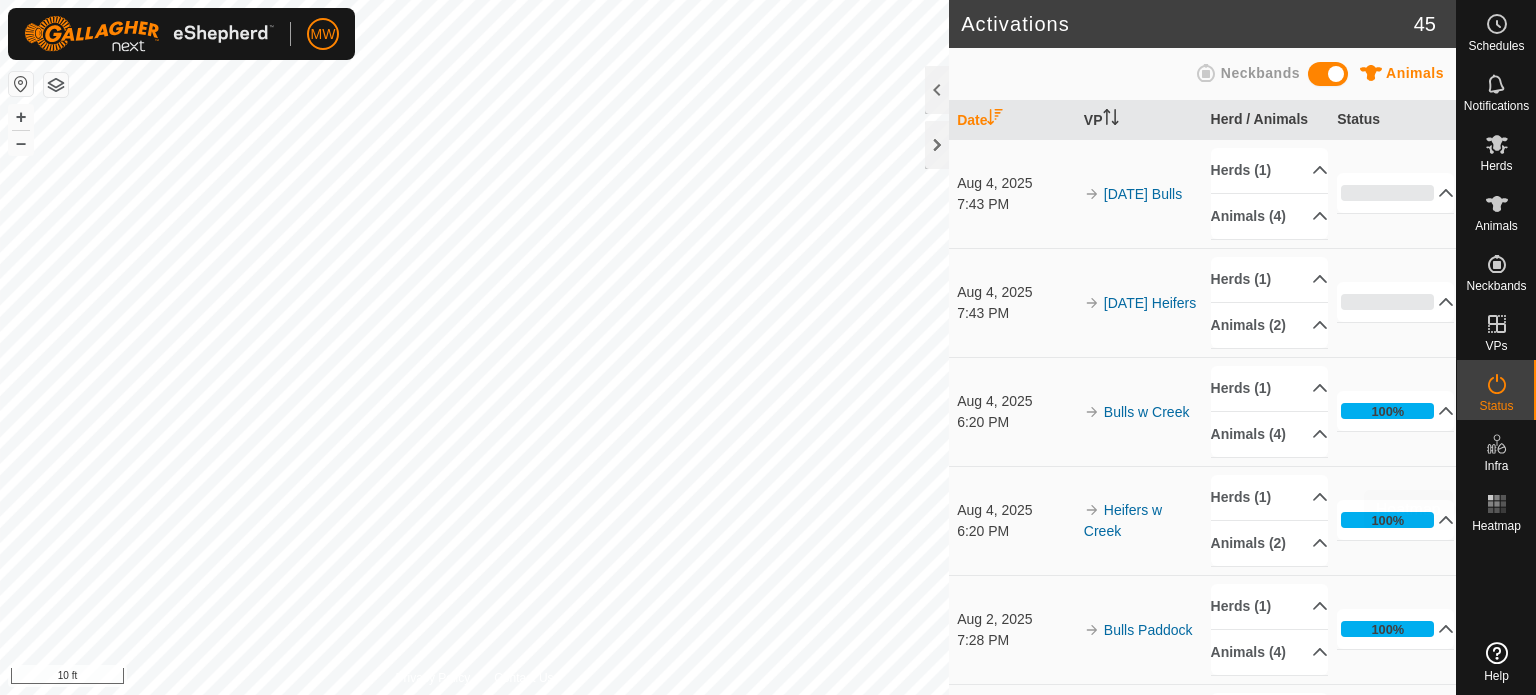 scroll, scrollTop: 0, scrollLeft: 0, axis: both 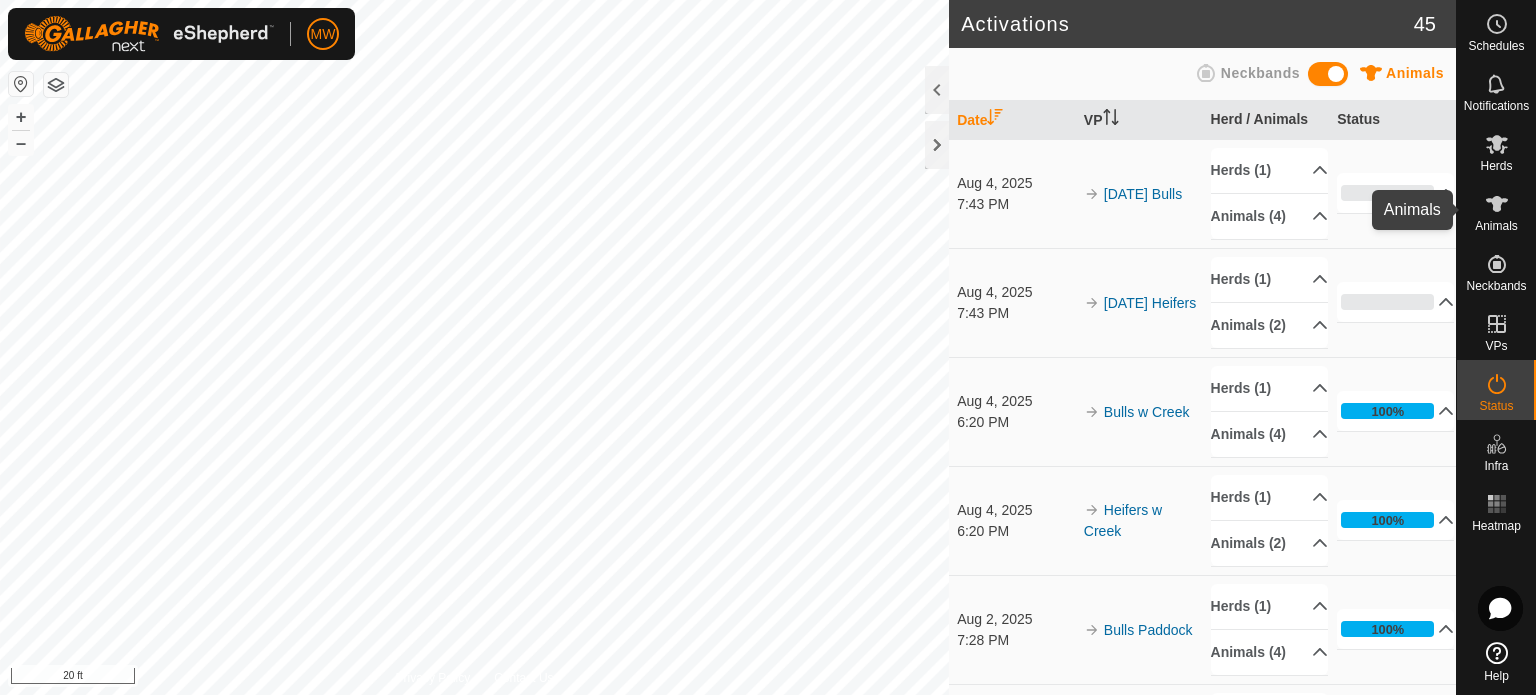 click 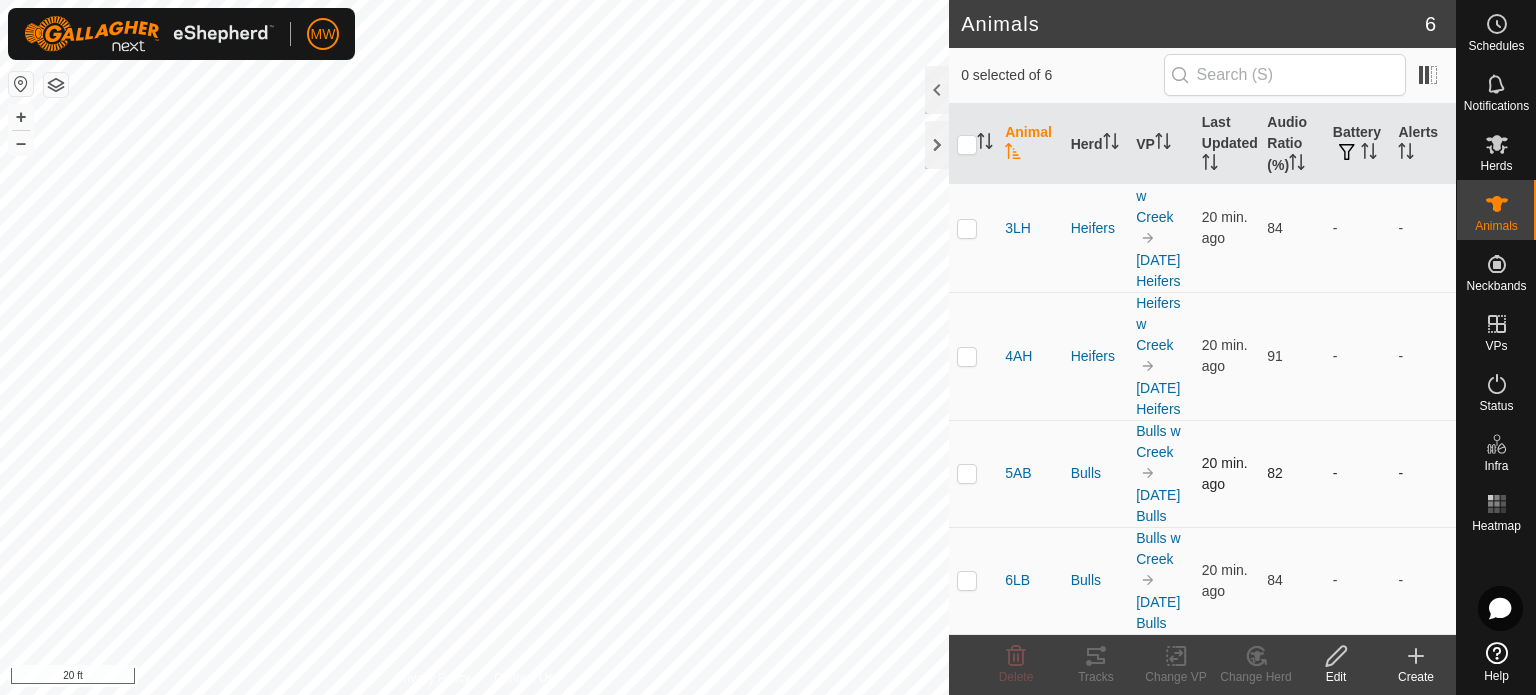 scroll, scrollTop: 356, scrollLeft: 0, axis: vertical 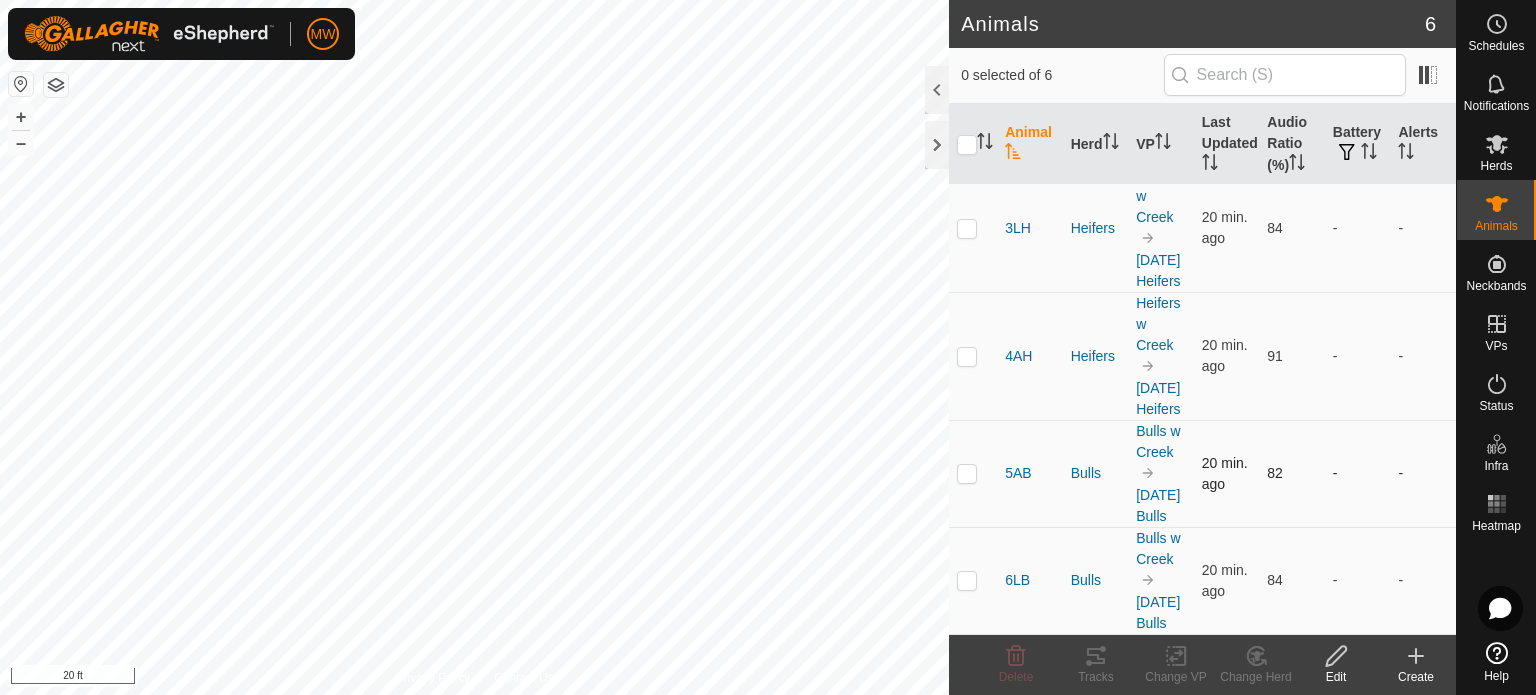 click at bounding box center (967, 473) 